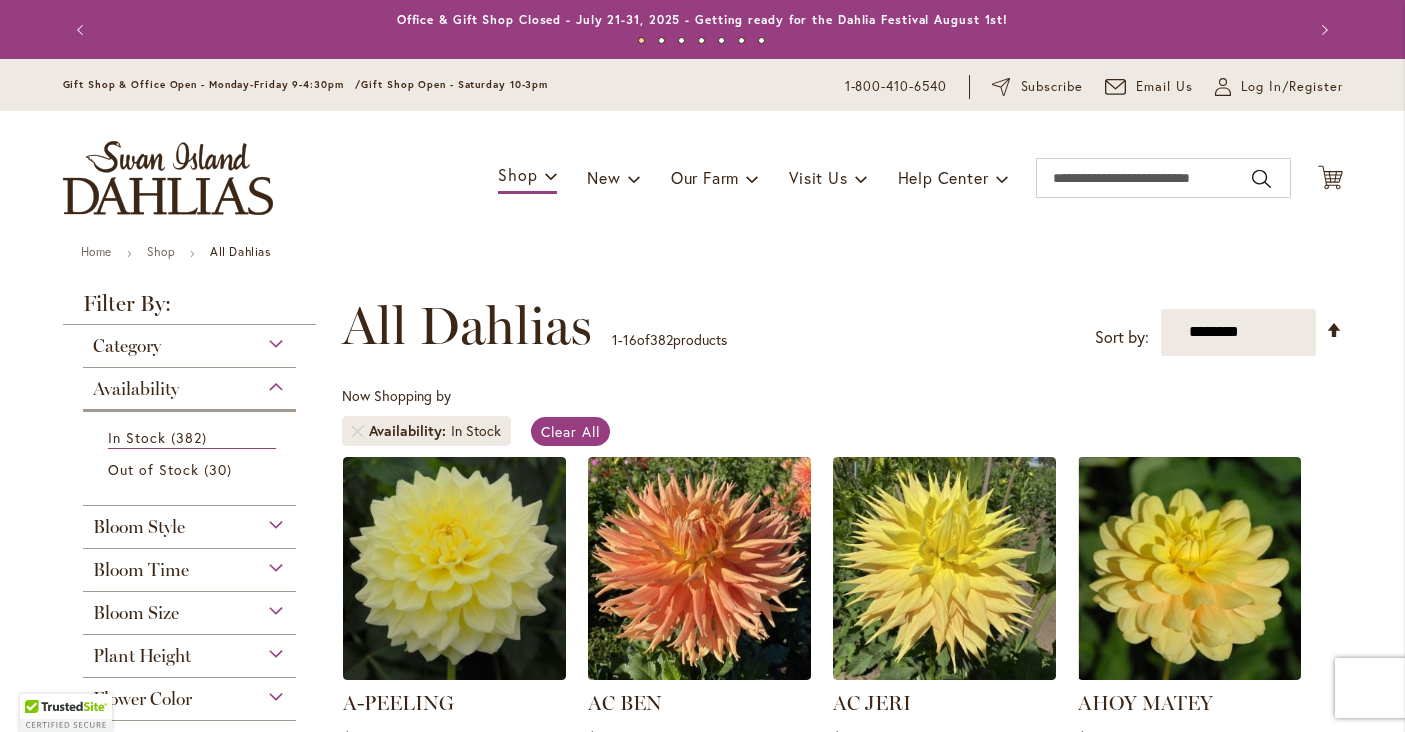scroll, scrollTop: 0, scrollLeft: 0, axis: both 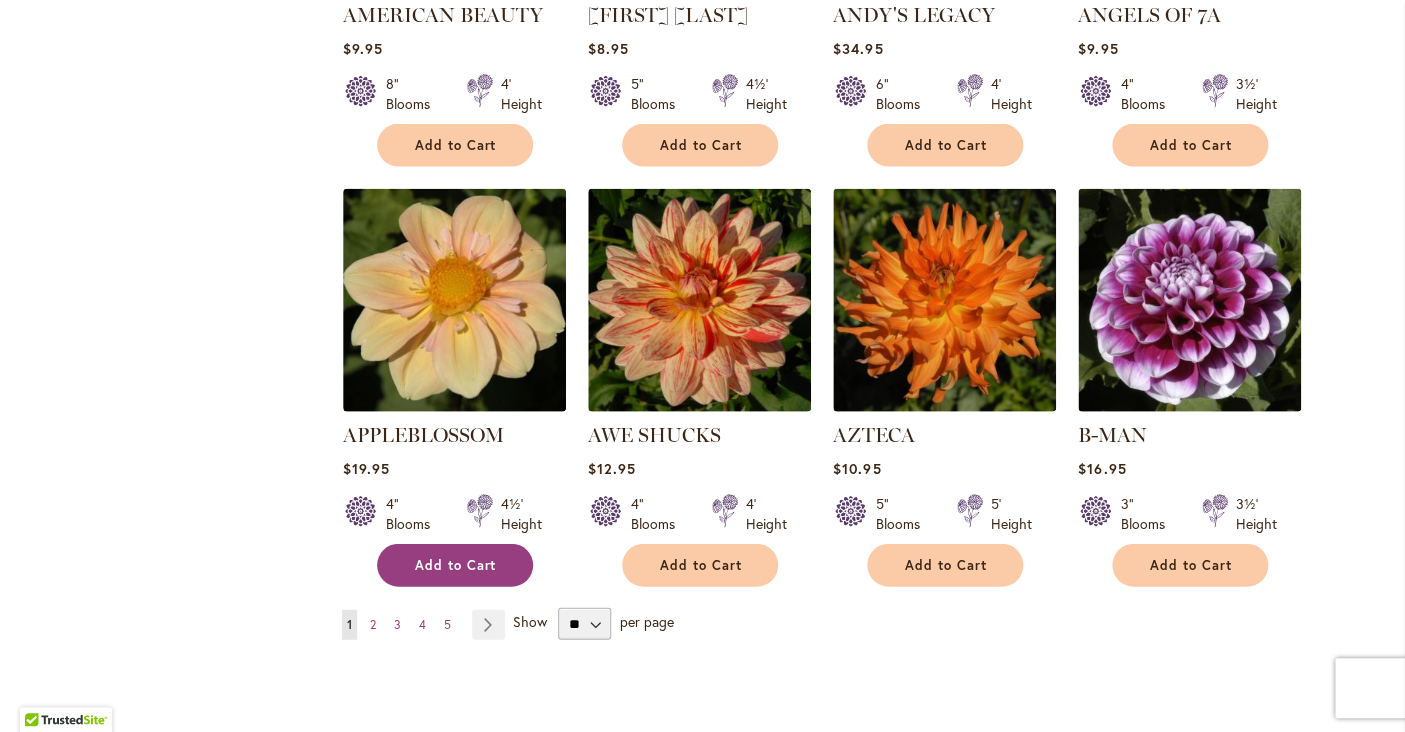 click on "Add to Cart" at bounding box center (455, 565) 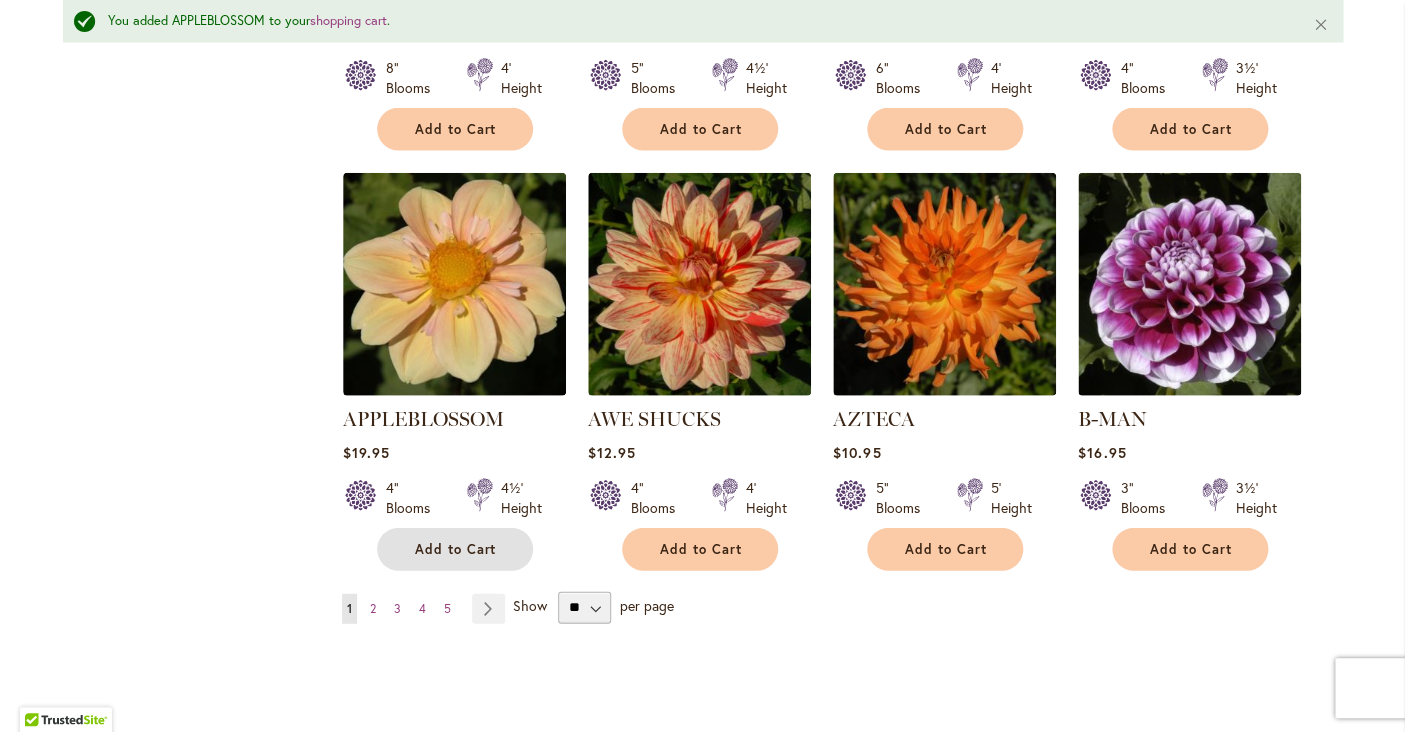 scroll, scrollTop: 1603, scrollLeft: 0, axis: vertical 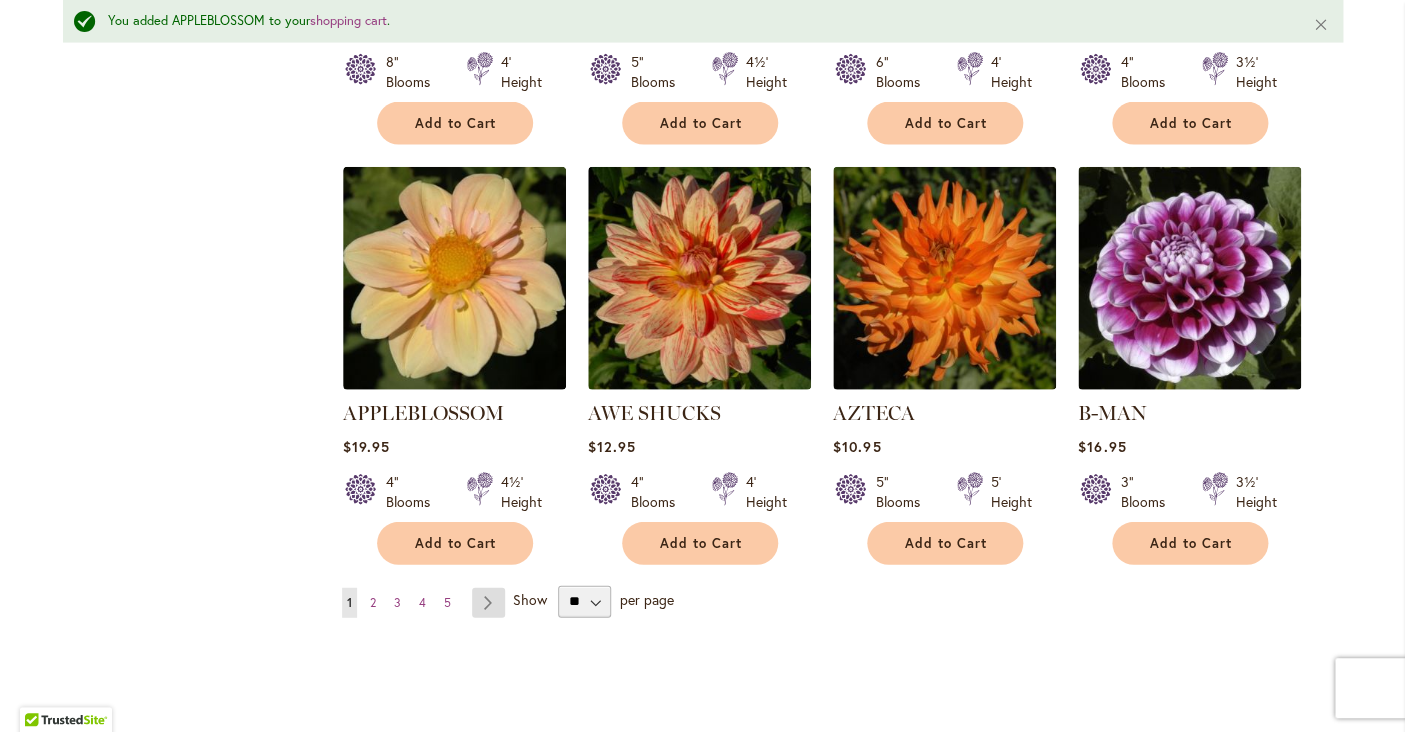 click on "Page
Next" at bounding box center (488, 603) 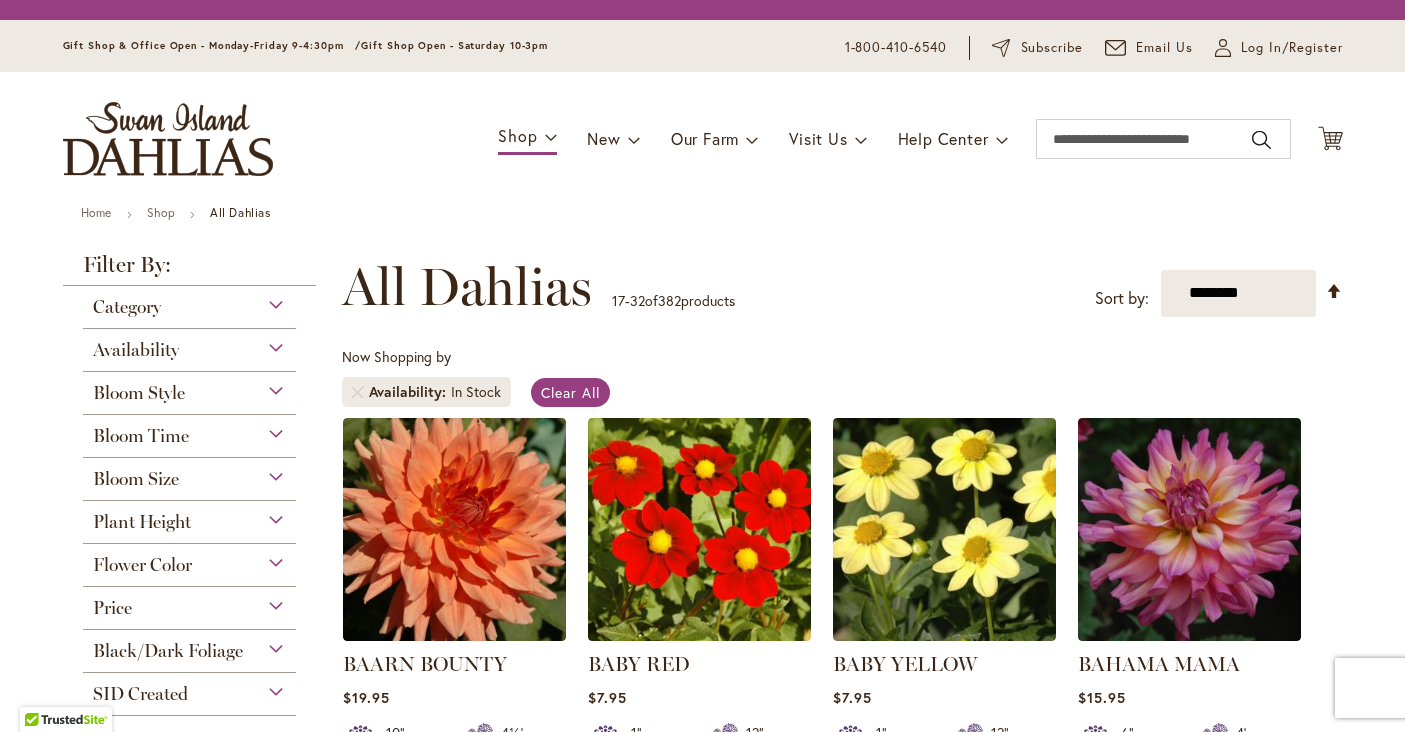 scroll, scrollTop: 0, scrollLeft: 0, axis: both 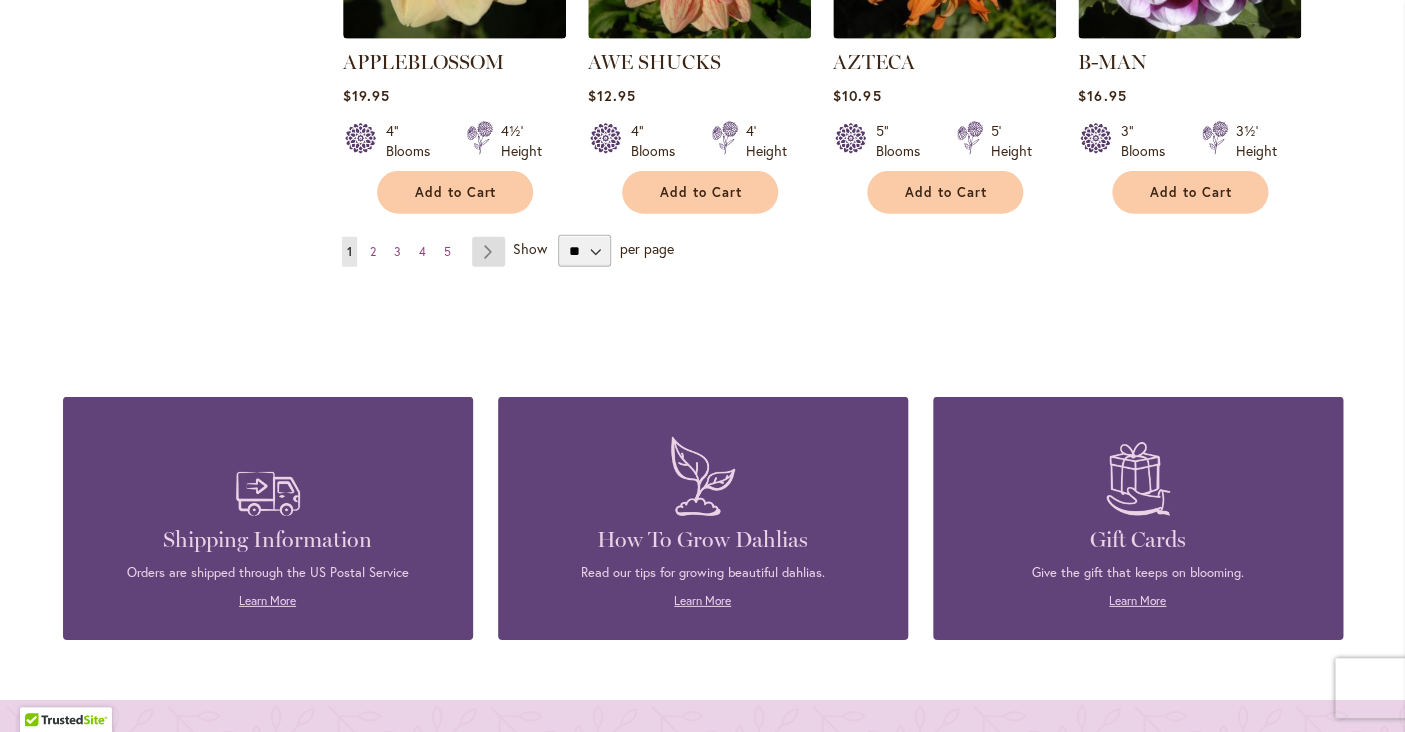 click on "Page
Next" at bounding box center (488, 252) 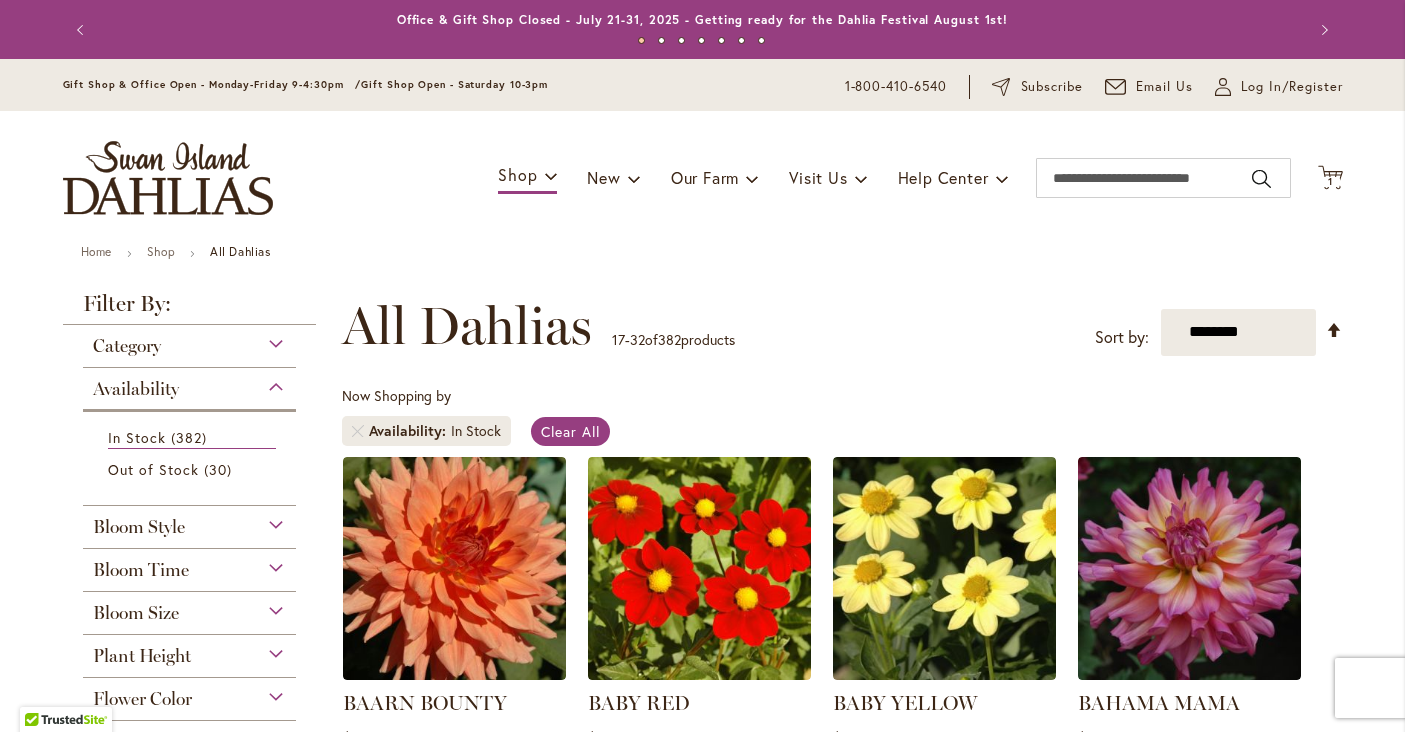 scroll, scrollTop: 0, scrollLeft: 0, axis: both 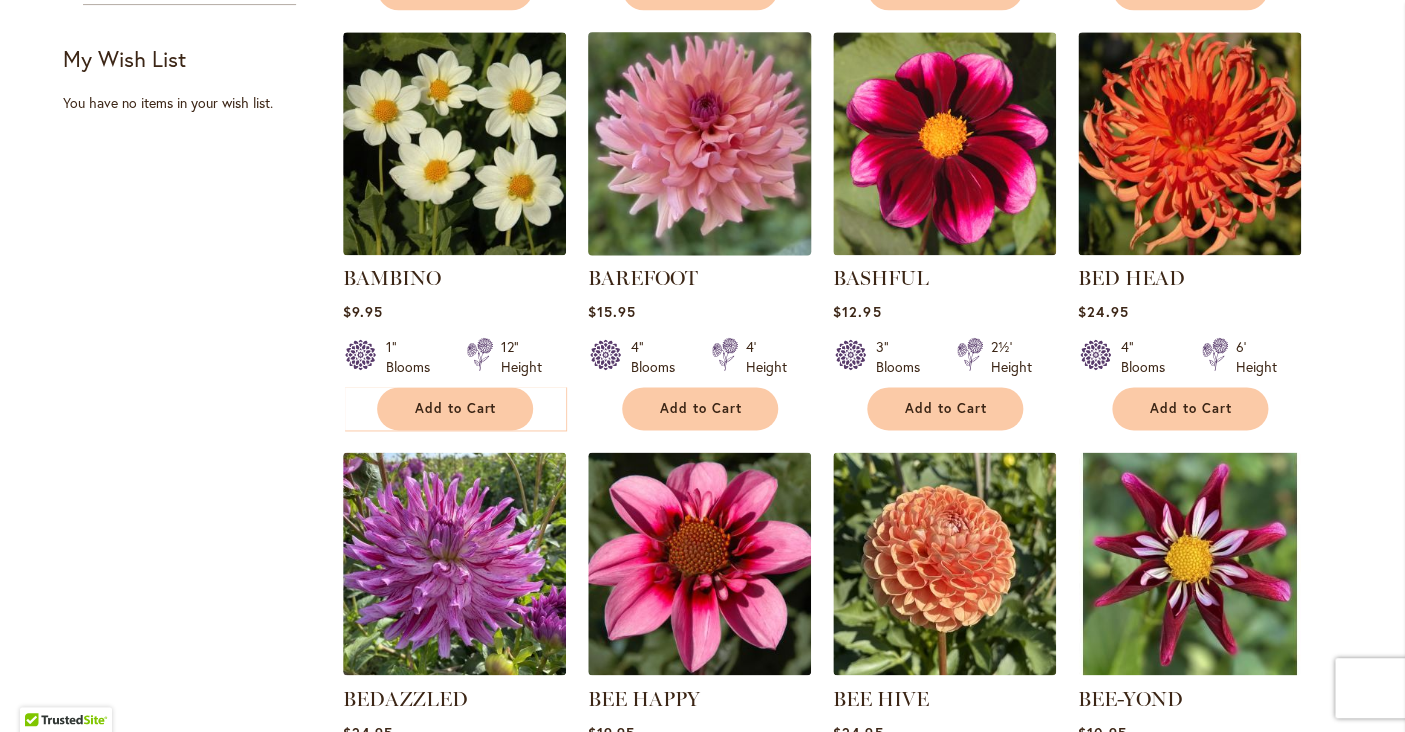 click at bounding box center [699, 143] 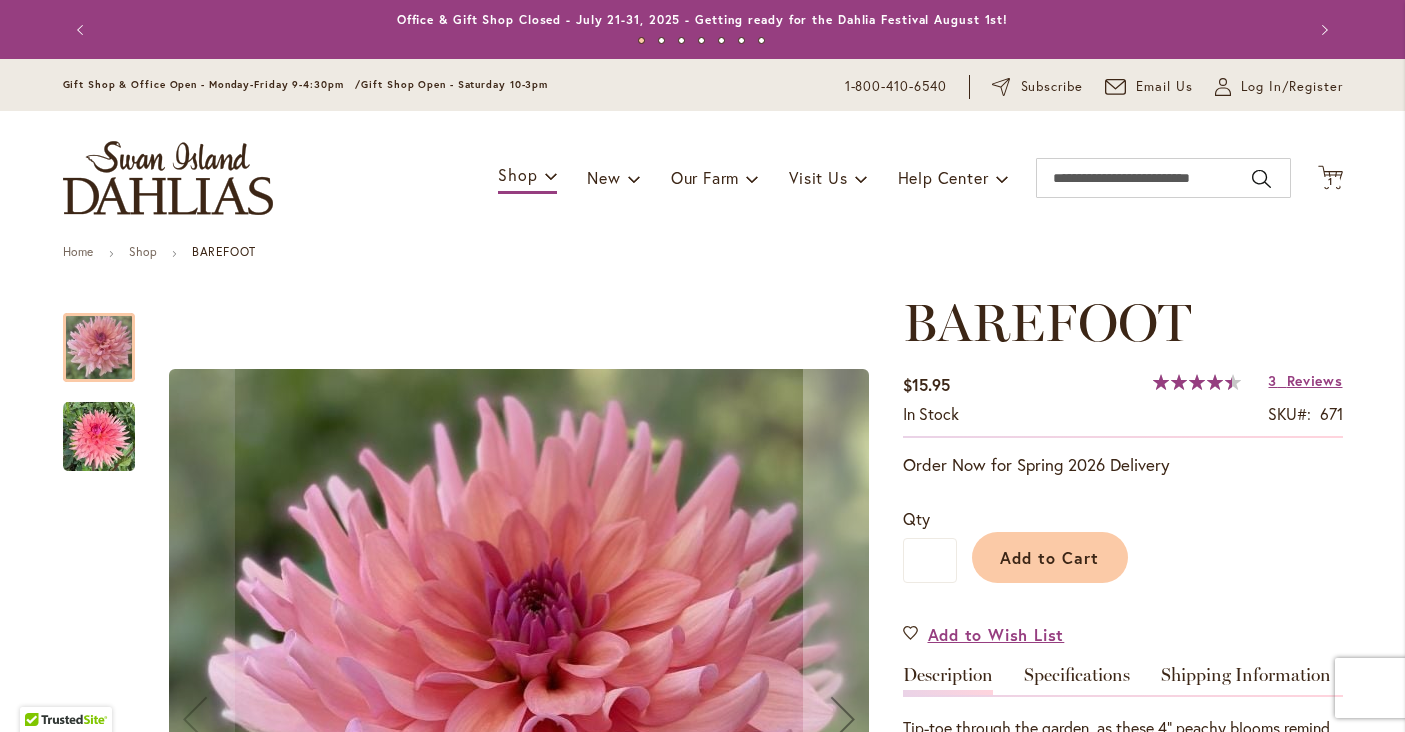 scroll, scrollTop: 0, scrollLeft: 0, axis: both 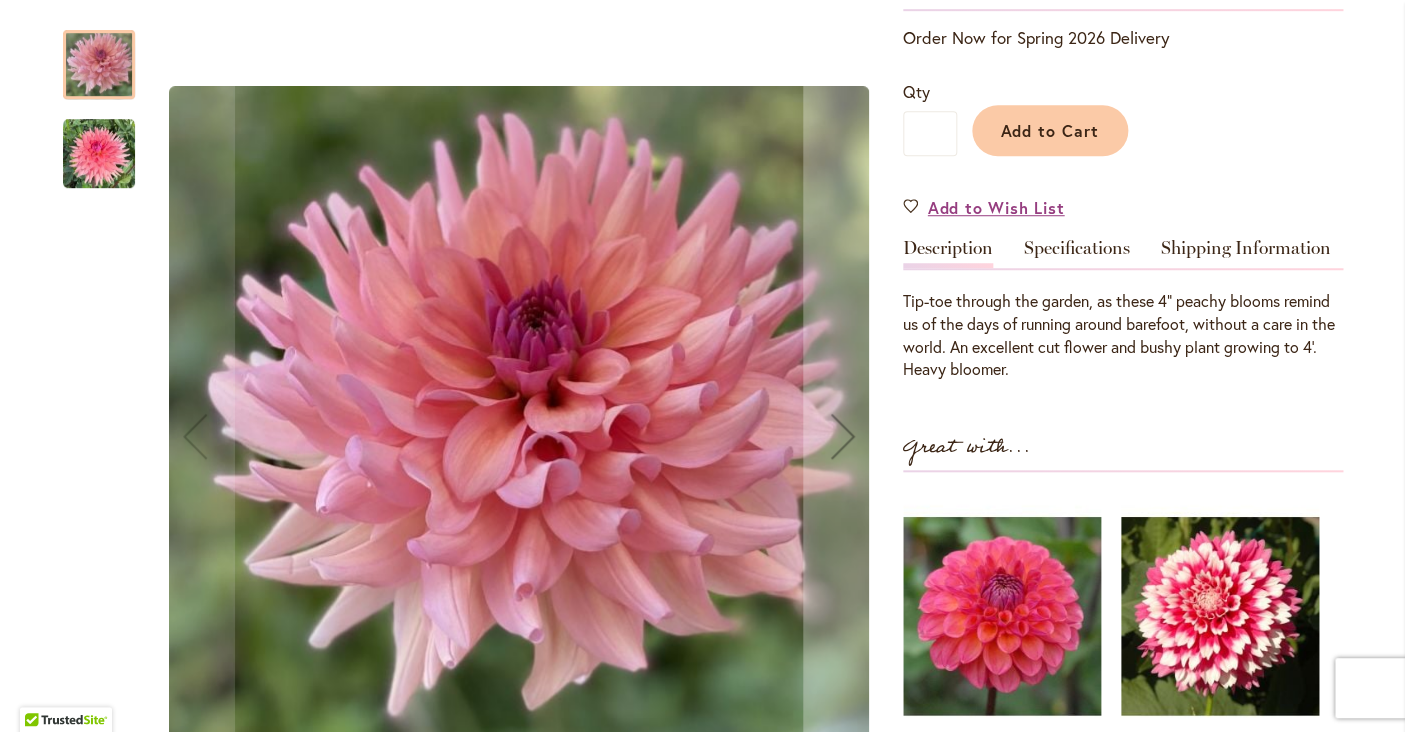 click at bounding box center (99, 154) 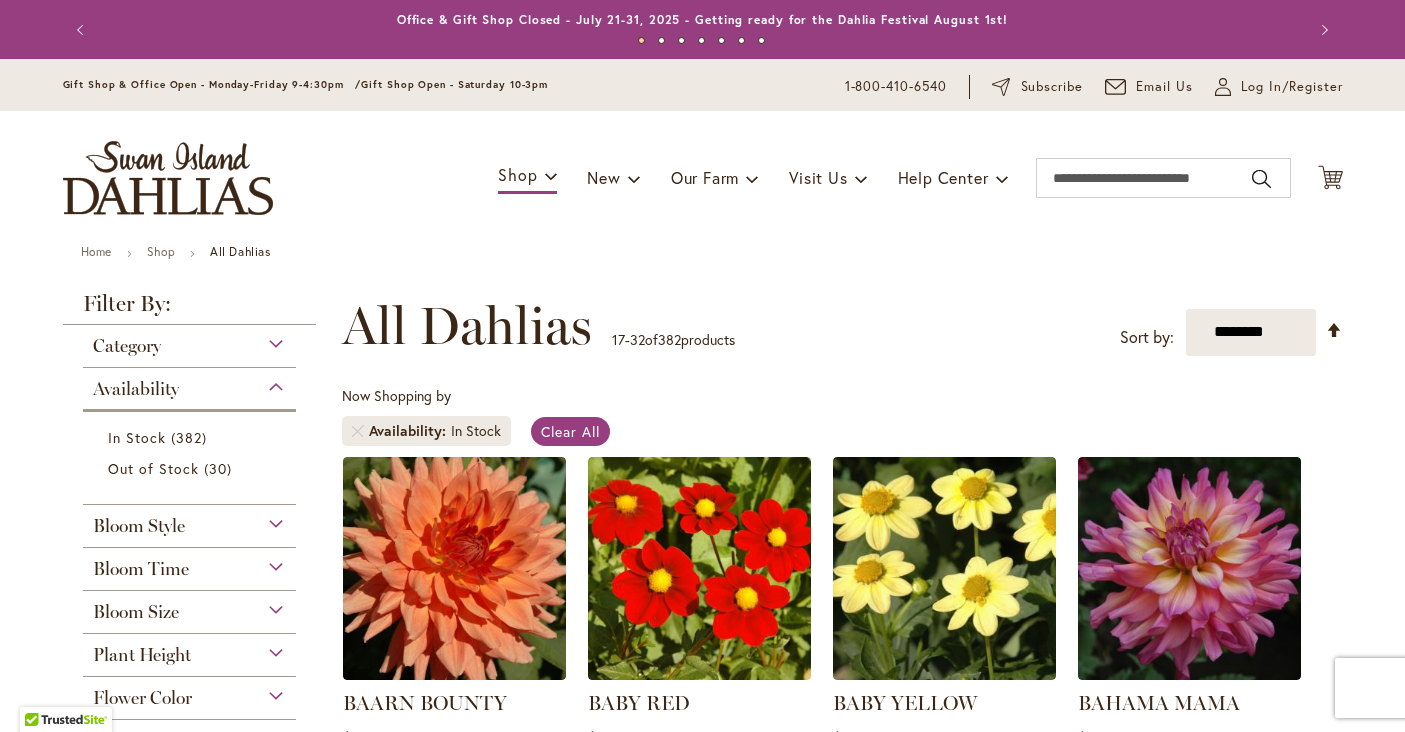 scroll, scrollTop: 0, scrollLeft: 0, axis: both 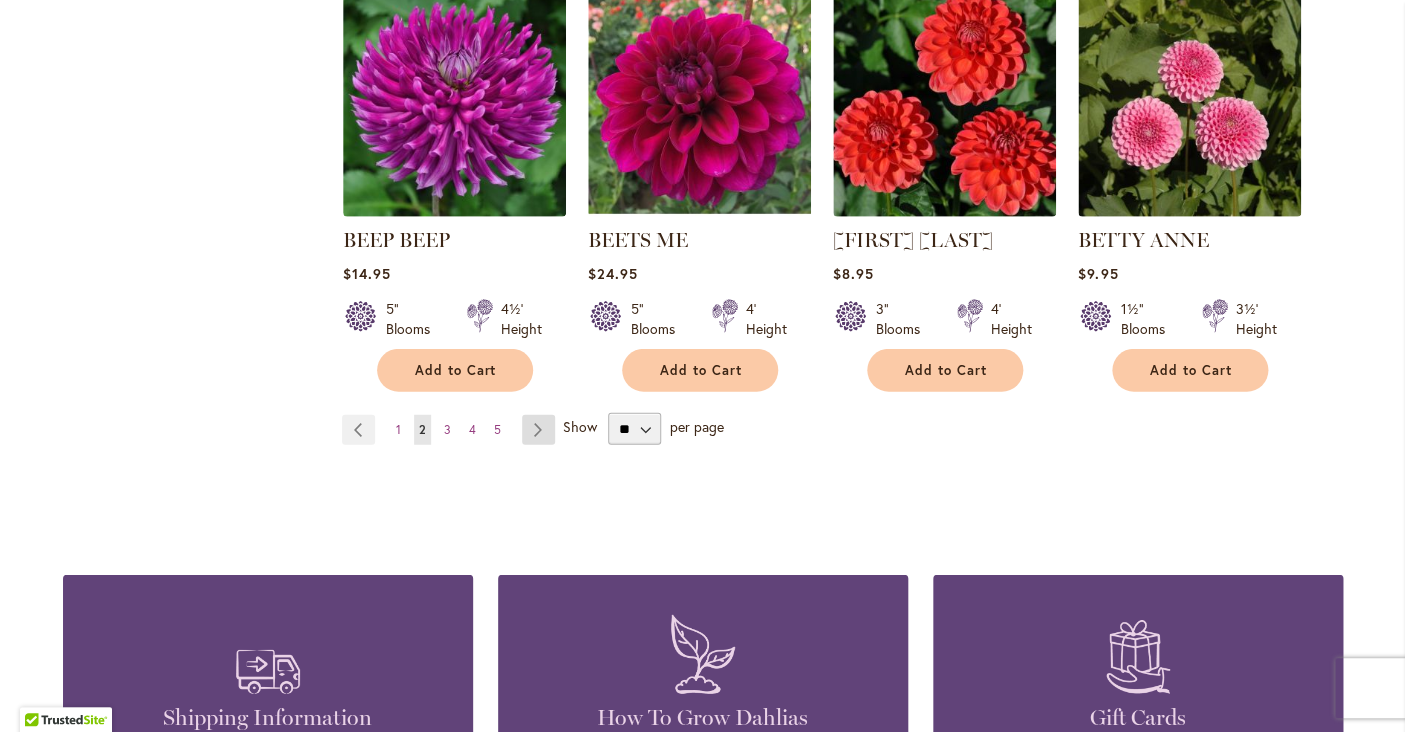 click on "Page
Next" at bounding box center (538, 430) 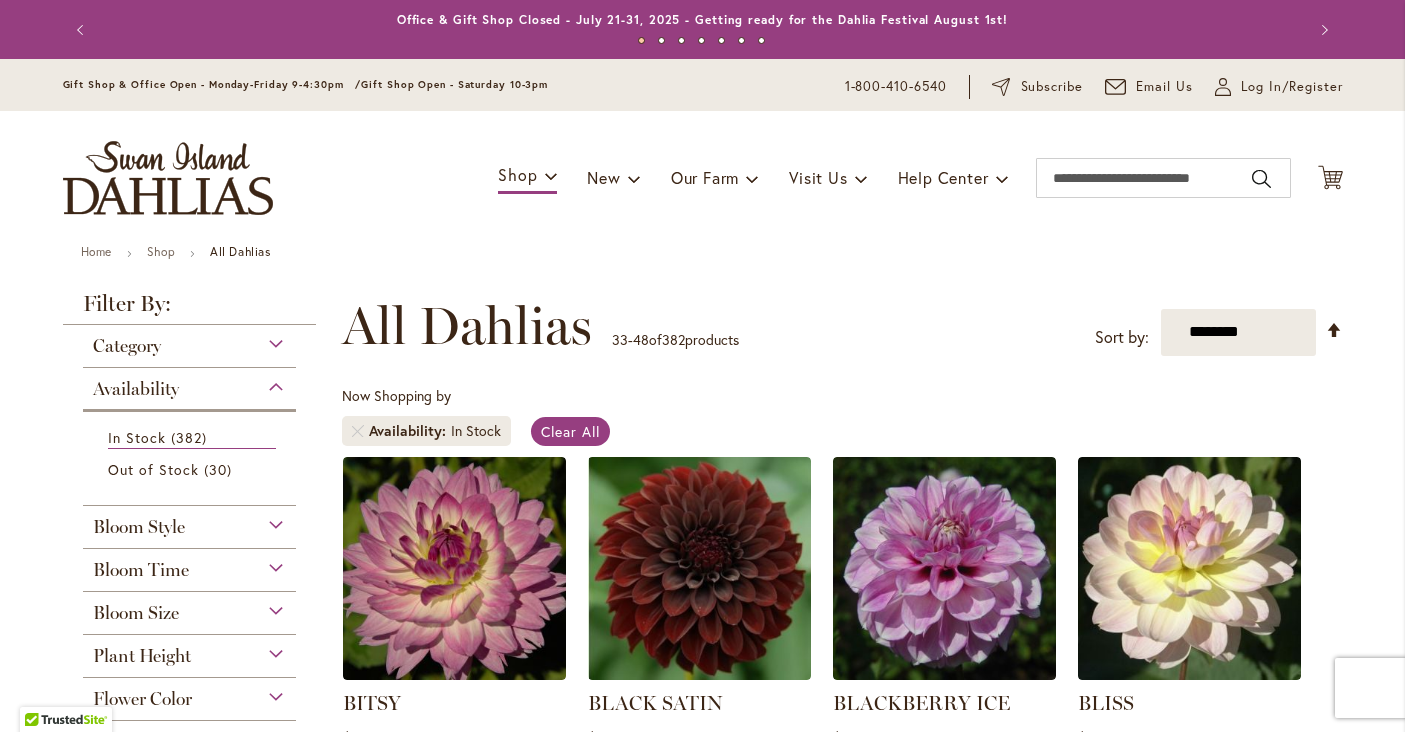 scroll, scrollTop: 0, scrollLeft: 0, axis: both 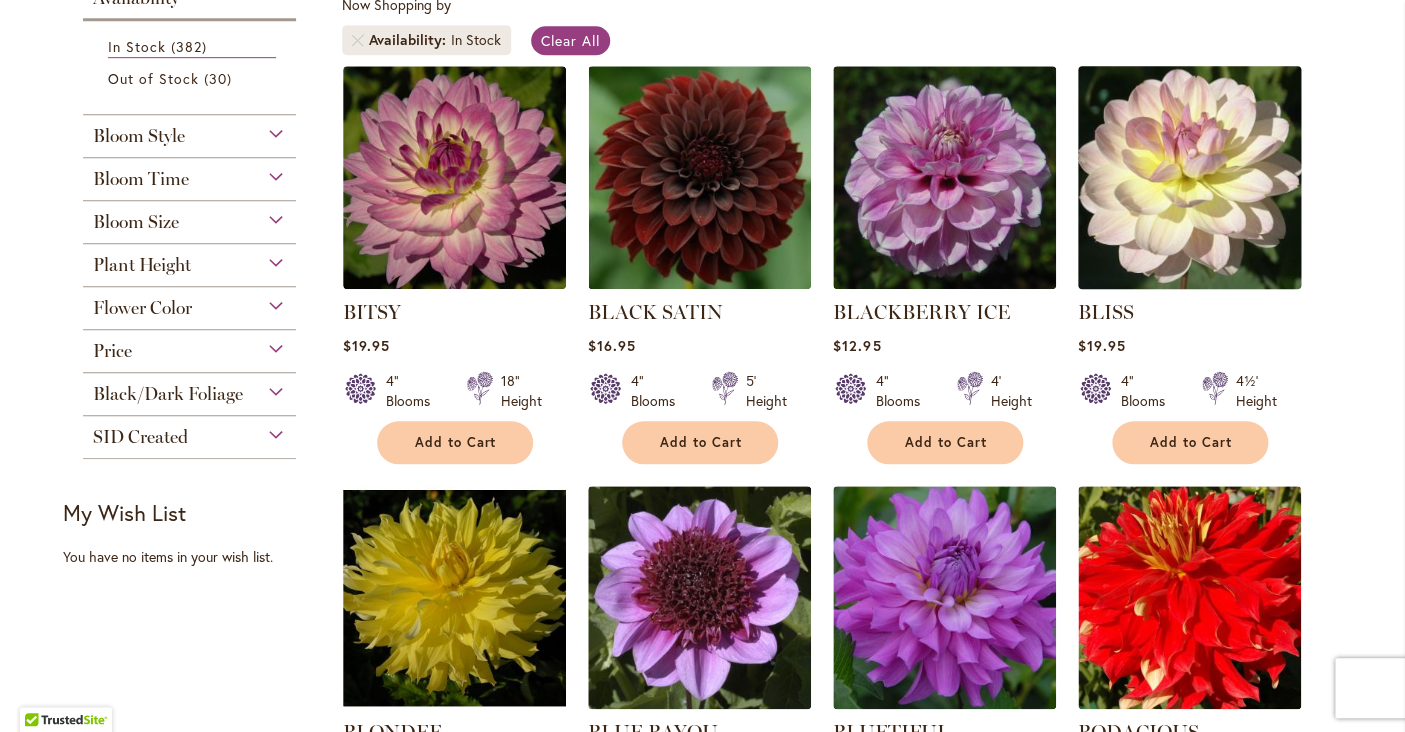 click at bounding box center (1189, 177) 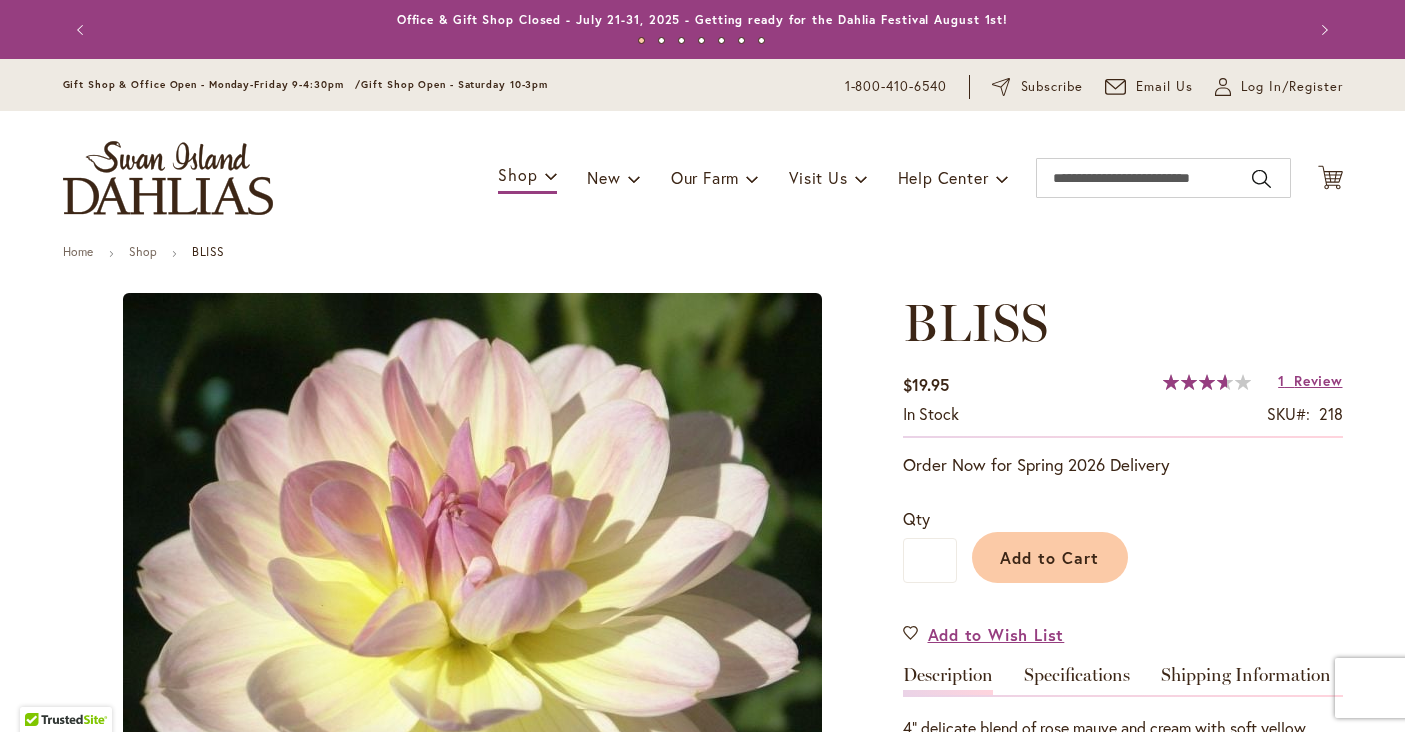 scroll, scrollTop: 0, scrollLeft: 0, axis: both 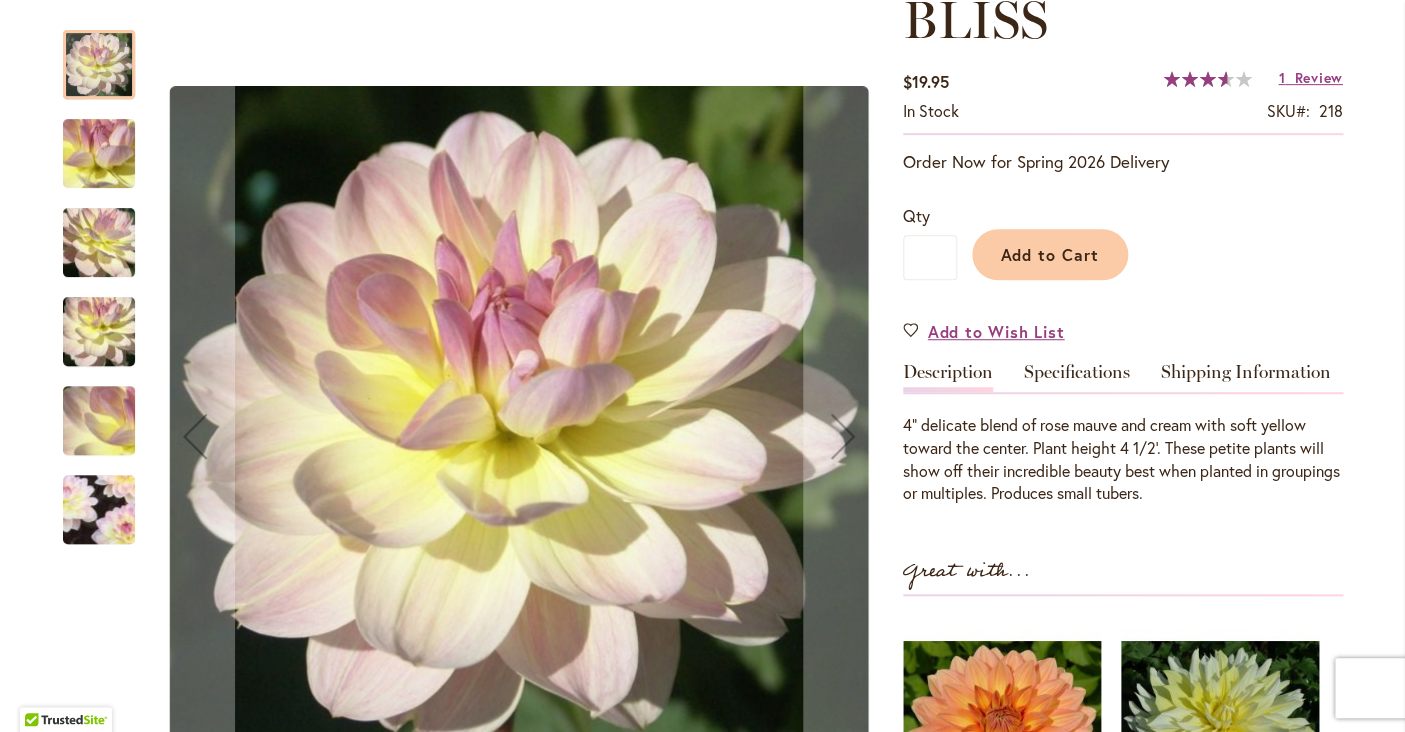 click at bounding box center (99, 154) 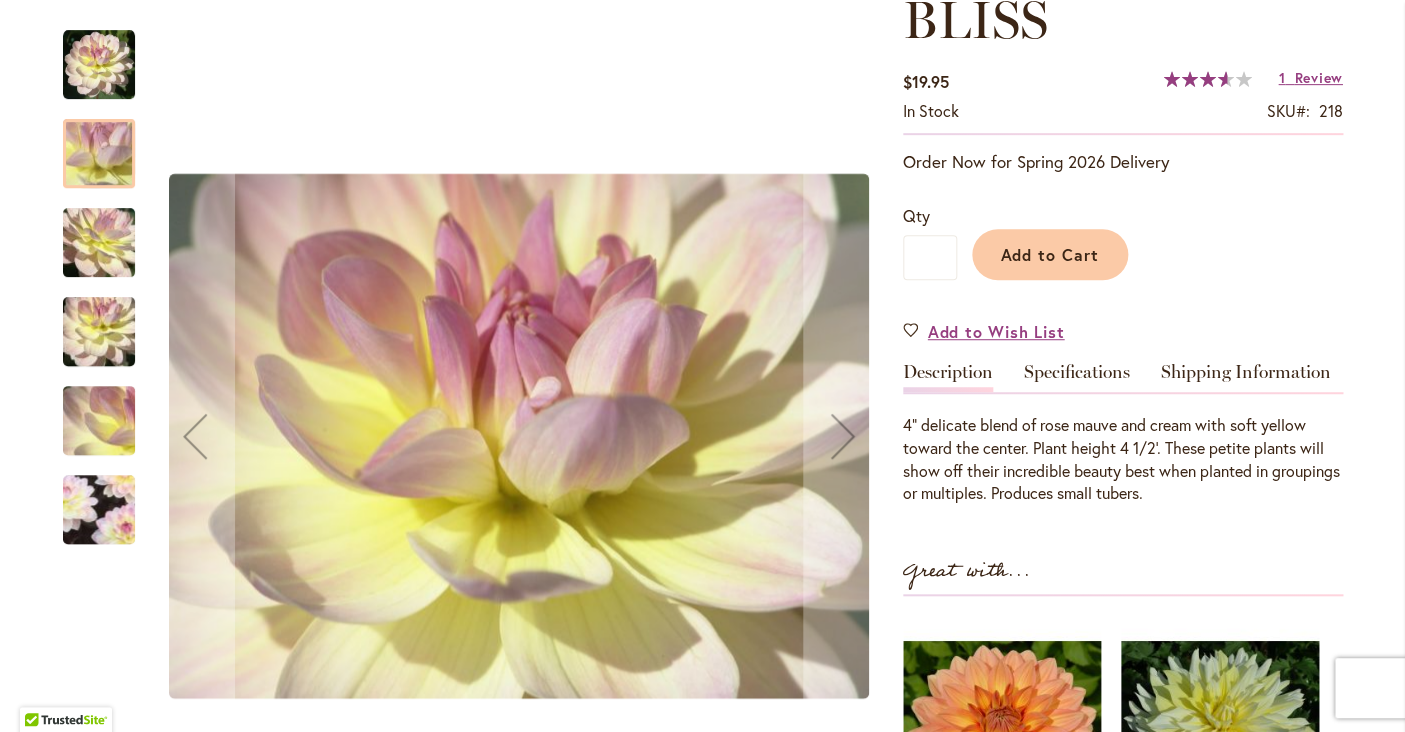 click at bounding box center [99, 243] 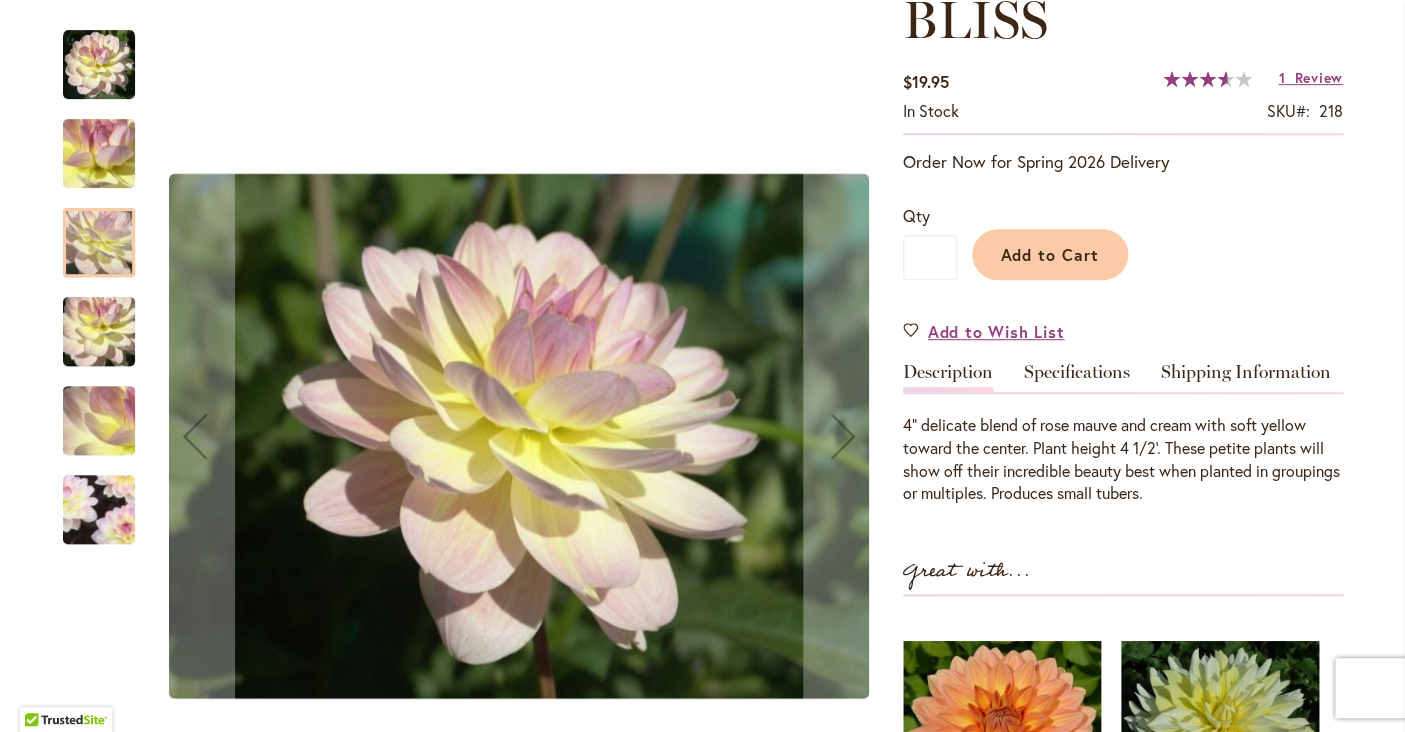 click at bounding box center (99, 332) 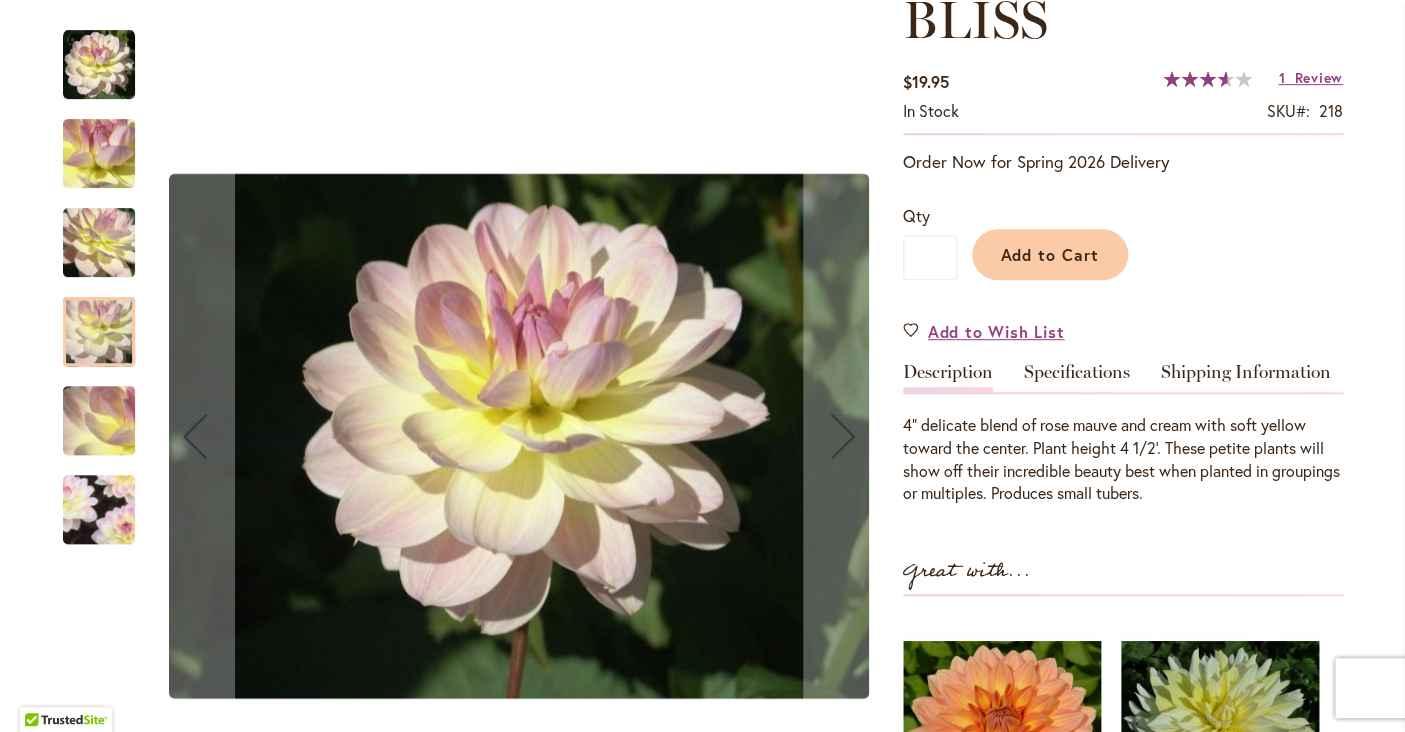 click at bounding box center (99, 421) 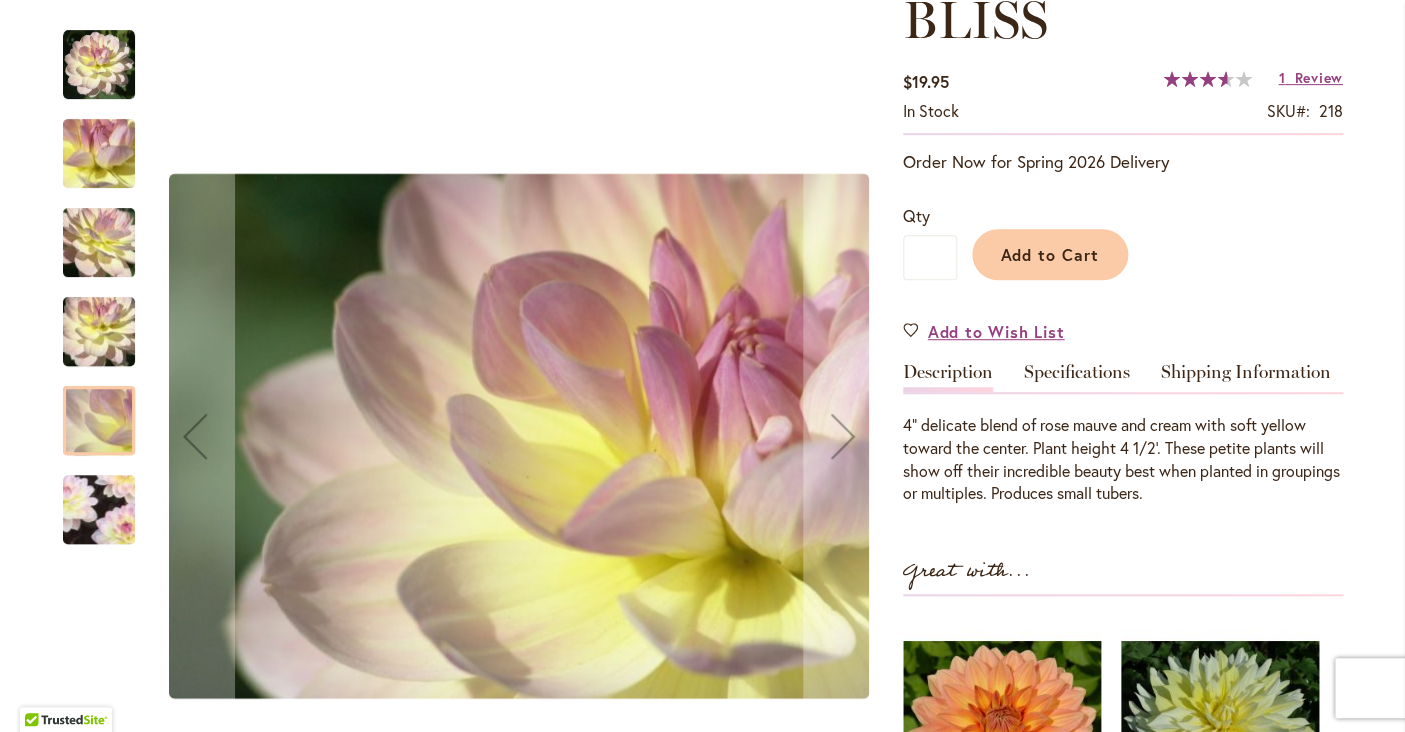 click at bounding box center [98, 510] 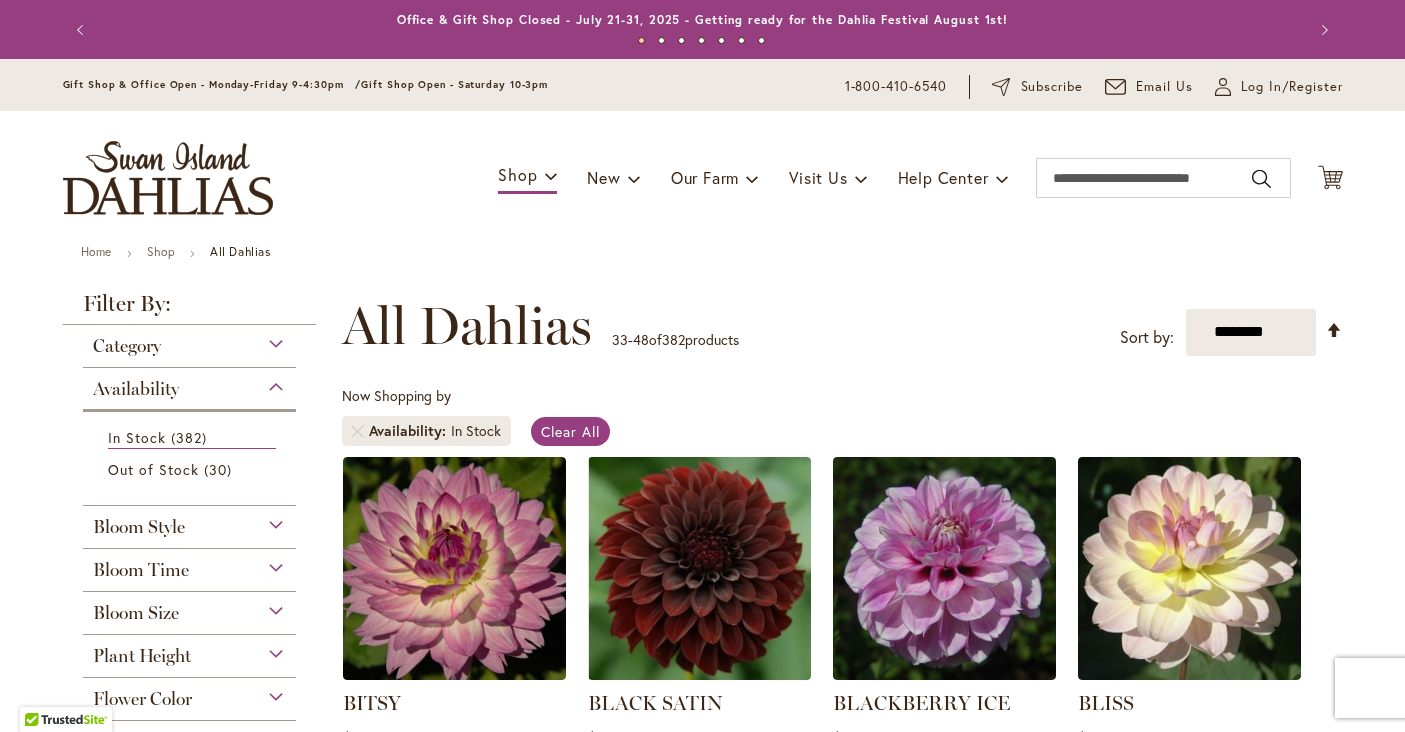scroll, scrollTop: 0, scrollLeft: 0, axis: both 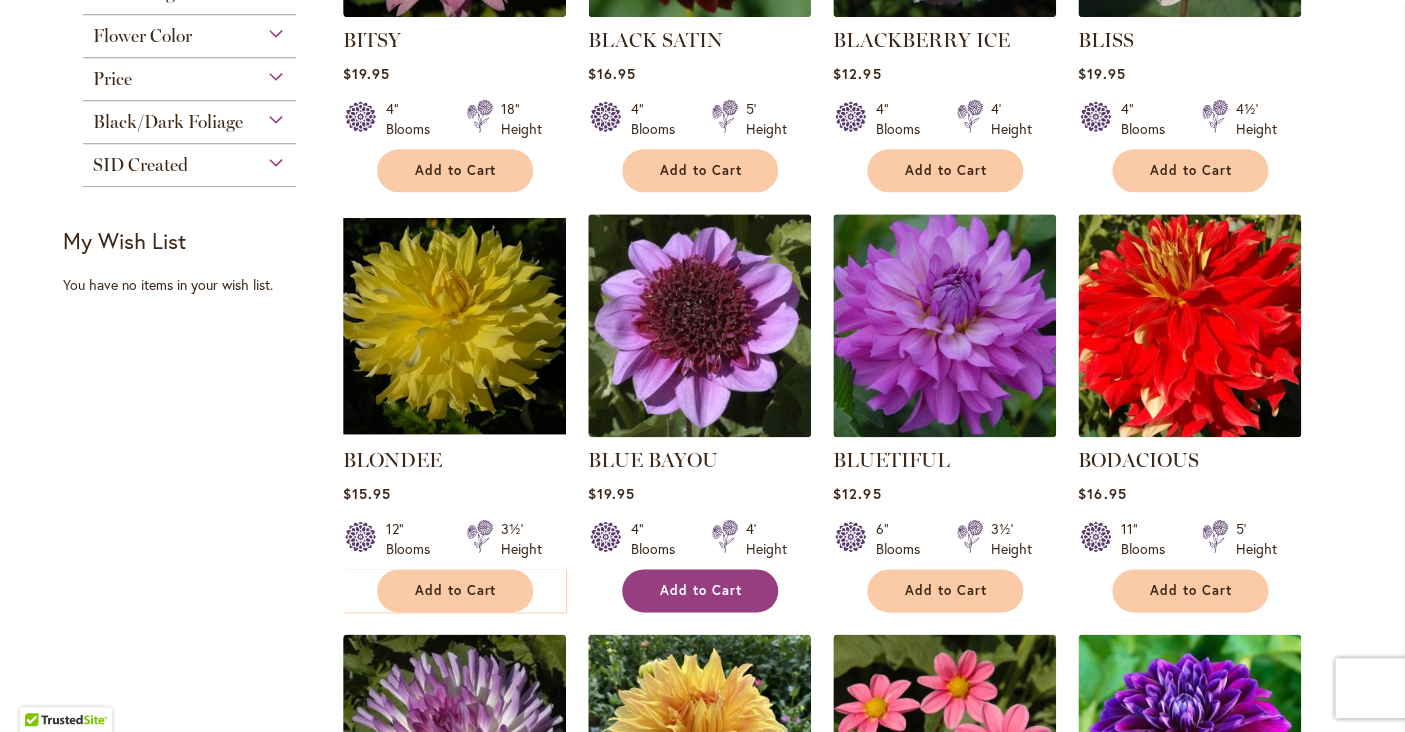 click on "Add to Cart" at bounding box center (701, 590) 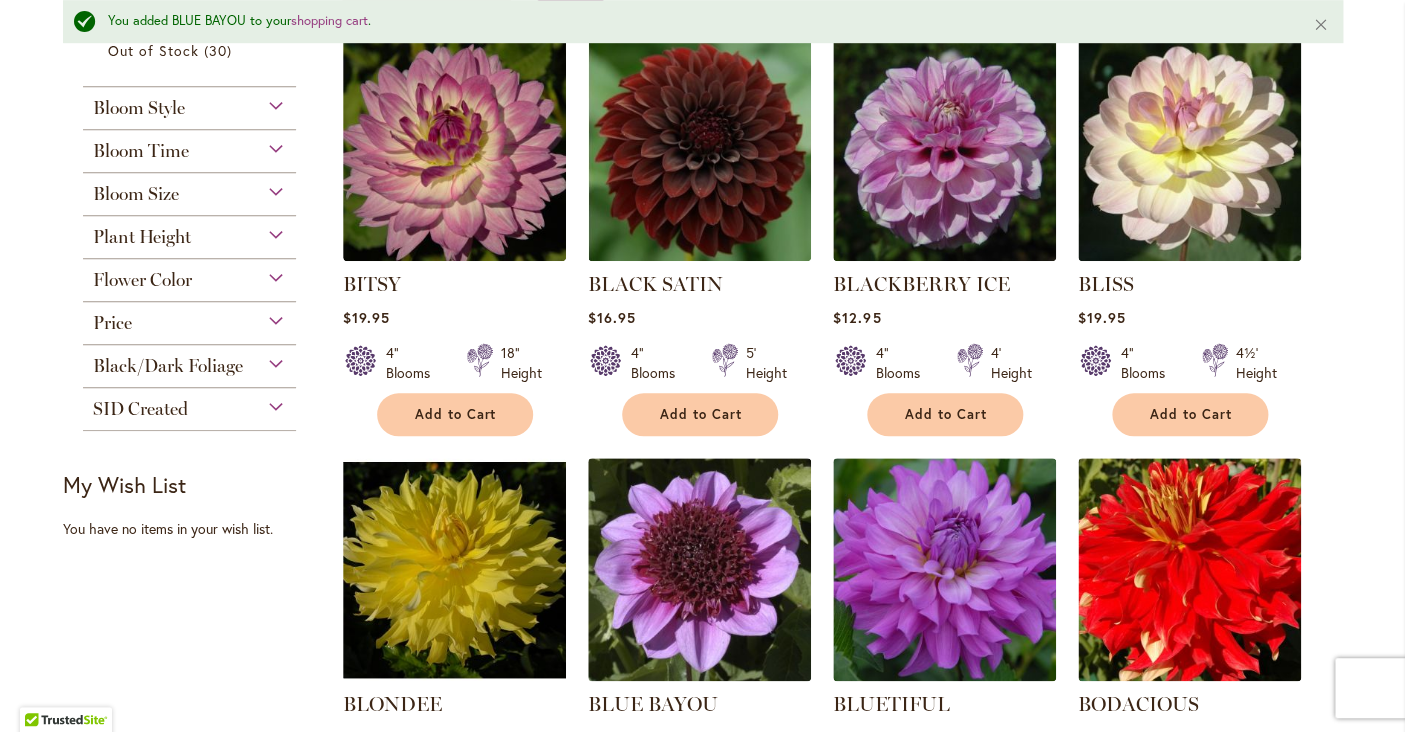 scroll, scrollTop: 463, scrollLeft: 0, axis: vertical 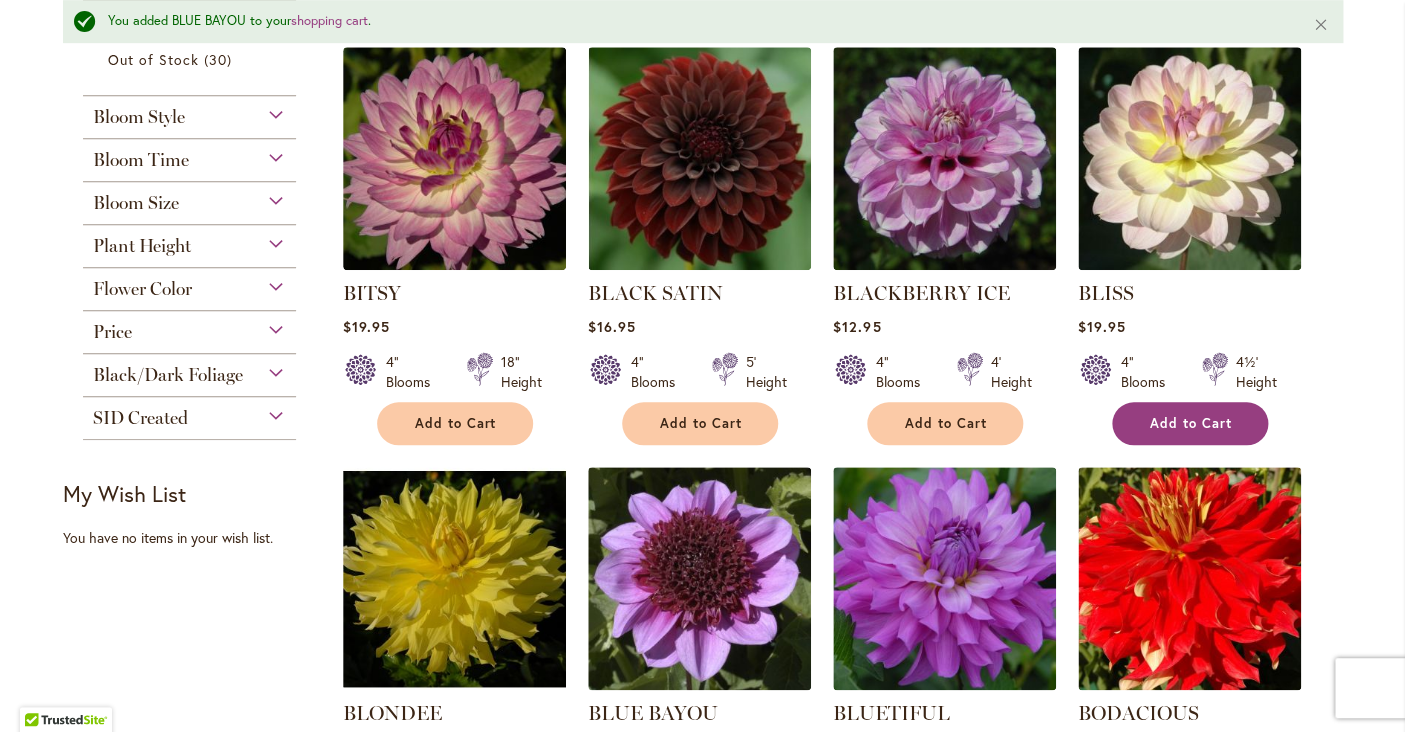 click on "Add to Cart" at bounding box center (1191, 423) 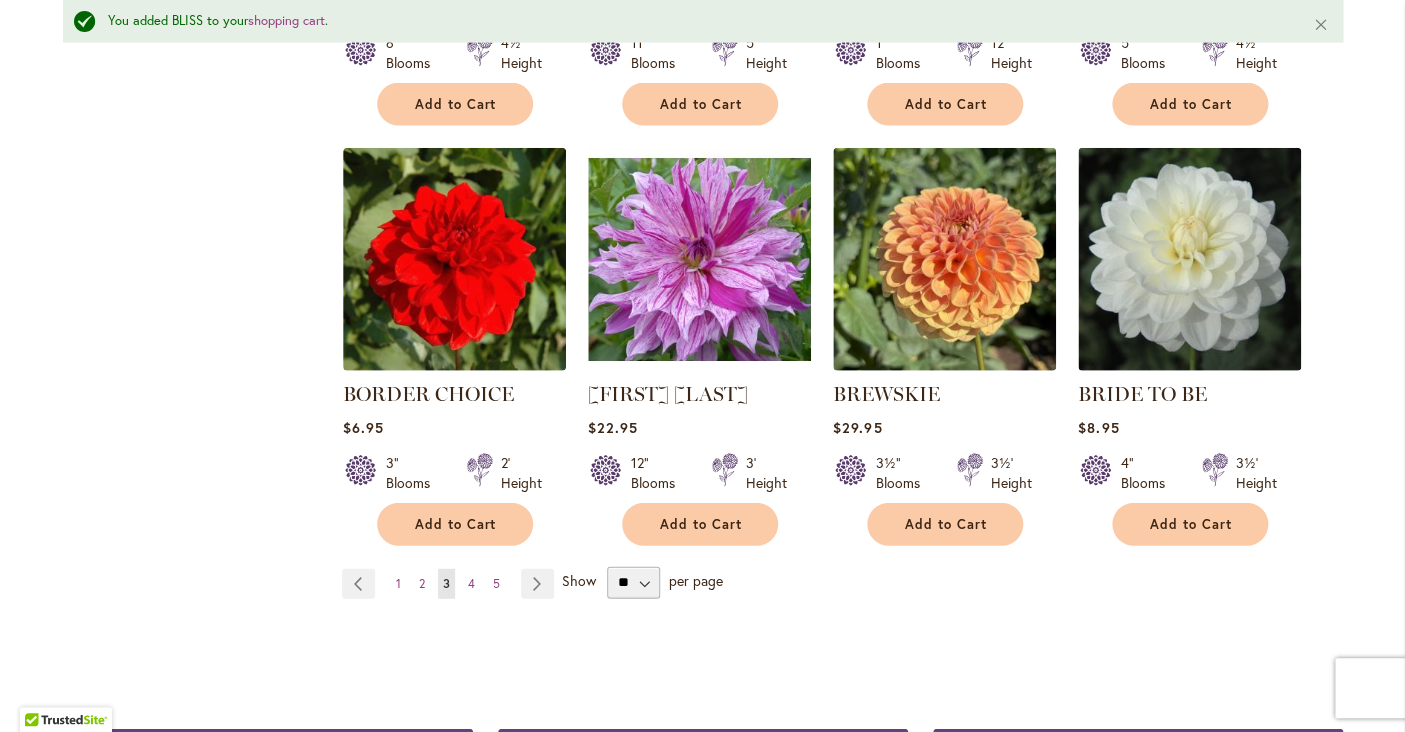 scroll, scrollTop: 1635, scrollLeft: 0, axis: vertical 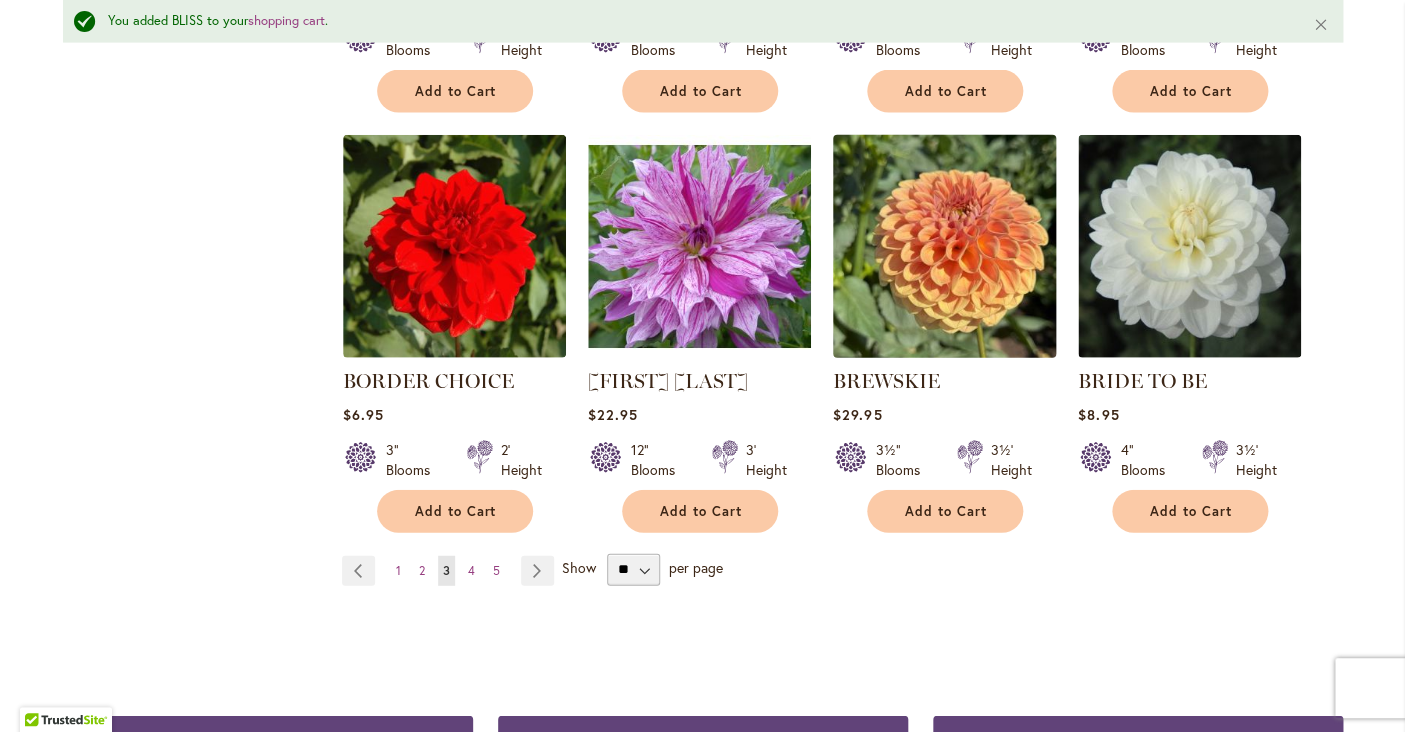 click at bounding box center (944, 246) 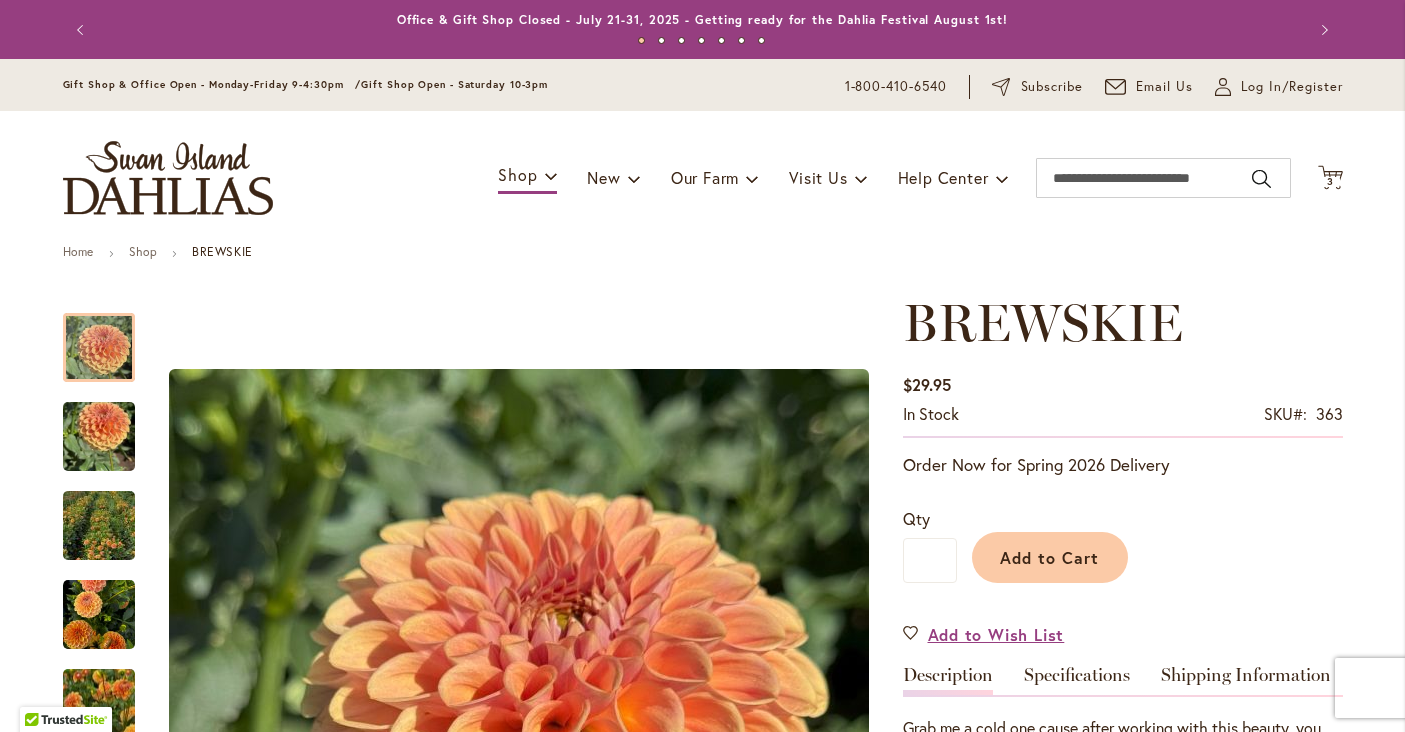 scroll, scrollTop: 0, scrollLeft: 0, axis: both 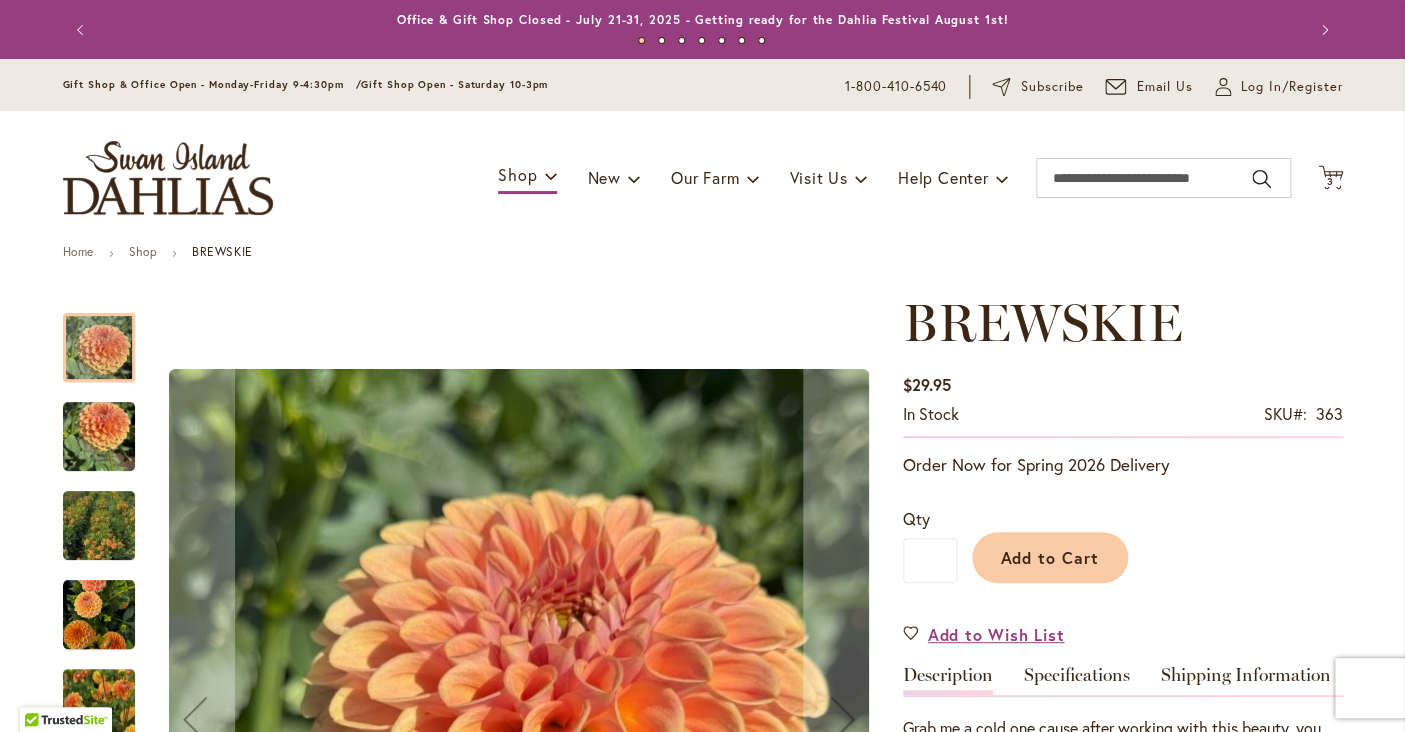 click at bounding box center (99, 437) 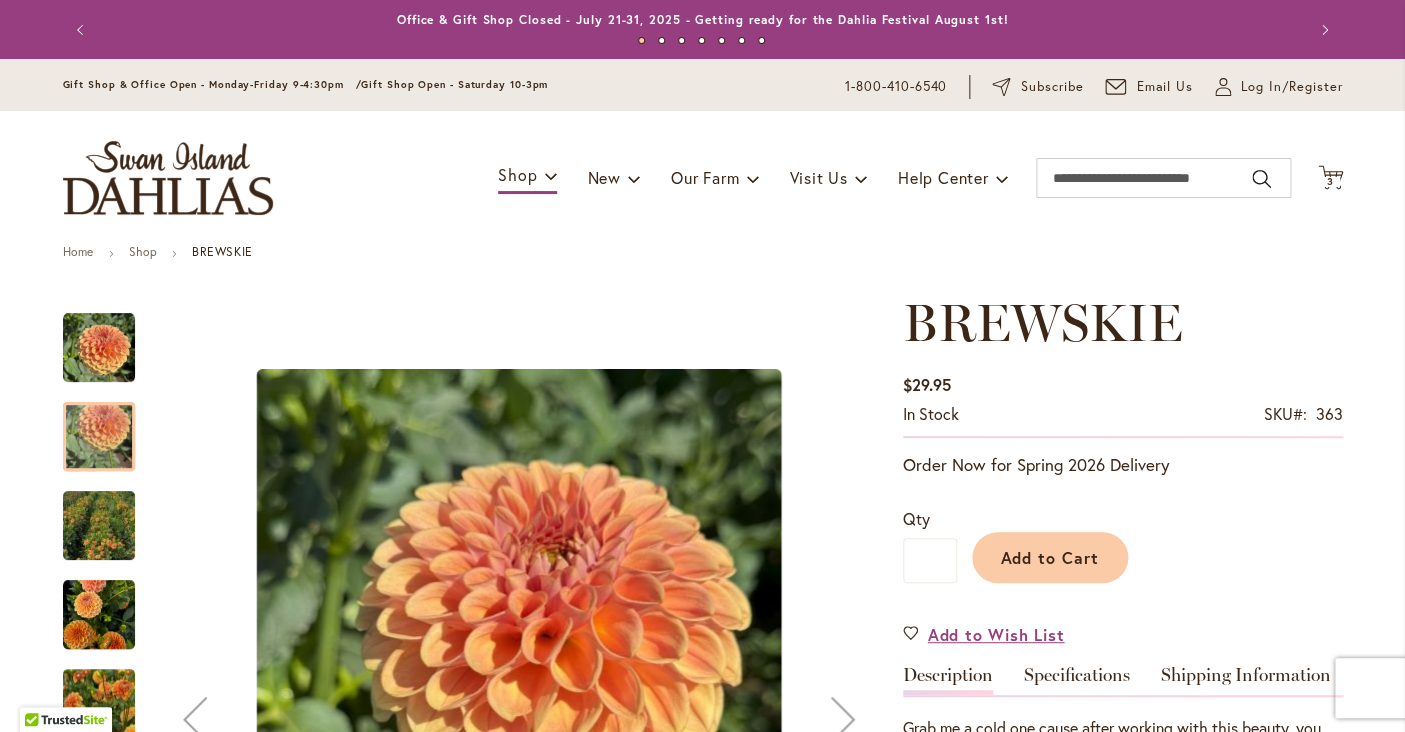 click at bounding box center [99, 526] 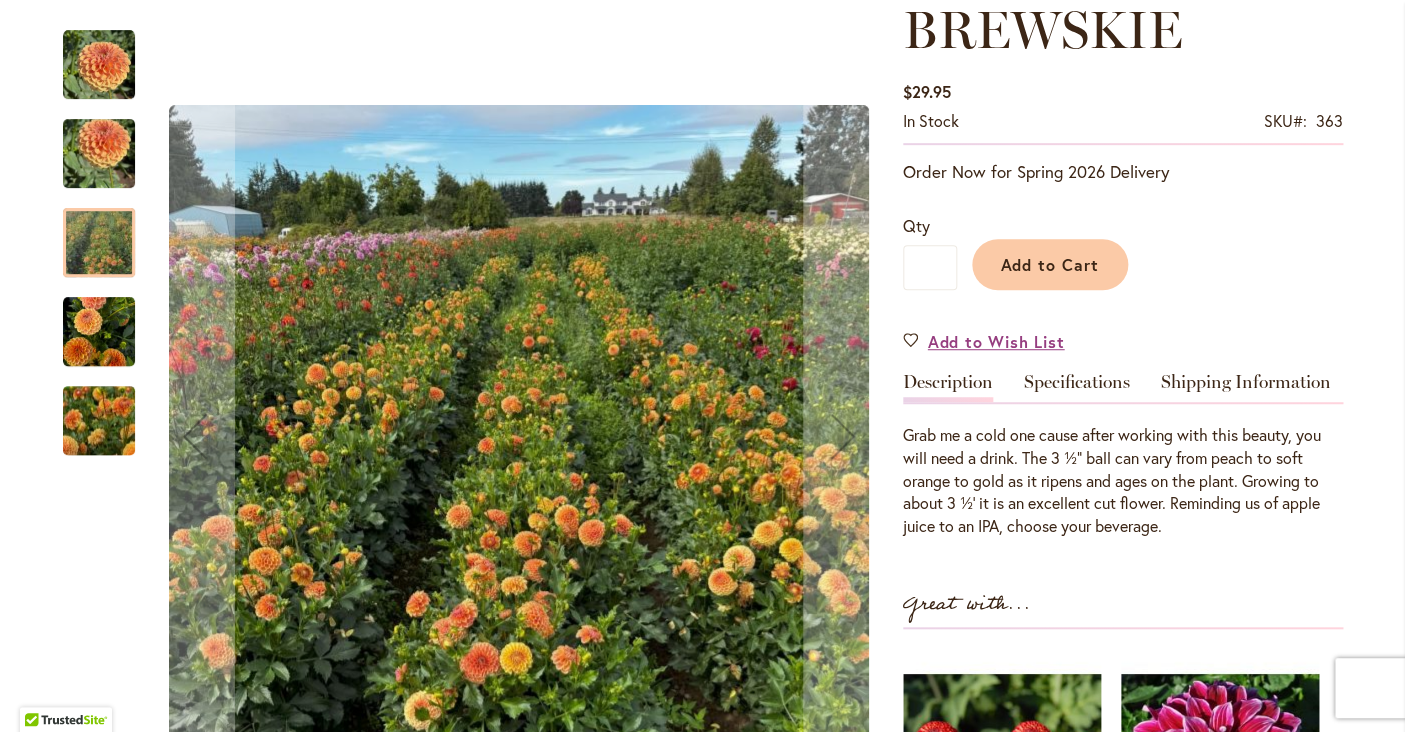 scroll, scrollTop: 312, scrollLeft: 0, axis: vertical 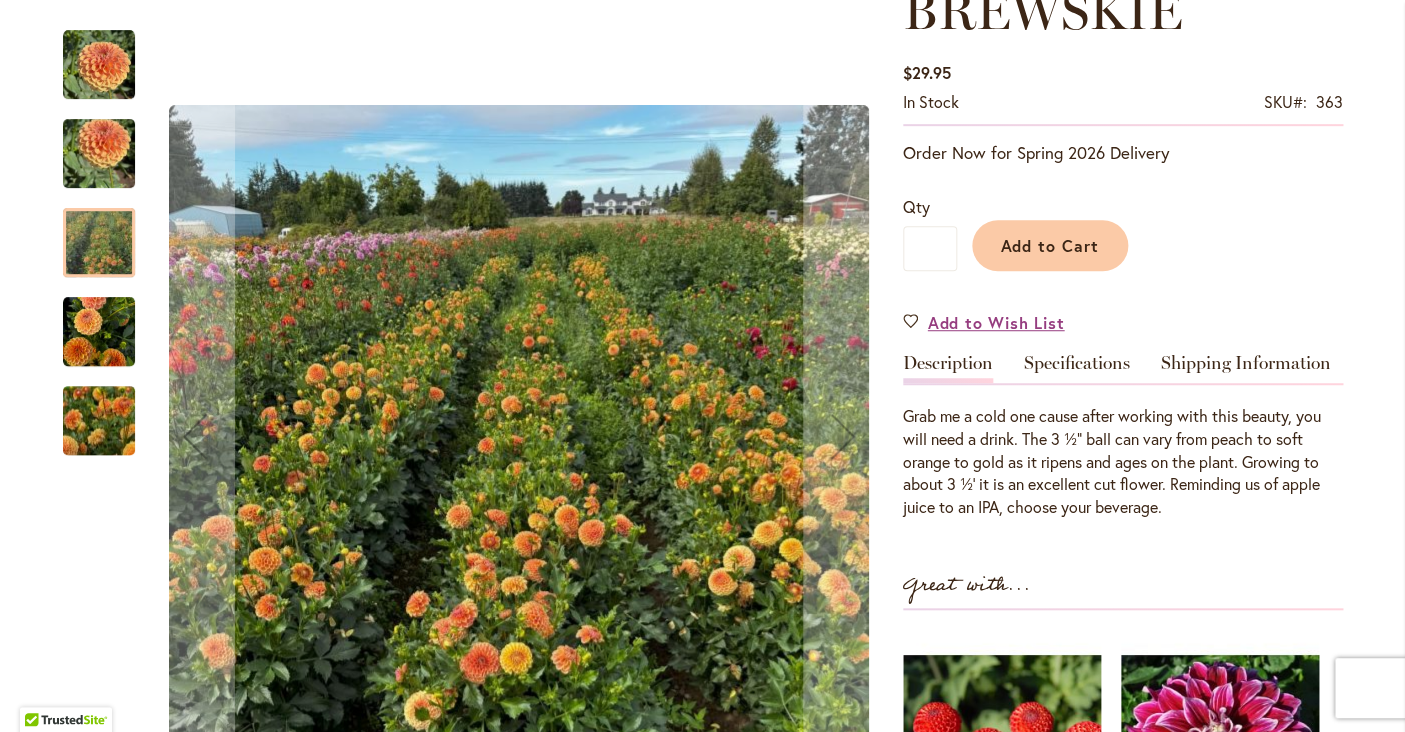 click at bounding box center [99, 242] 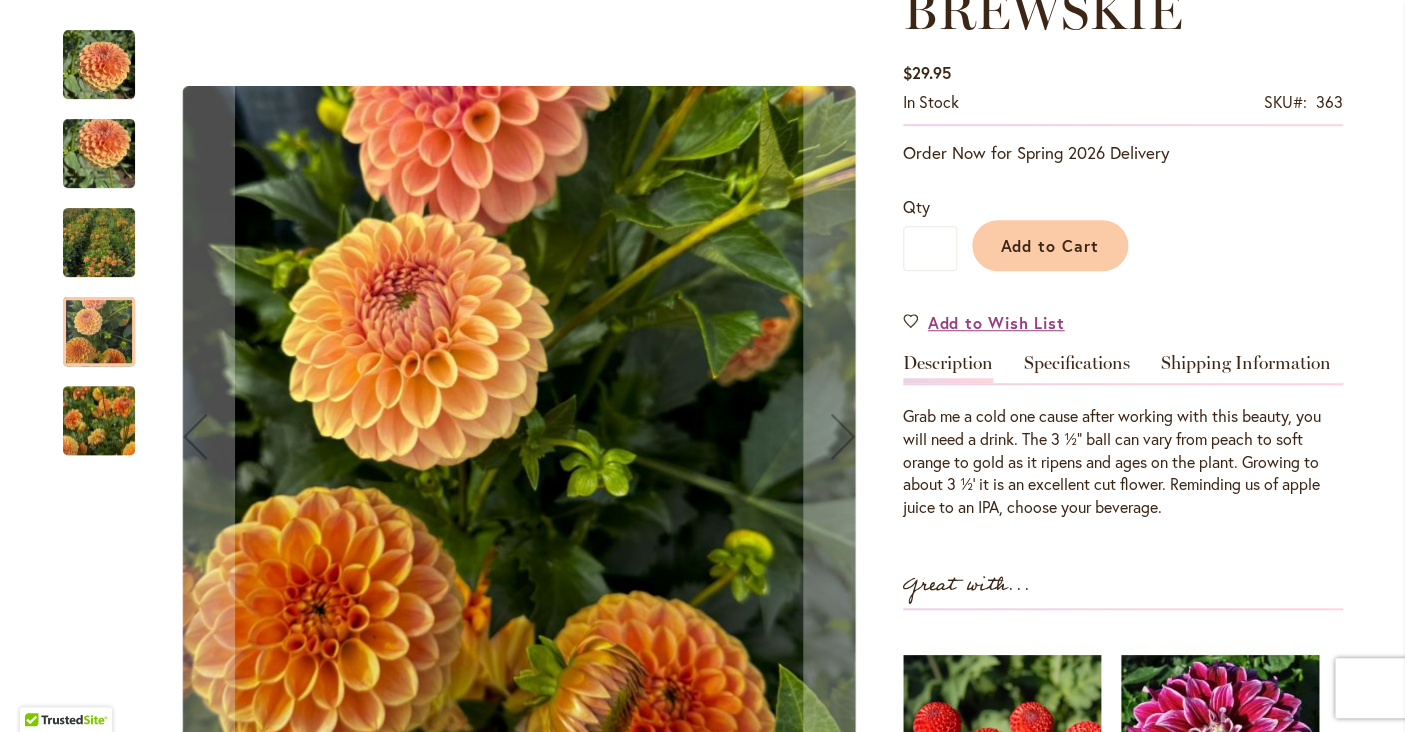 click at bounding box center (99, 420) 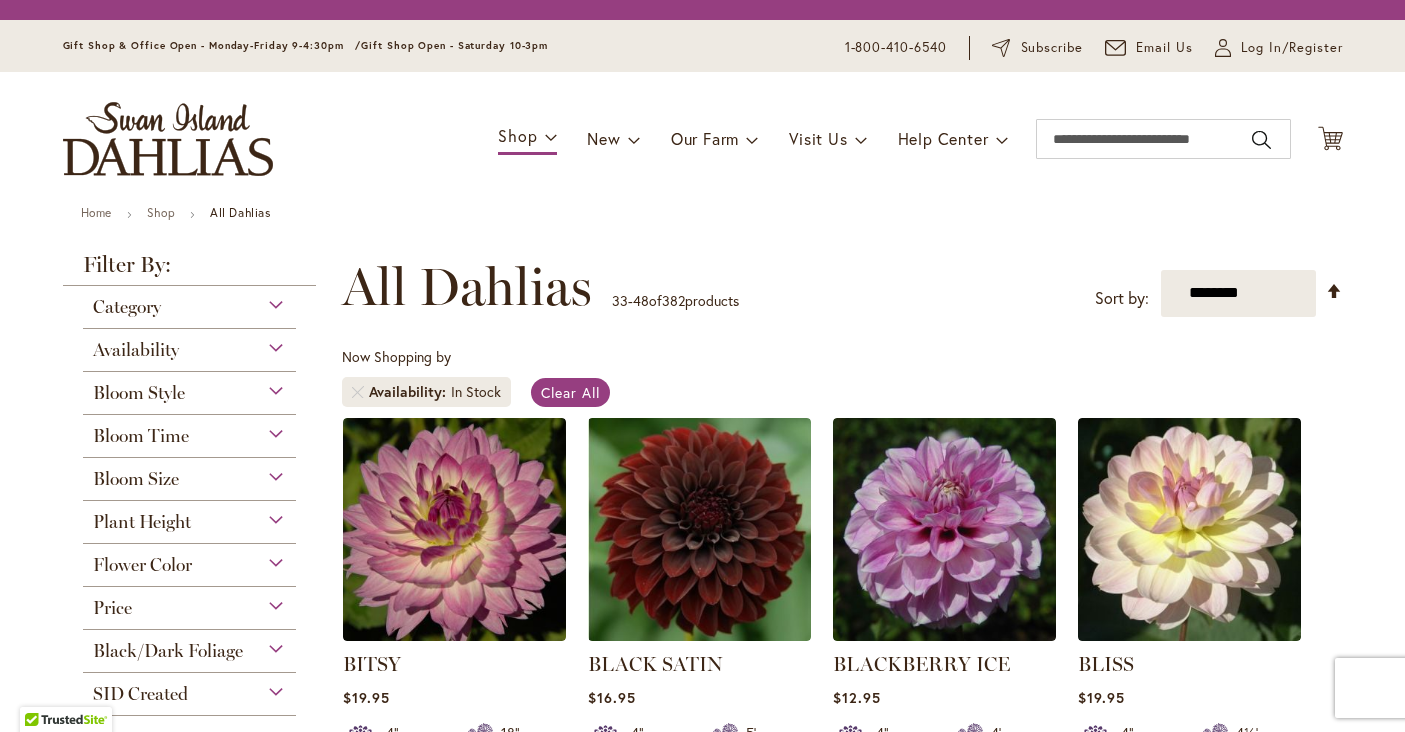scroll, scrollTop: 0, scrollLeft: 0, axis: both 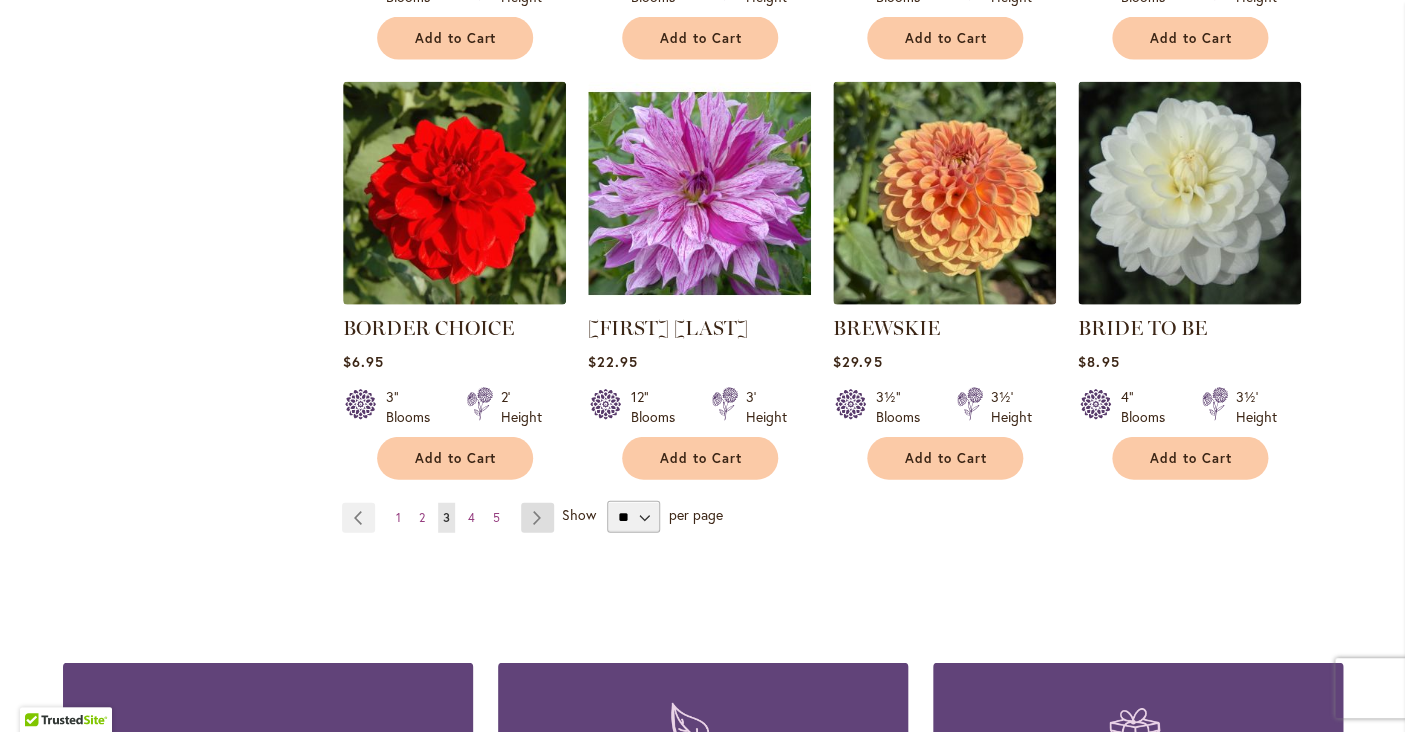 click on "Page
Next" at bounding box center (537, 518) 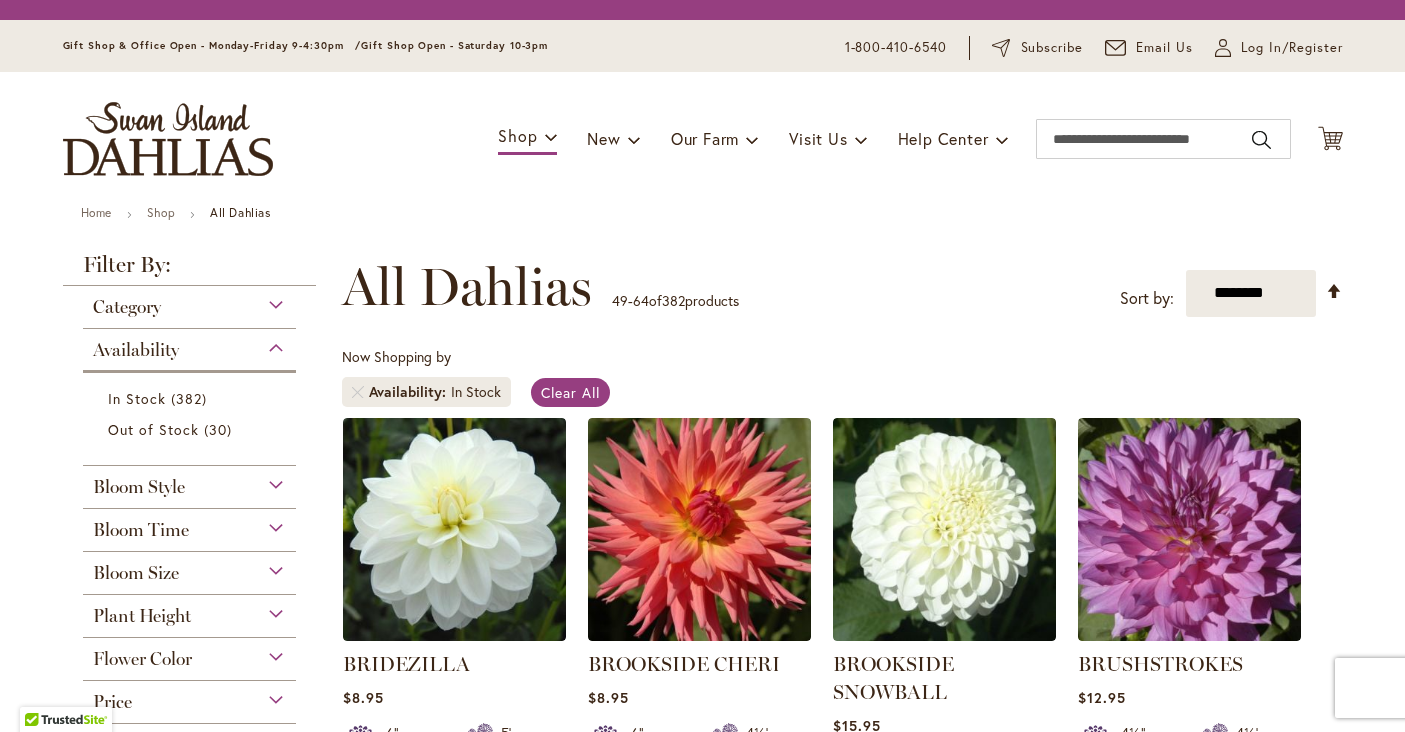 scroll, scrollTop: 0, scrollLeft: 0, axis: both 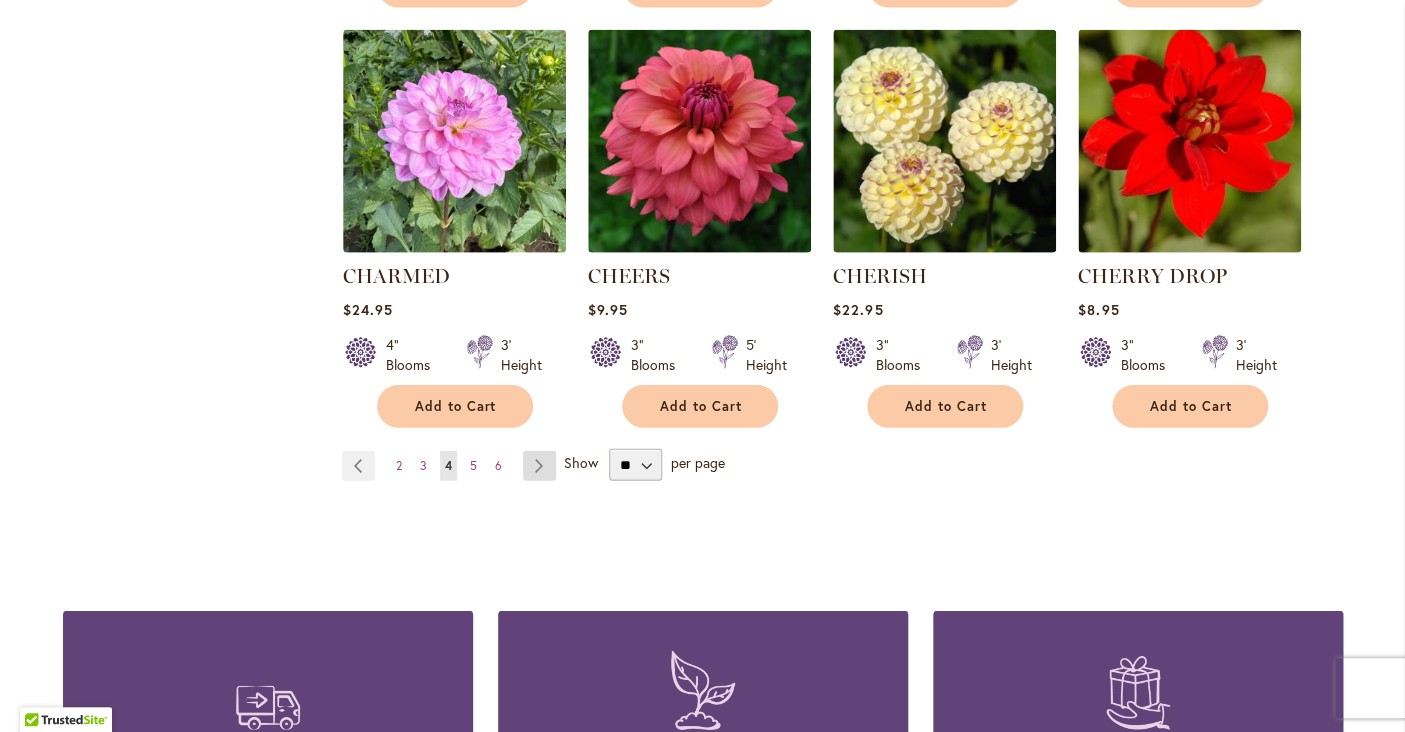 click on "Page
Next" at bounding box center [539, 466] 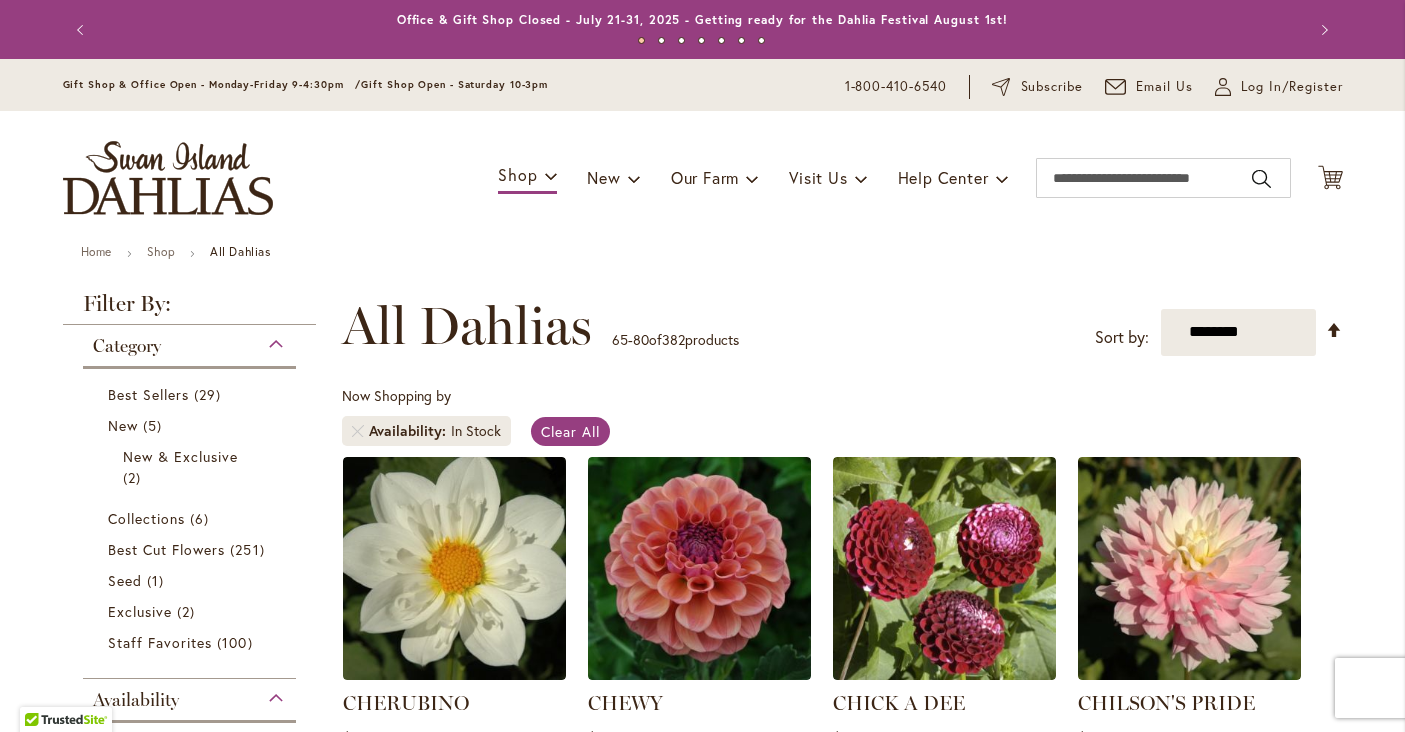 scroll, scrollTop: 0, scrollLeft: 0, axis: both 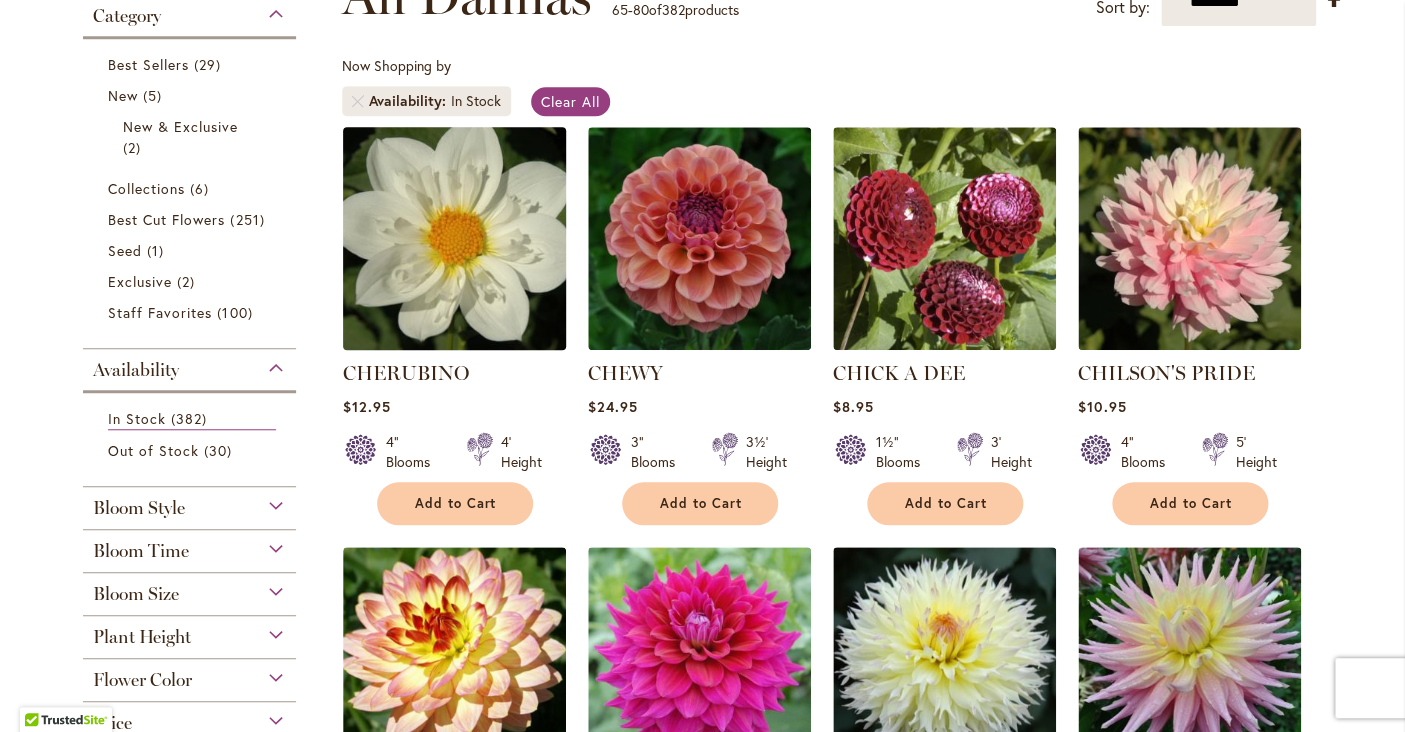click at bounding box center (454, 238) 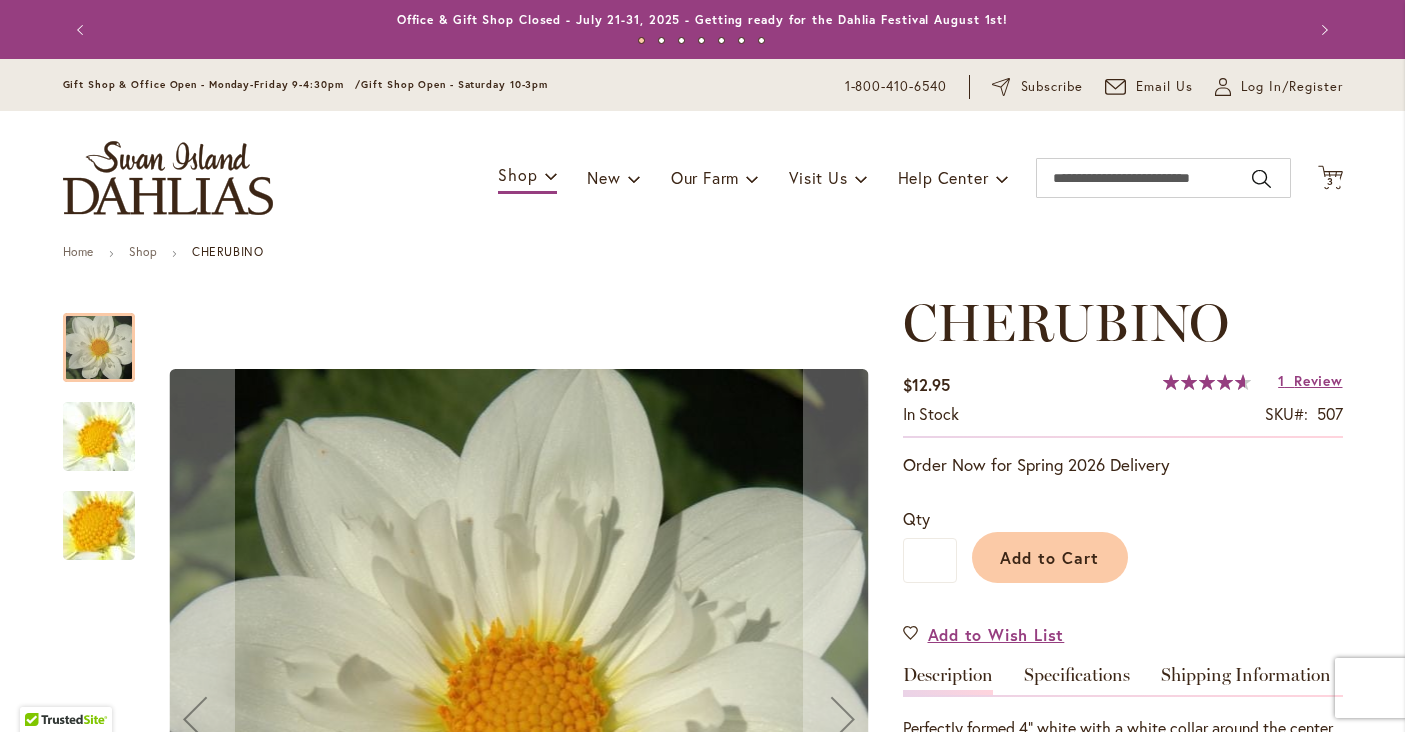 scroll, scrollTop: 0, scrollLeft: 0, axis: both 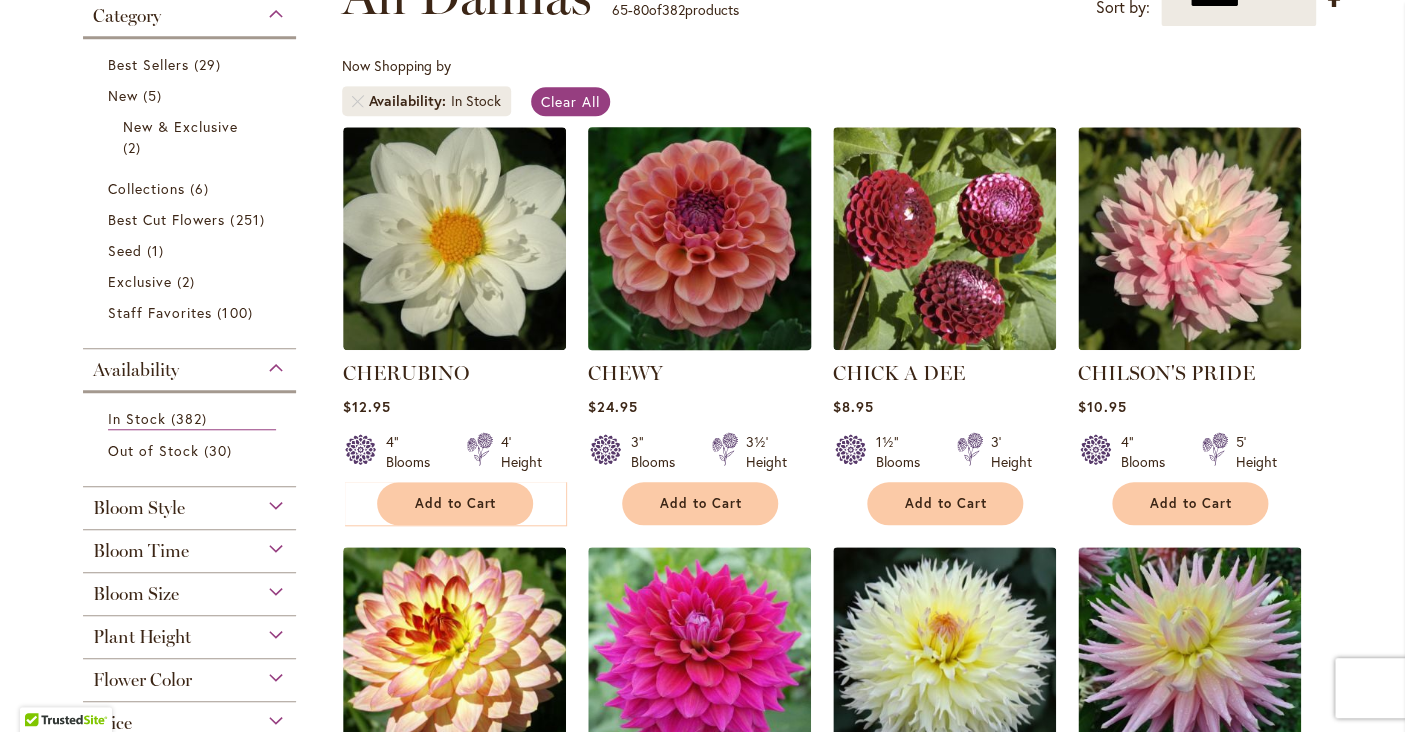 click at bounding box center [699, 238] 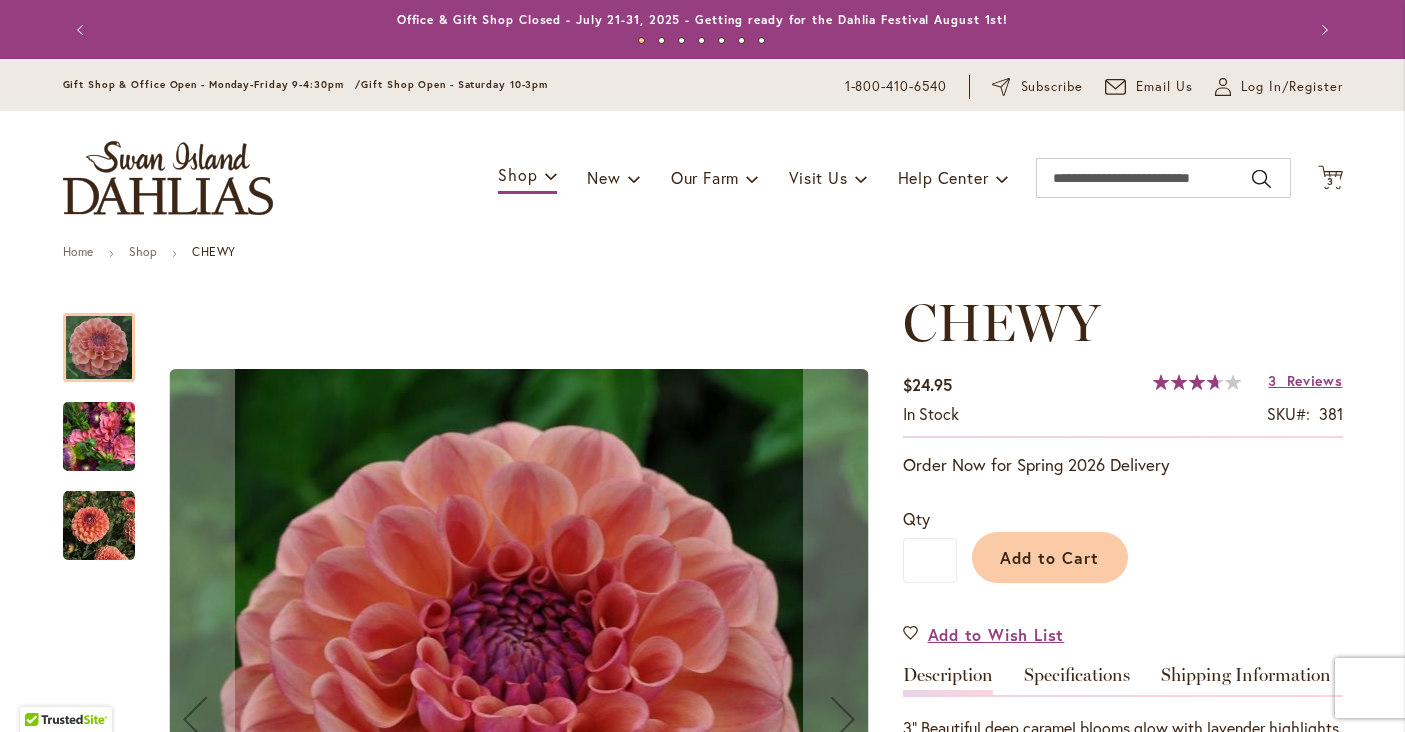 scroll, scrollTop: 0, scrollLeft: 0, axis: both 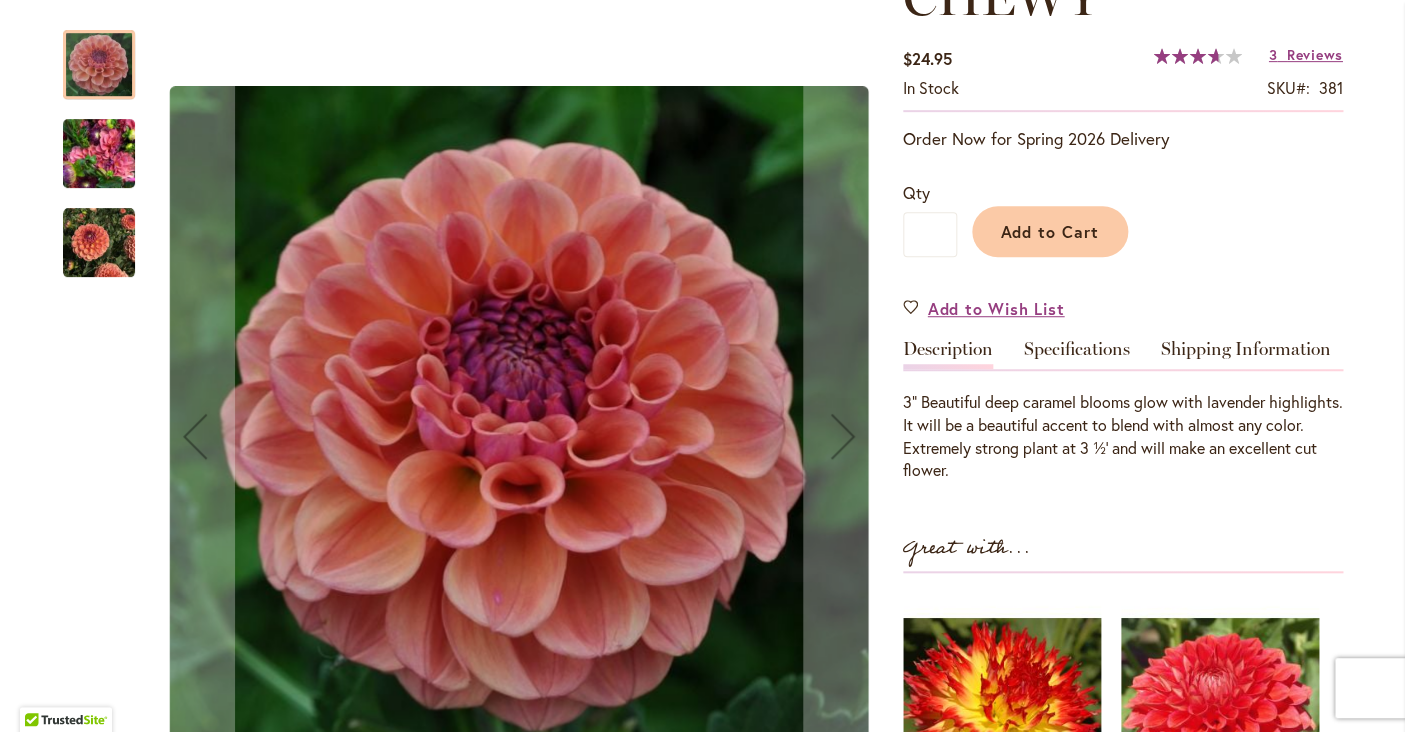 click at bounding box center (99, 154) 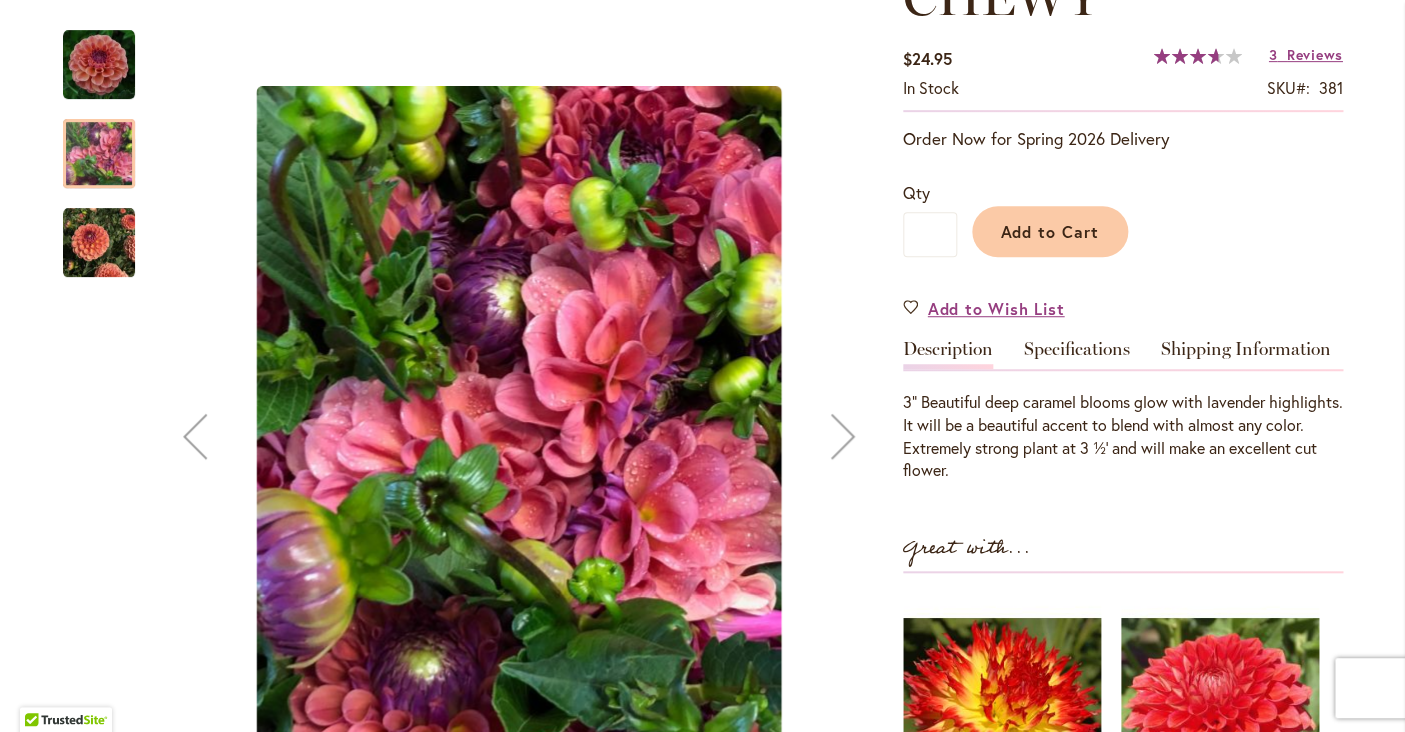 click at bounding box center [99, 243] 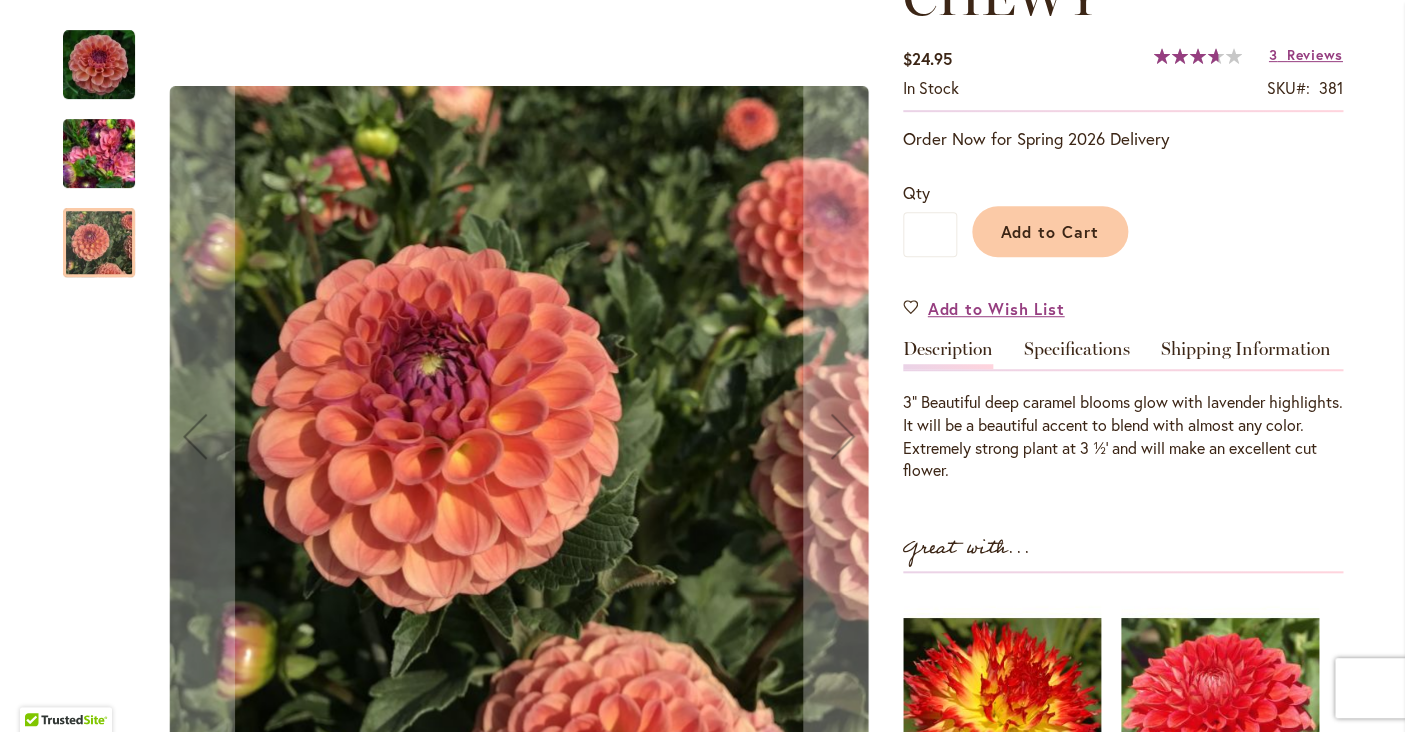 click at bounding box center (99, 154) 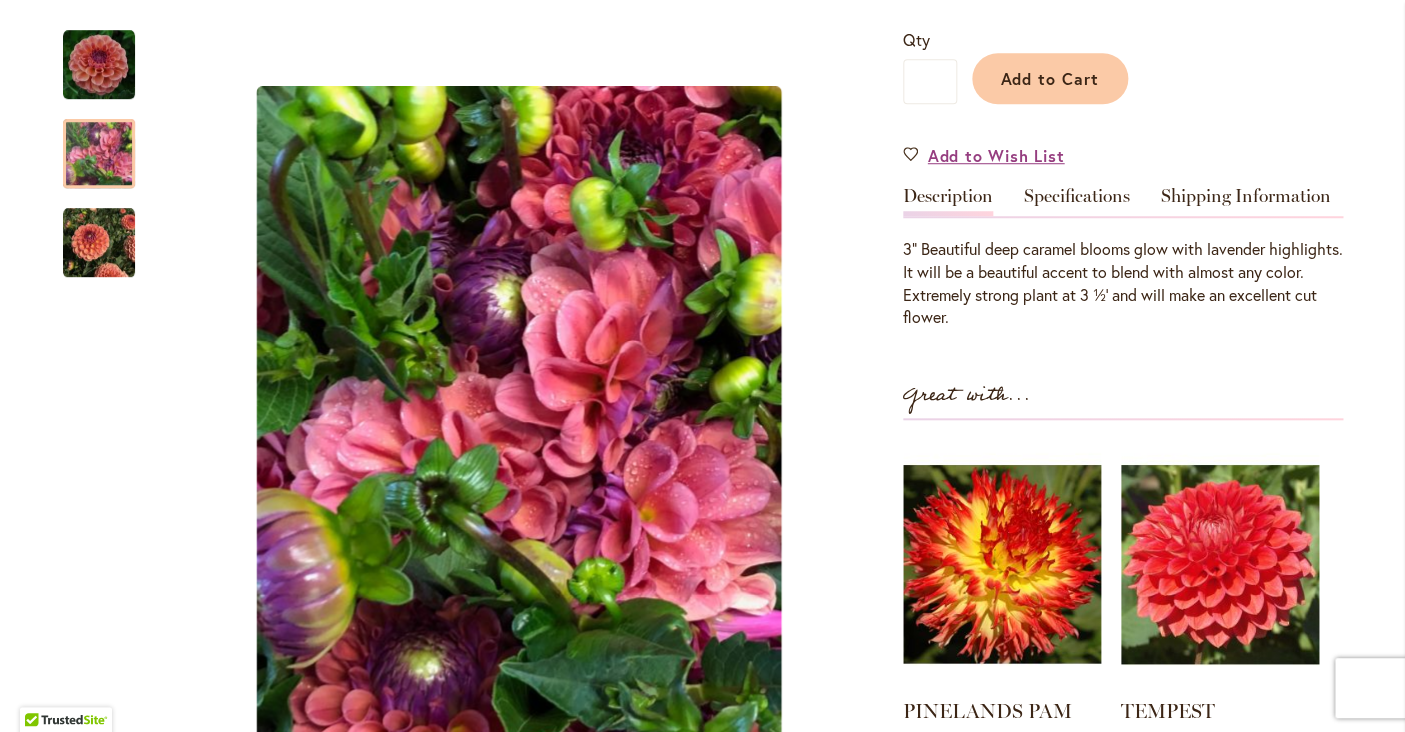 scroll, scrollTop: 474, scrollLeft: 0, axis: vertical 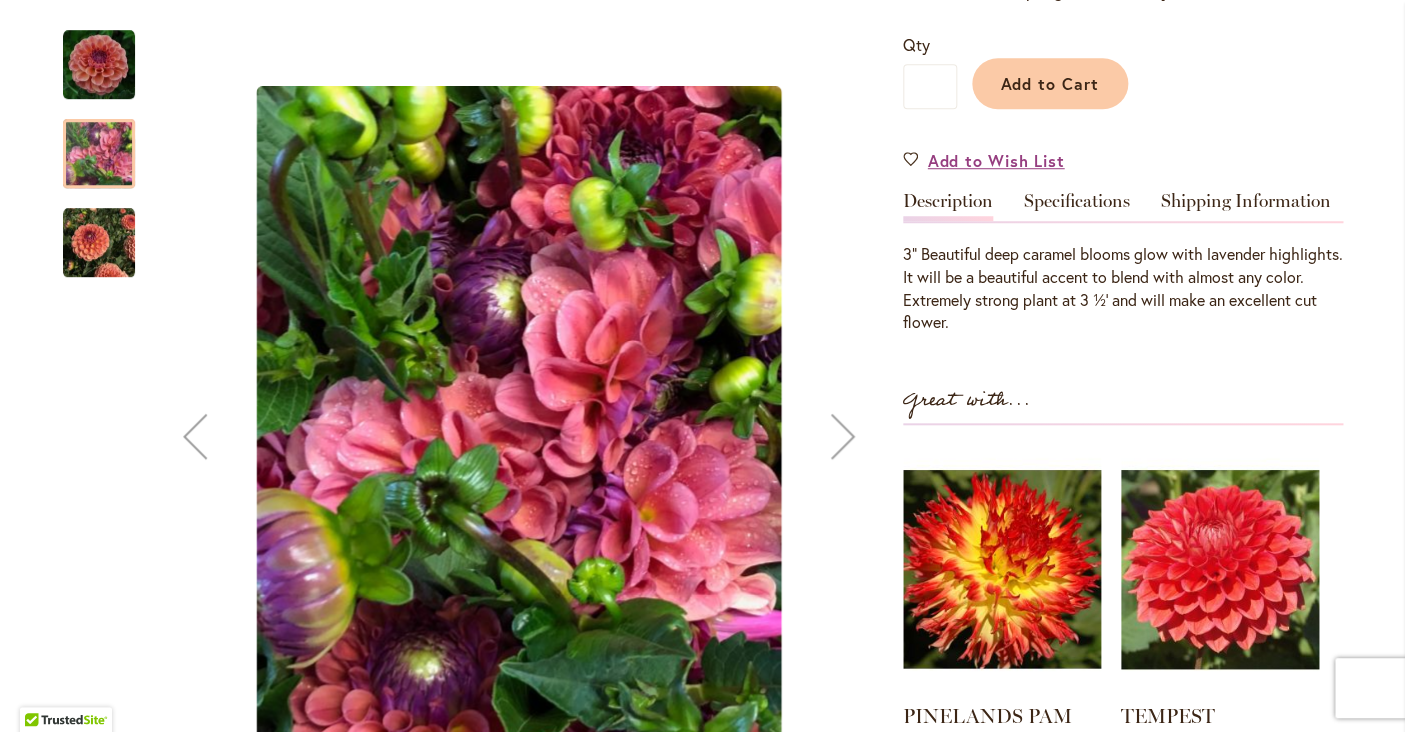 click at bounding box center (99, 65) 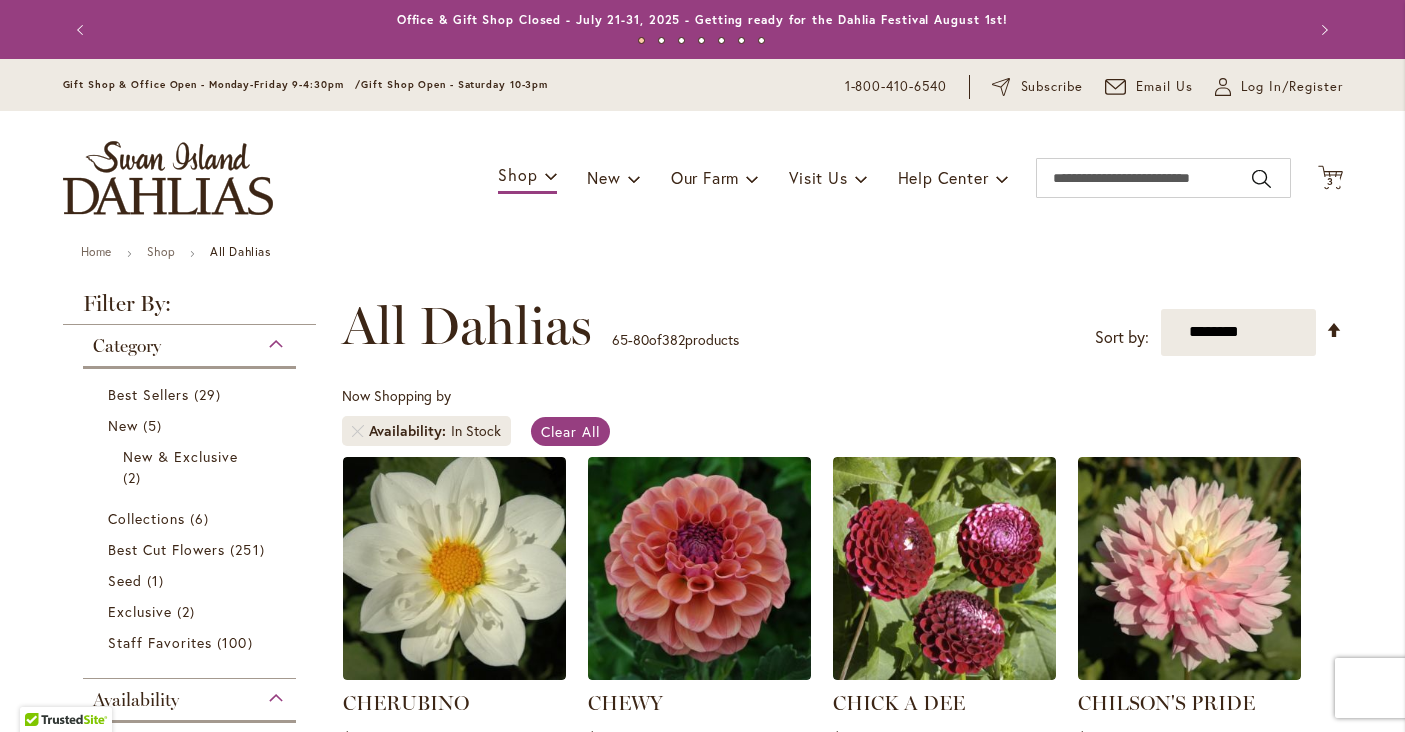 scroll, scrollTop: 0, scrollLeft: 0, axis: both 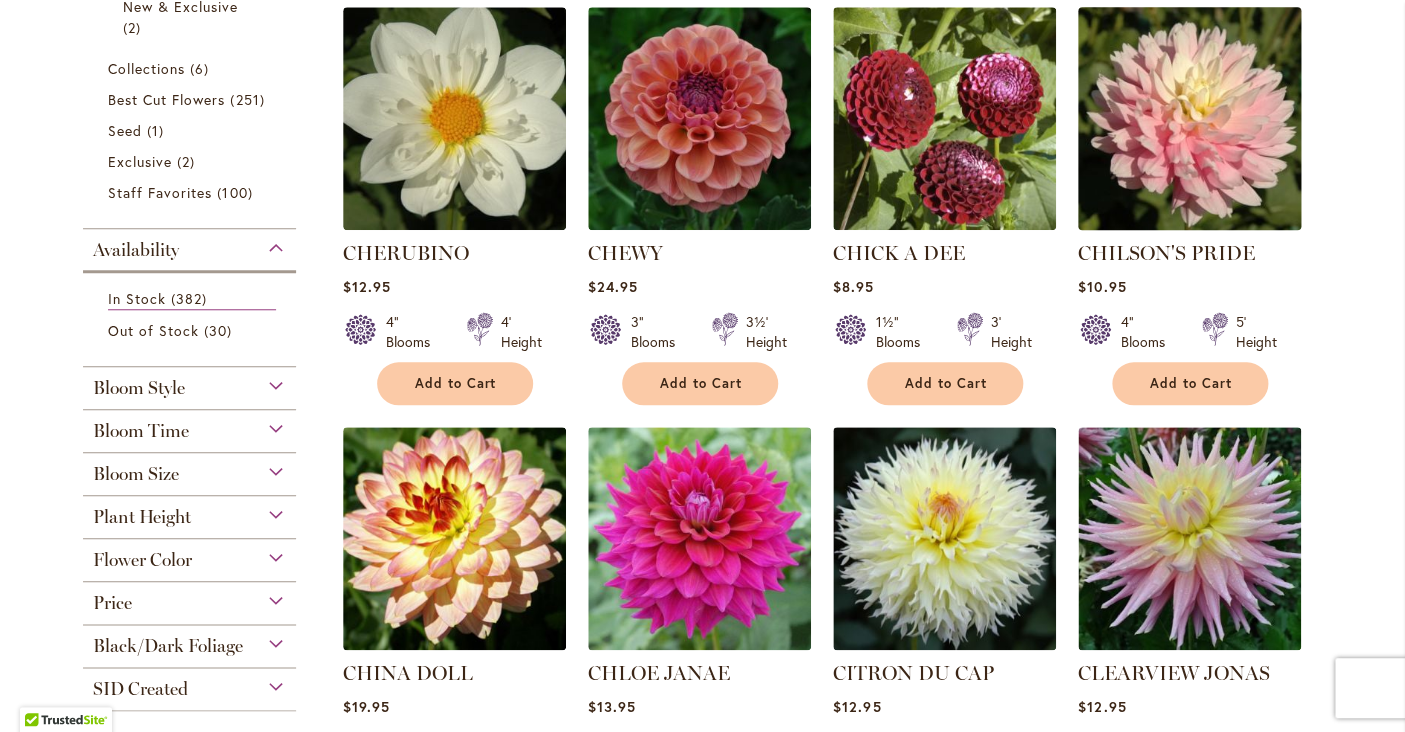 click at bounding box center (1189, 118) 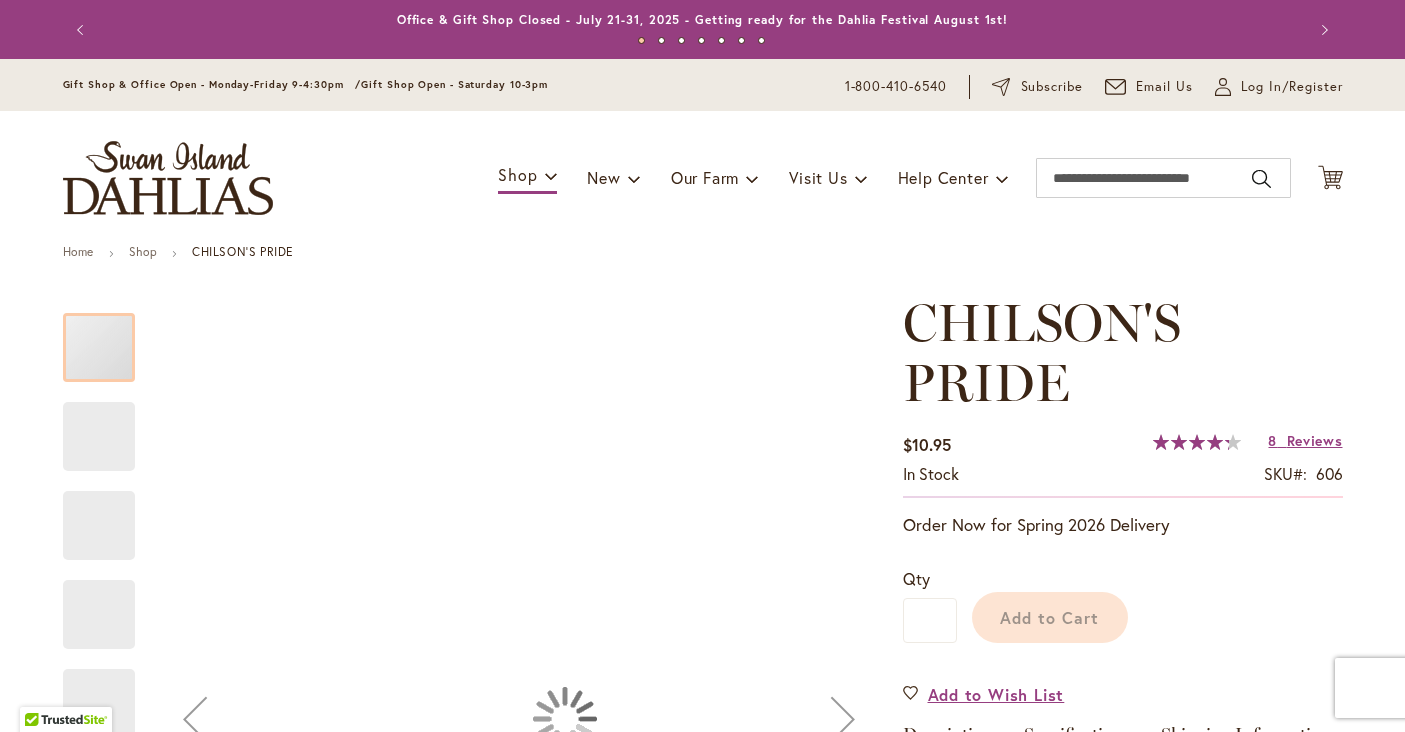 scroll, scrollTop: 0, scrollLeft: 0, axis: both 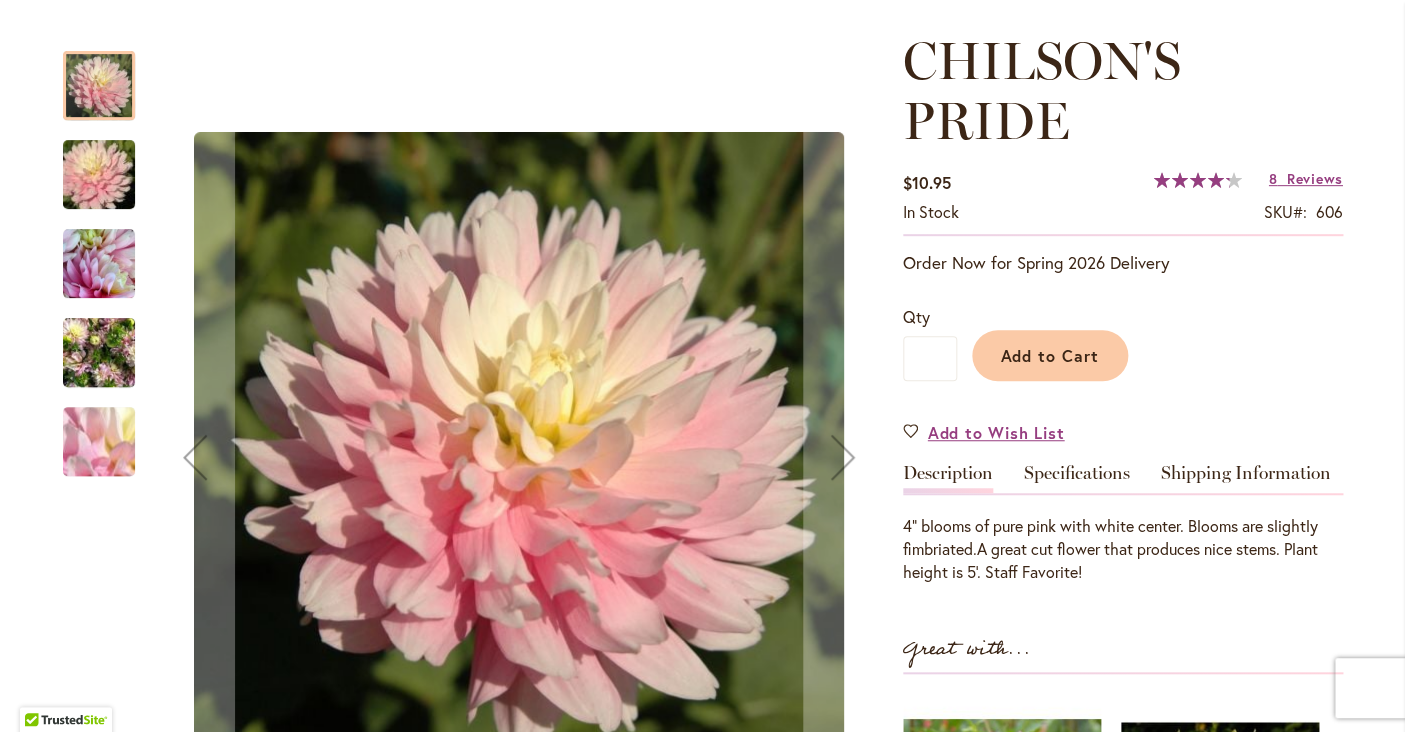 click at bounding box center (99, 175) 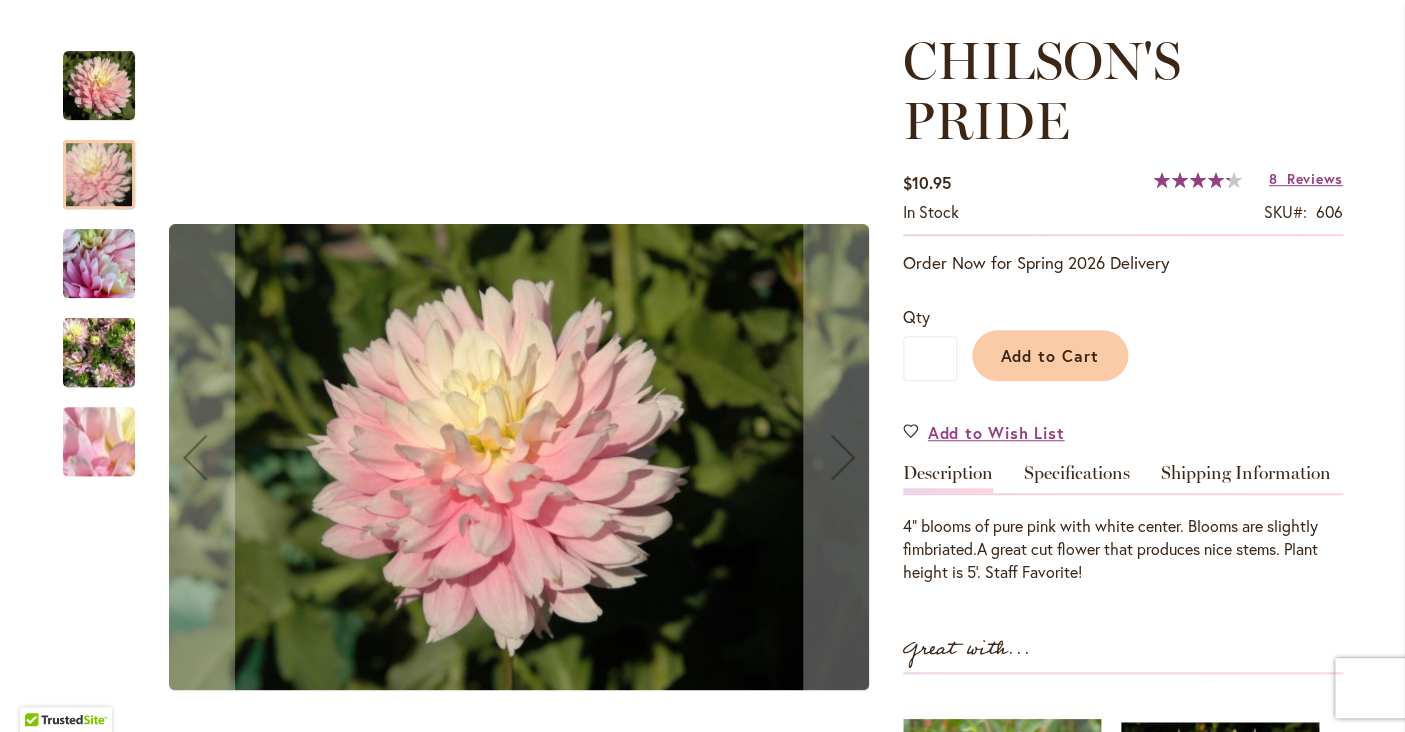 click at bounding box center [99, 353] 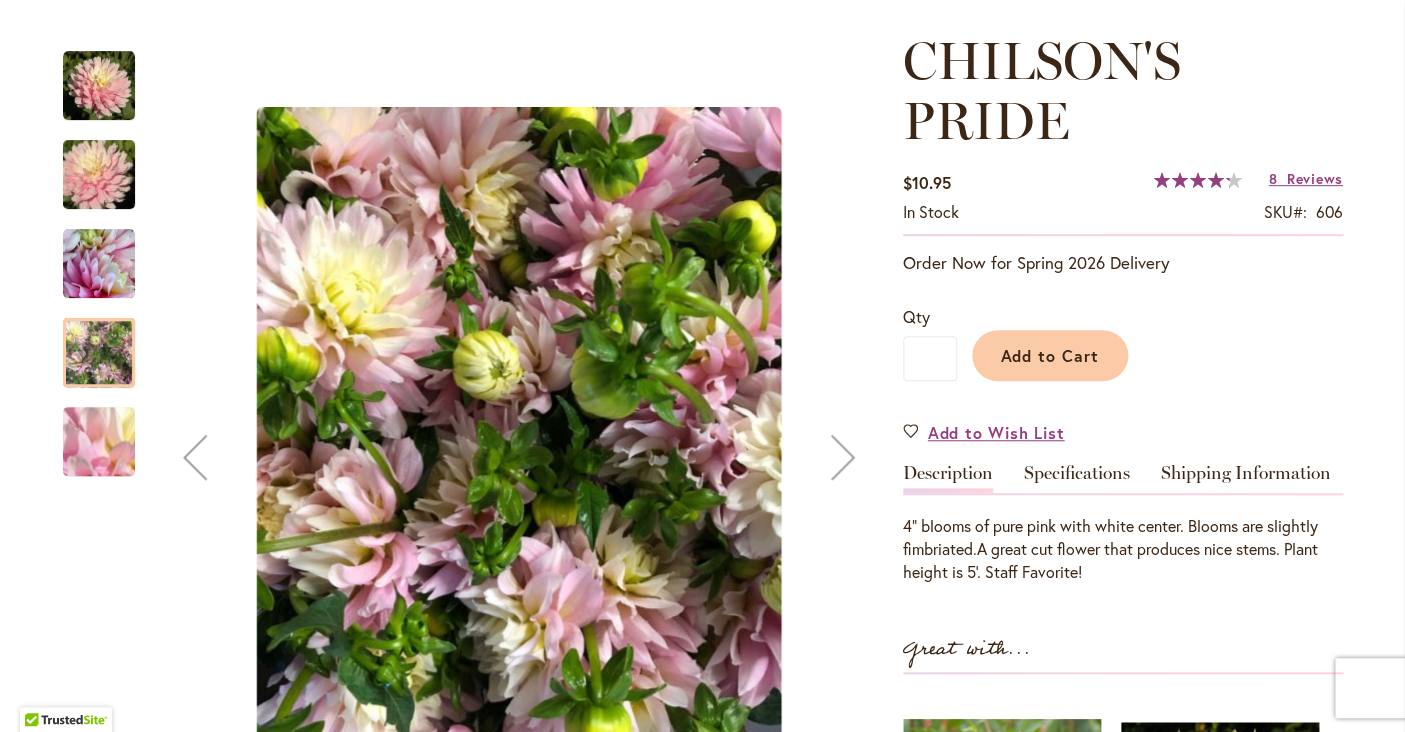 click at bounding box center [99, 442] 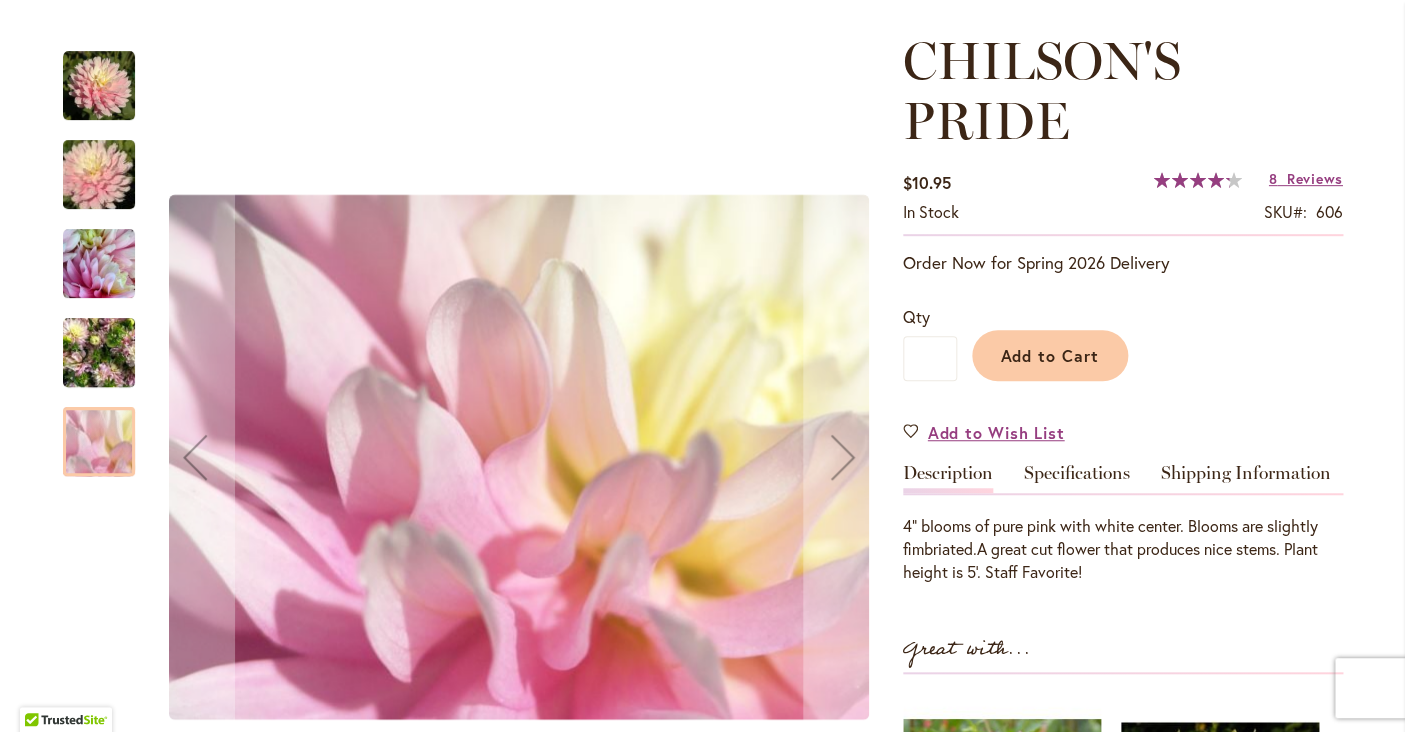 click at bounding box center [99, 175] 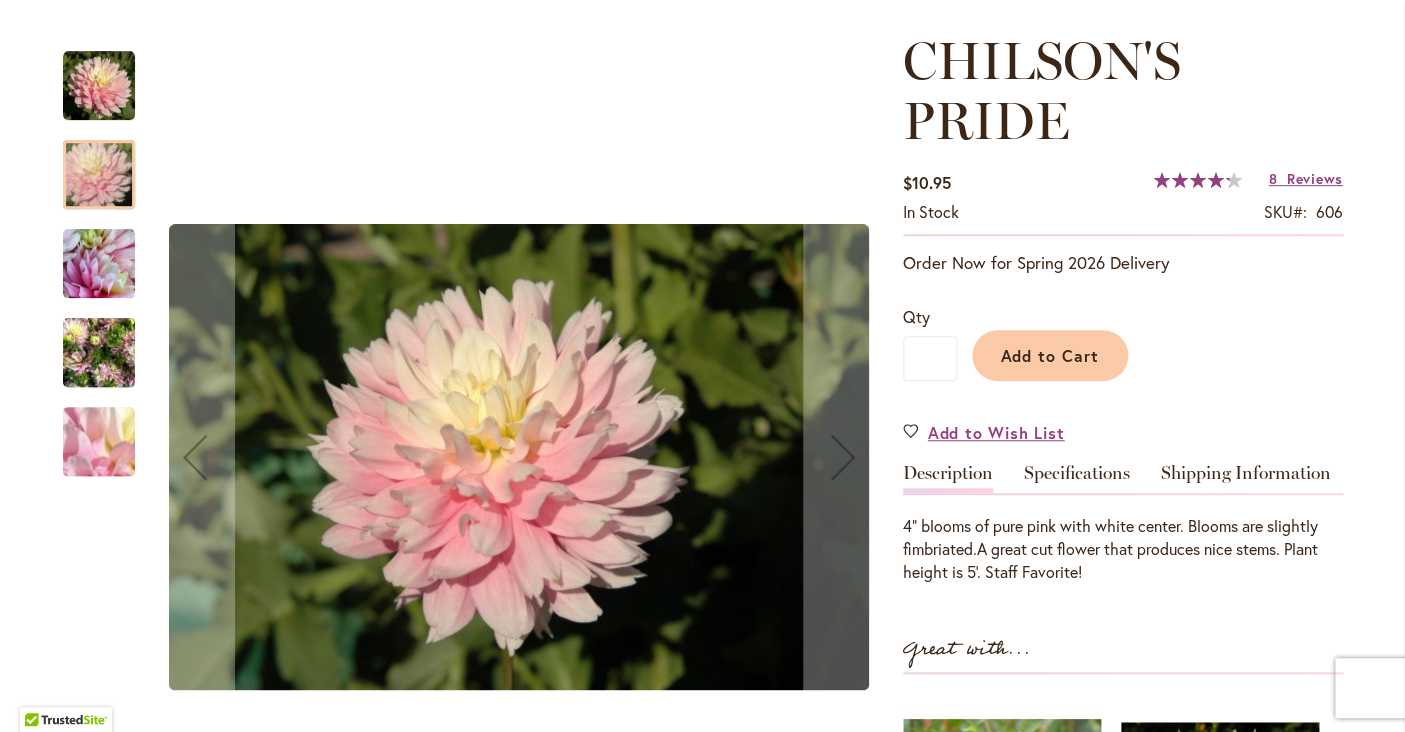 click at bounding box center (99, 264) 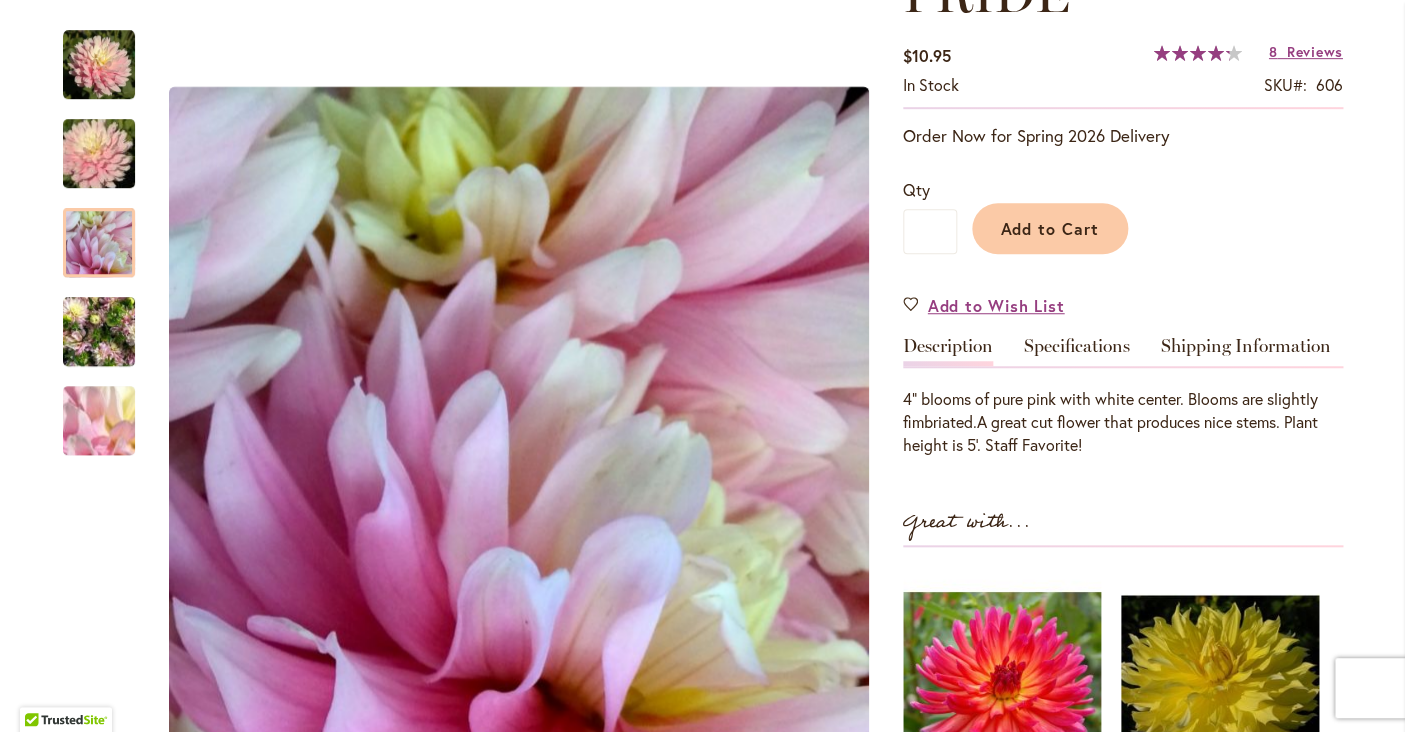 scroll, scrollTop: 399, scrollLeft: 0, axis: vertical 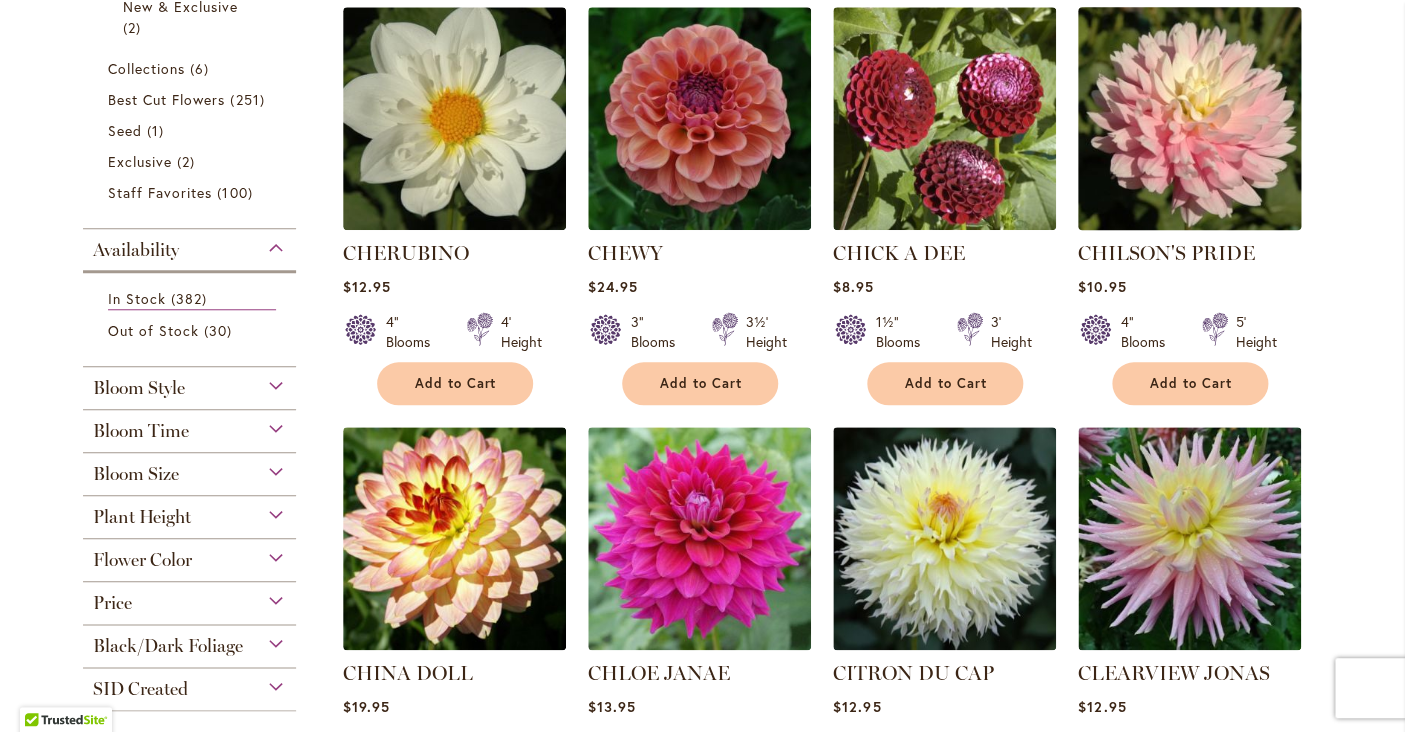 click at bounding box center (1189, 118) 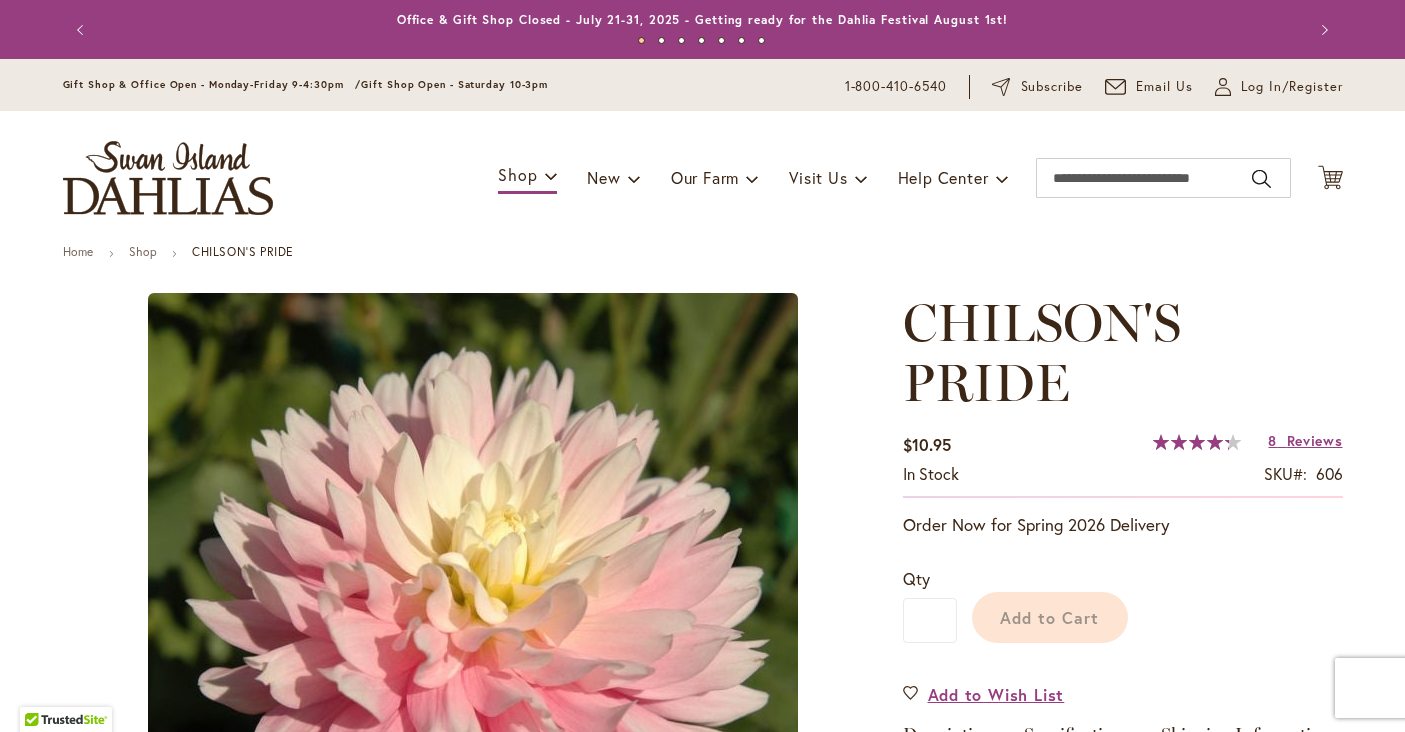 scroll, scrollTop: 0, scrollLeft: 0, axis: both 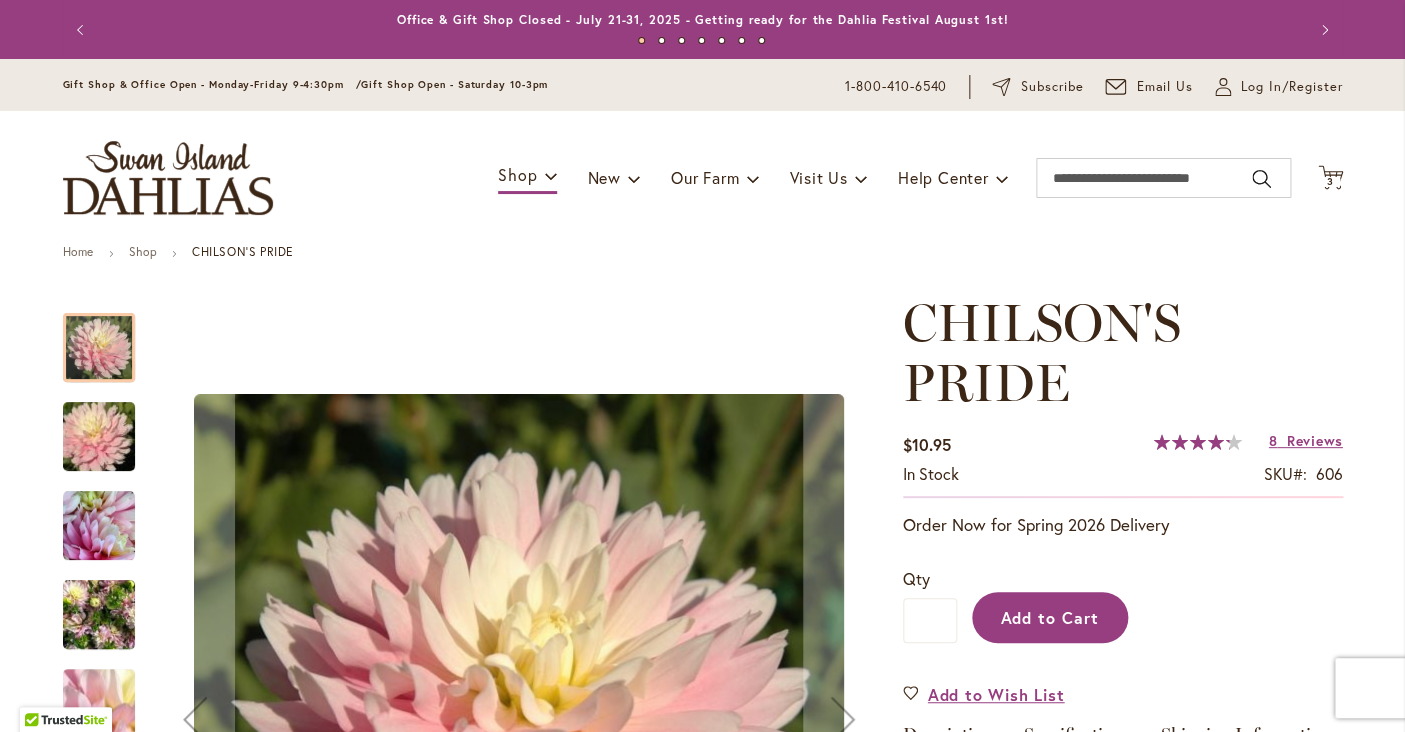 click on "Add to Cart" at bounding box center [1049, 617] 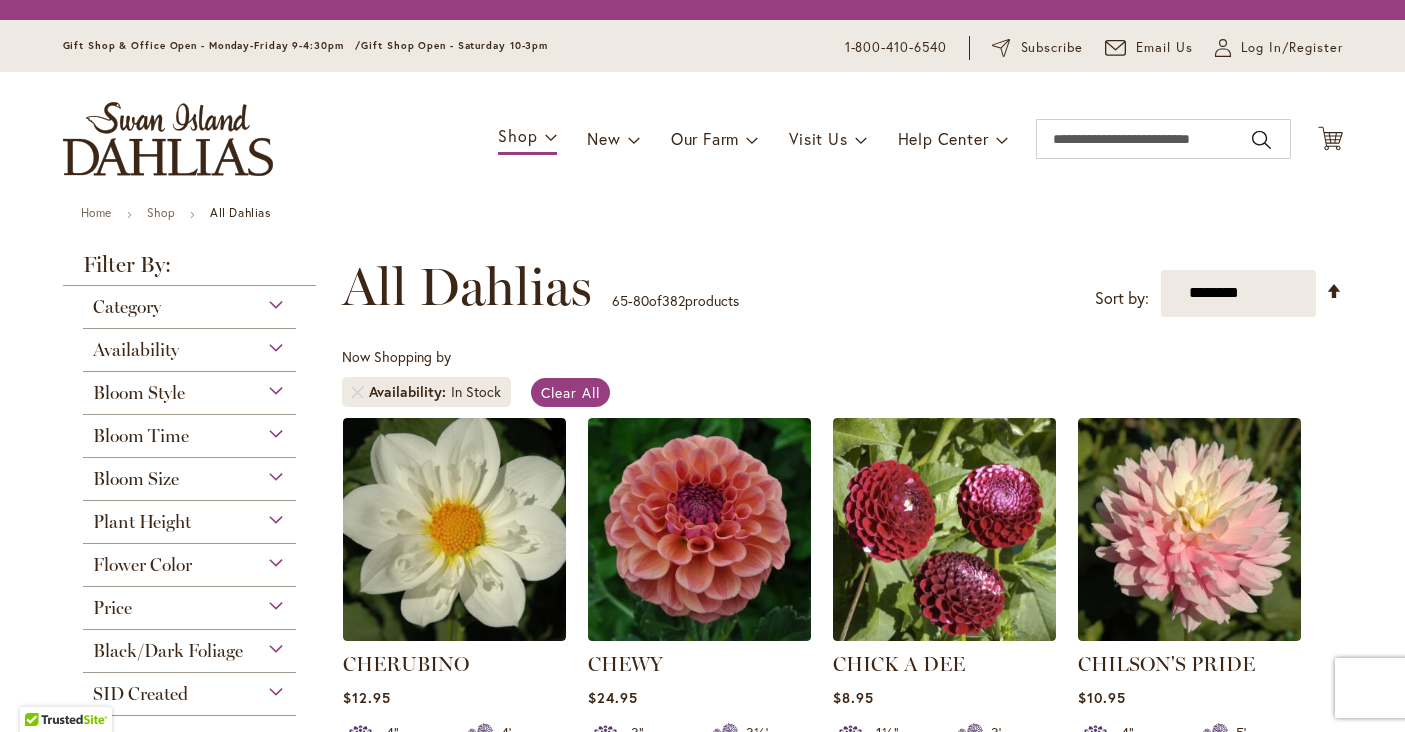 scroll, scrollTop: 0, scrollLeft: 0, axis: both 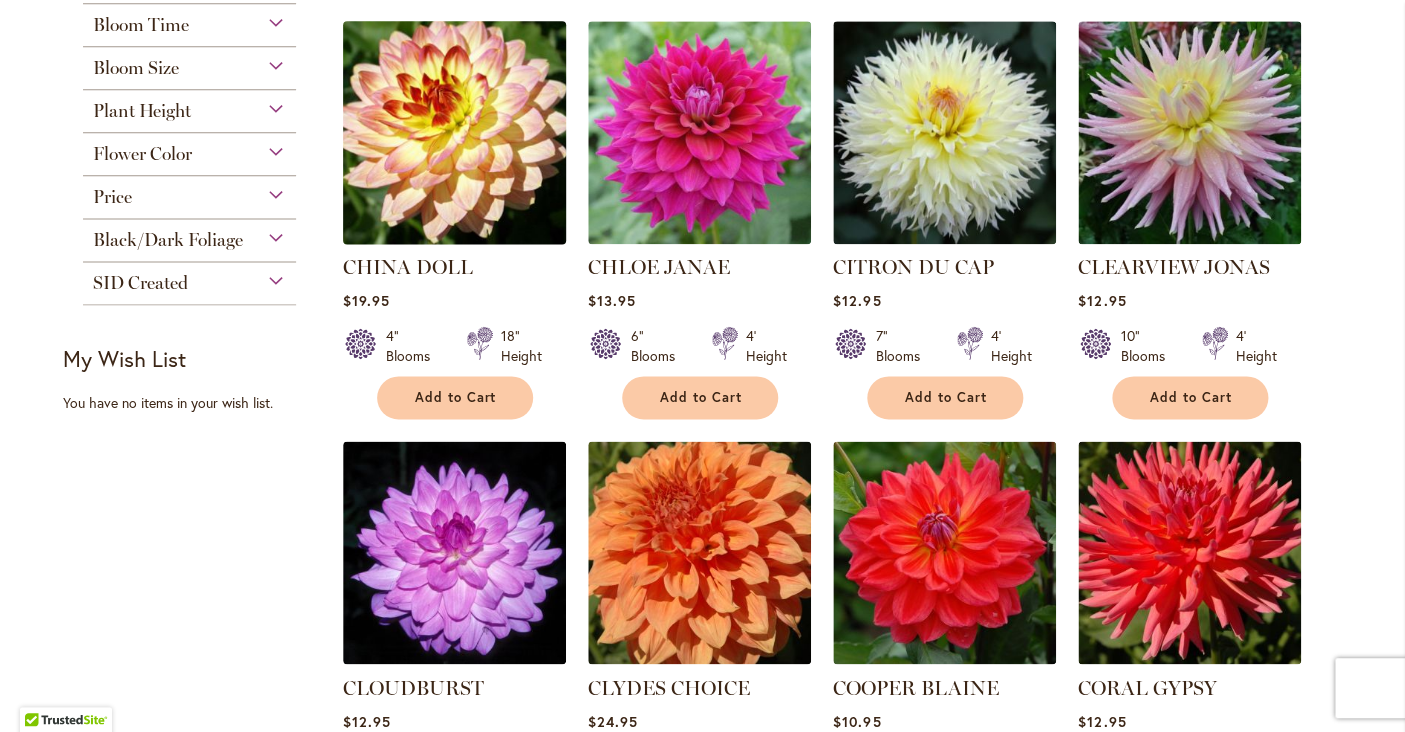 click at bounding box center (454, 132) 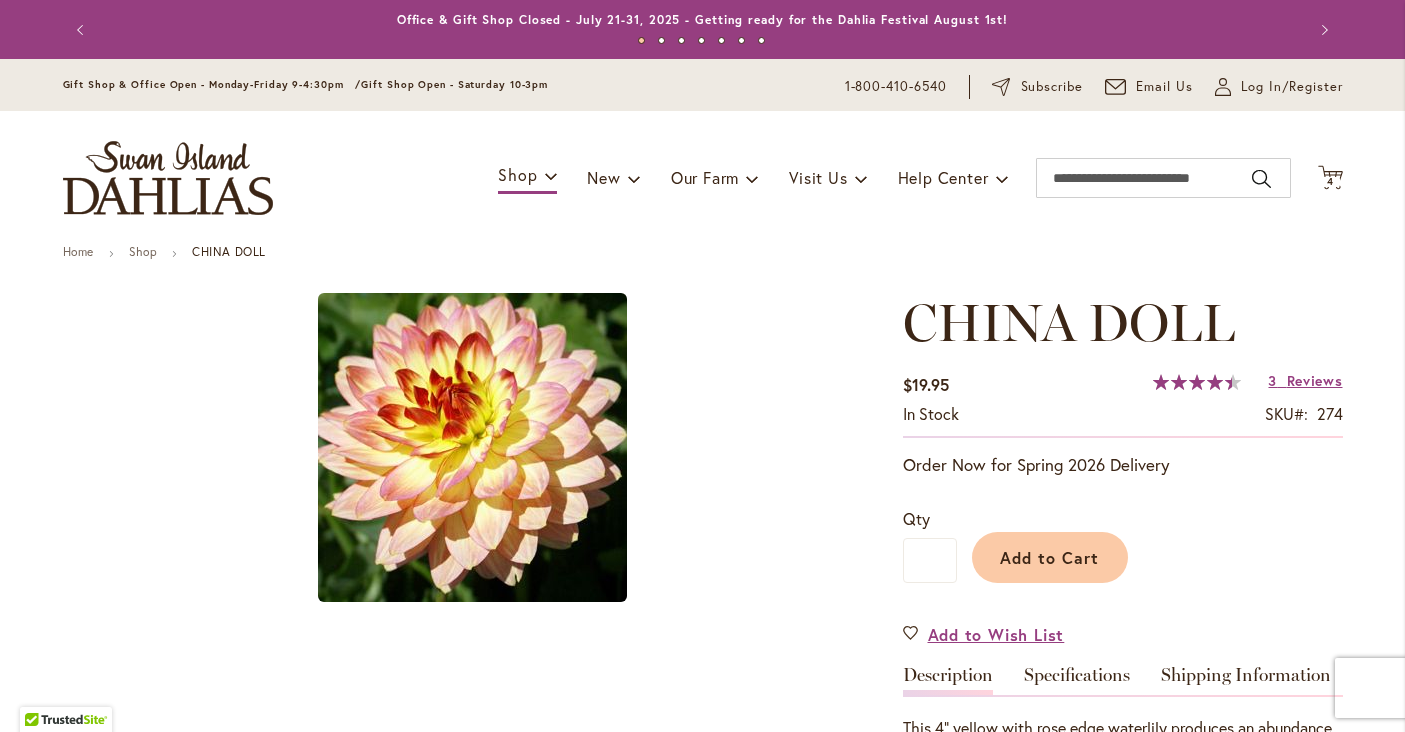 scroll, scrollTop: 0, scrollLeft: 0, axis: both 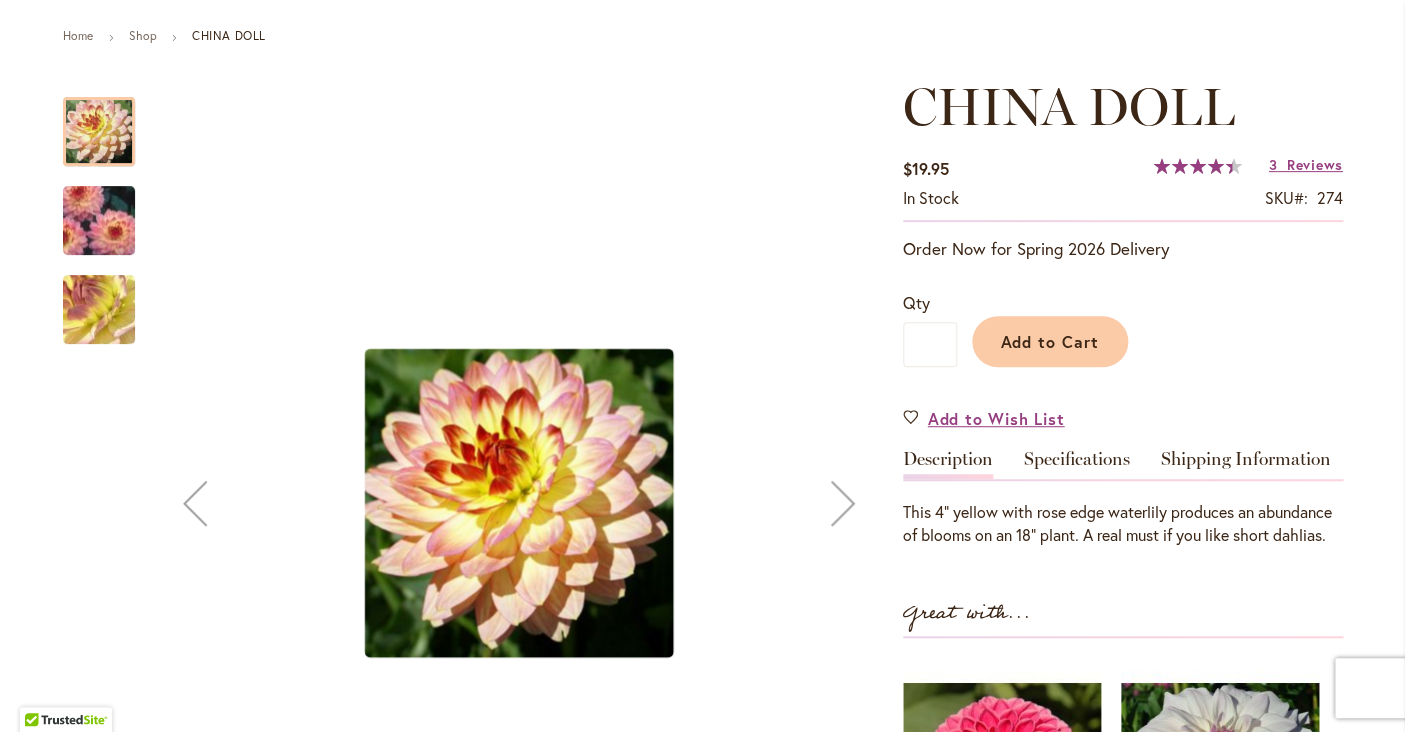 click at bounding box center (99, 220) 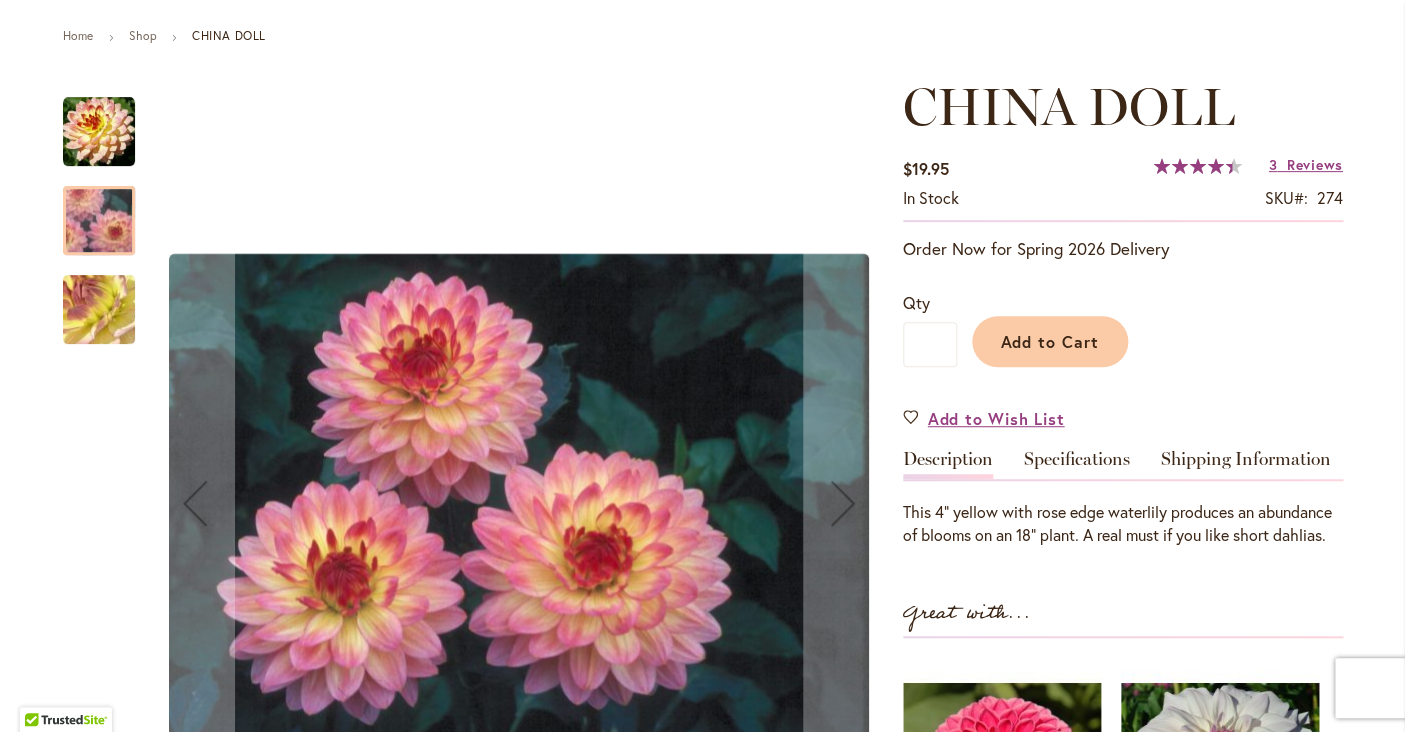 click at bounding box center [99, 310] 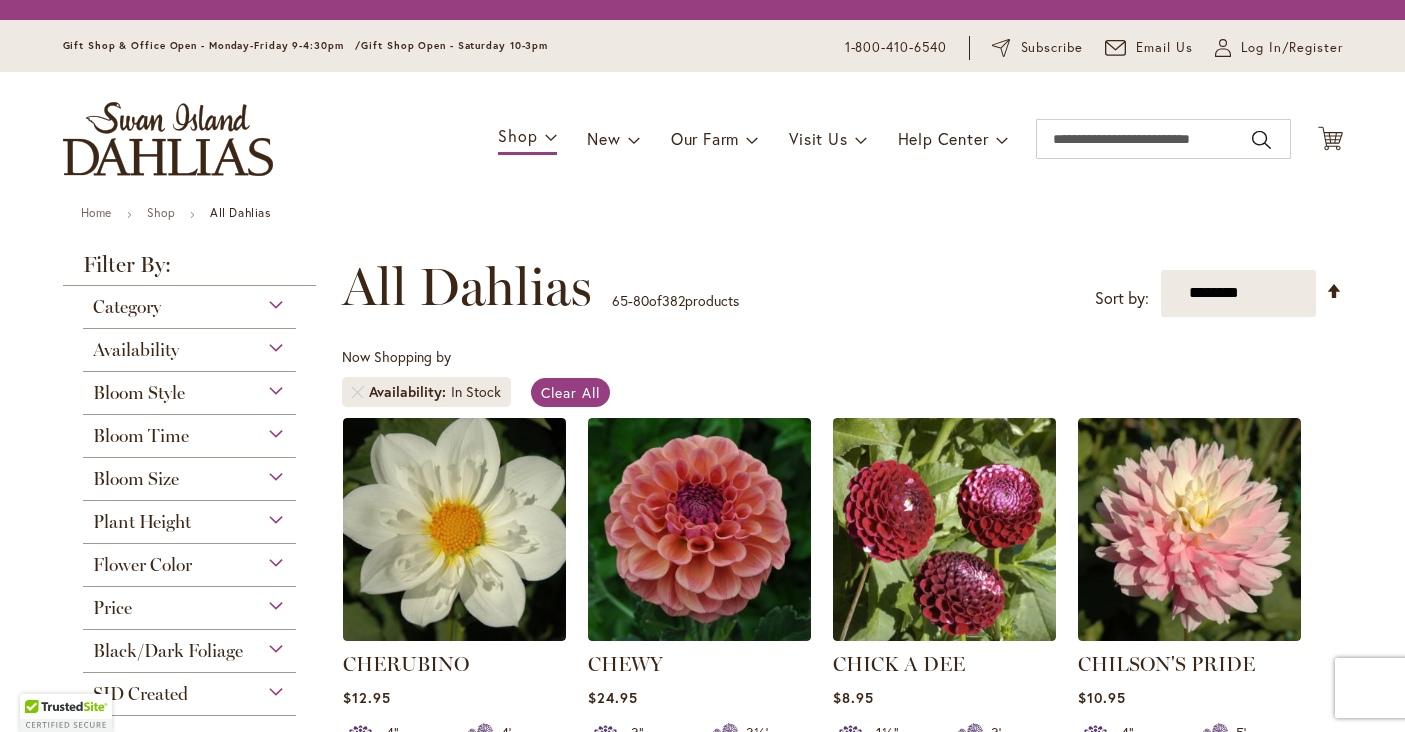 scroll, scrollTop: 0, scrollLeft: 0, axis: both 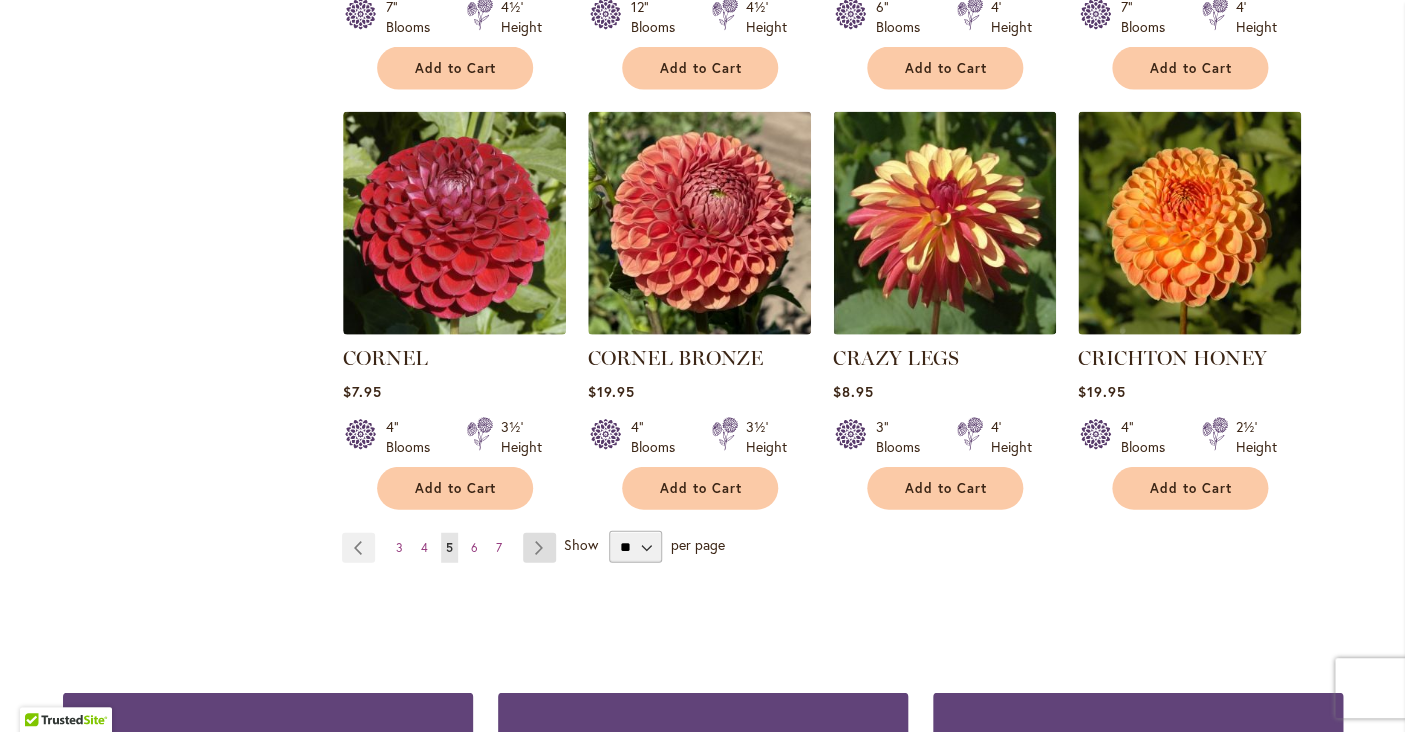 click on "Page
Next" at bounding box center (539, 548) 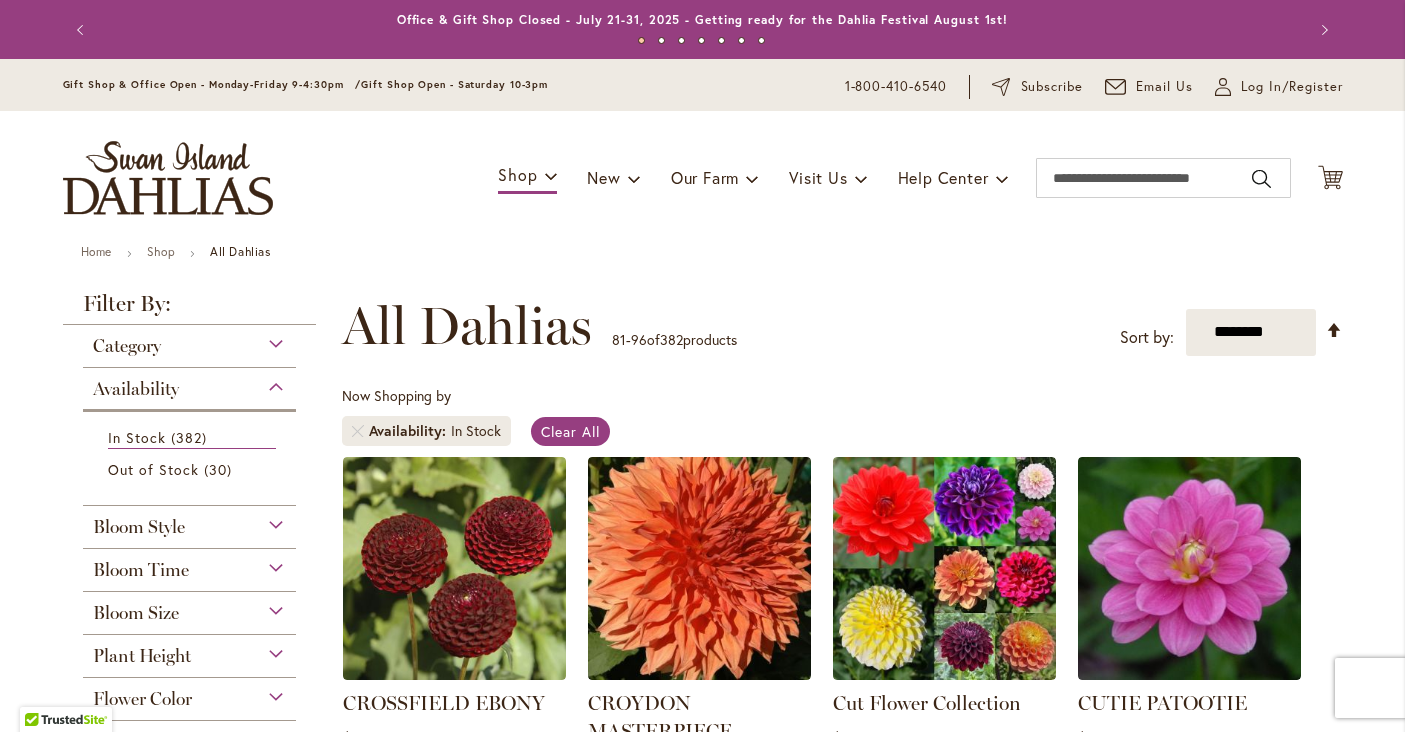 scroll, scrollTop: 0, scrollLeft: 0, axis: both 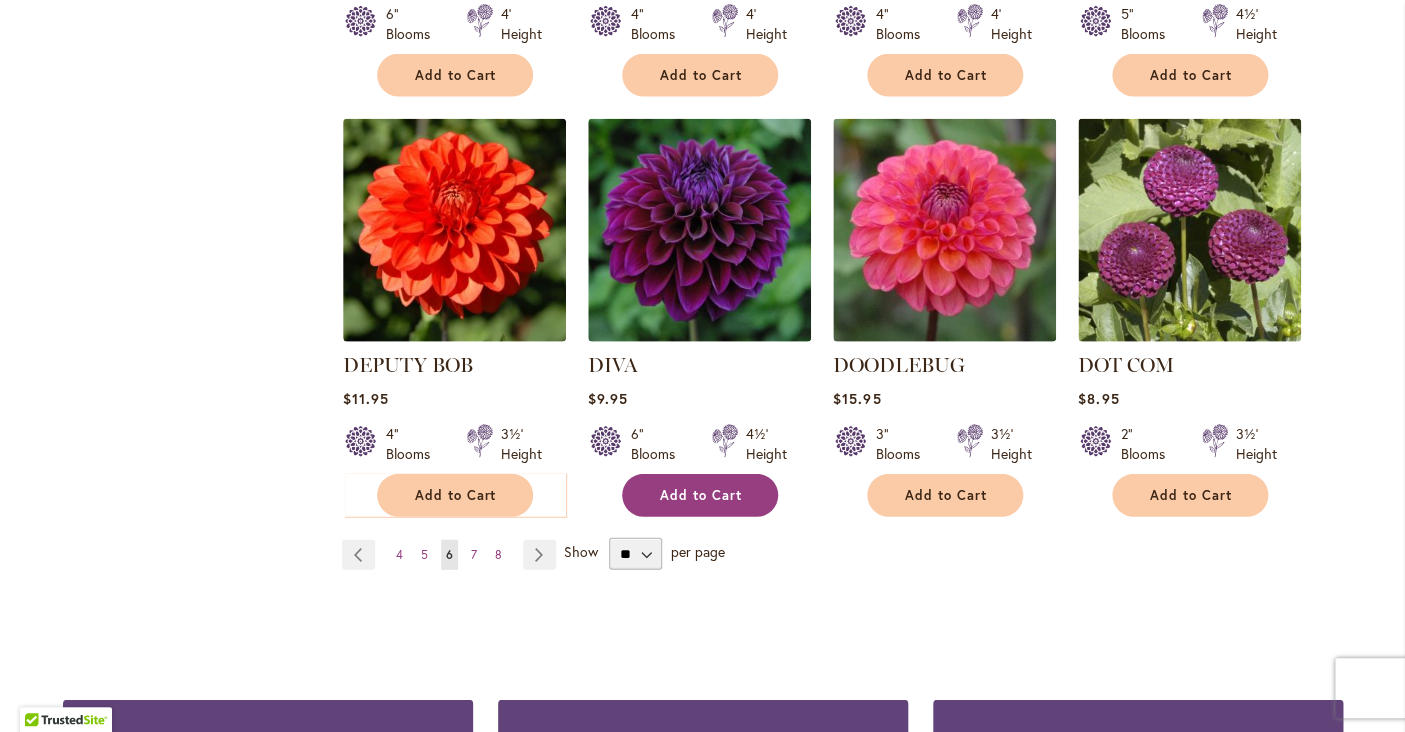 click on "Add to Cart" at bounding box center [701, 495] 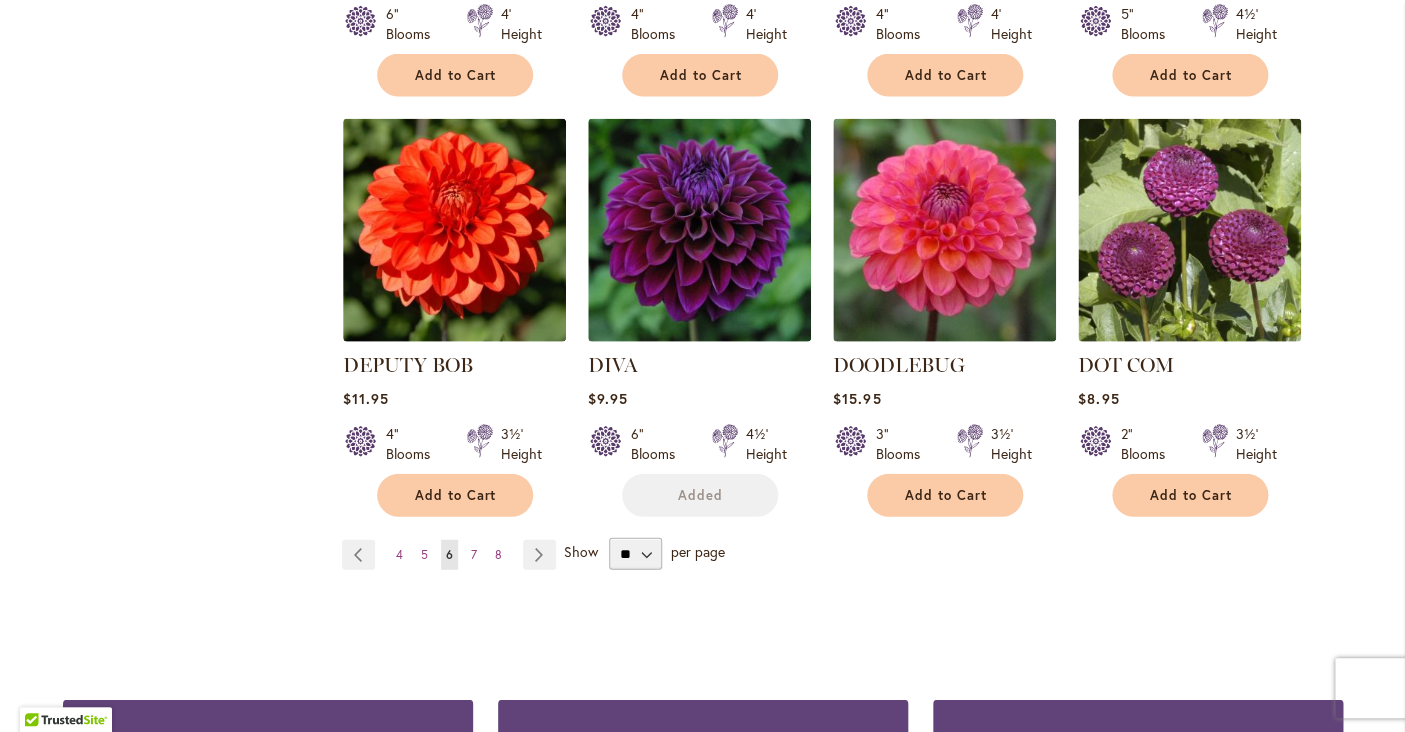 scroll, scrollTop: 1679, scrollLeft: 0, axis: vertical 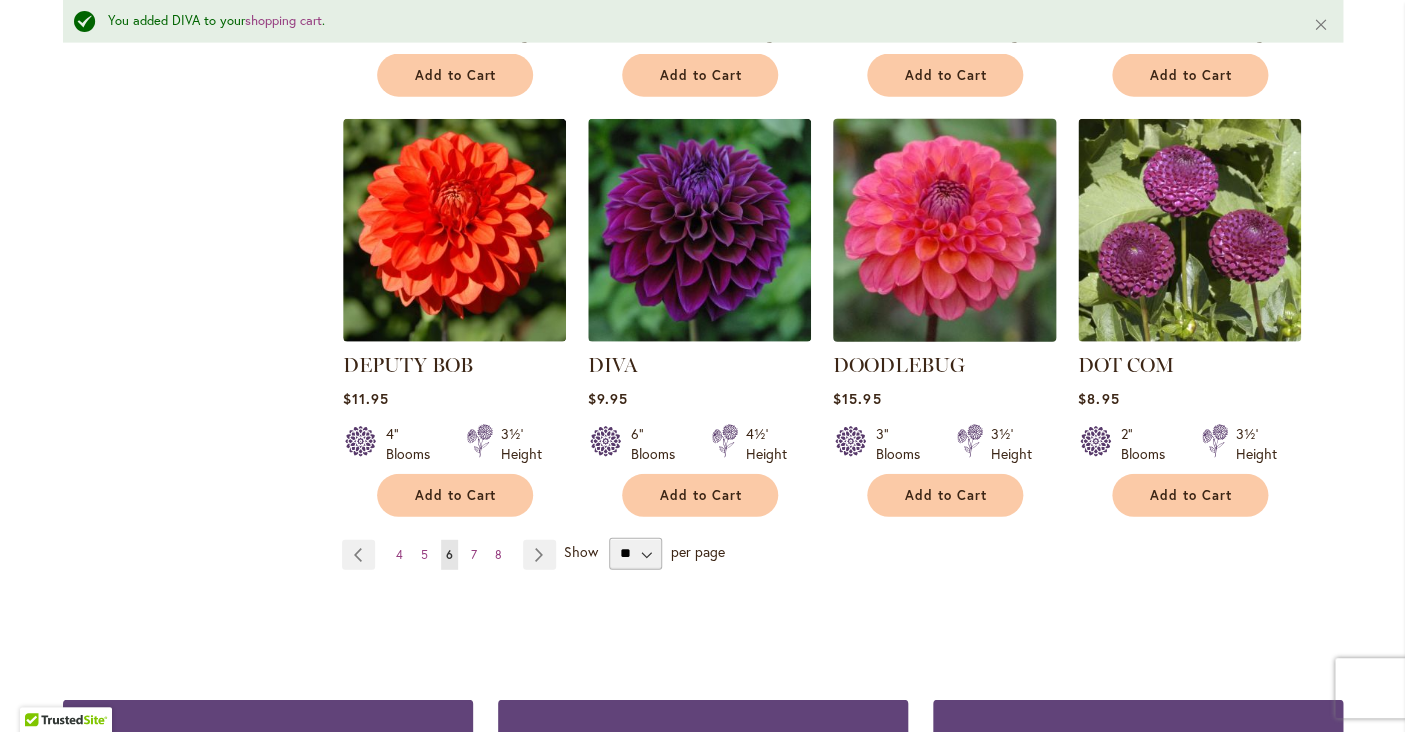 click at bounding box center [944, 230] 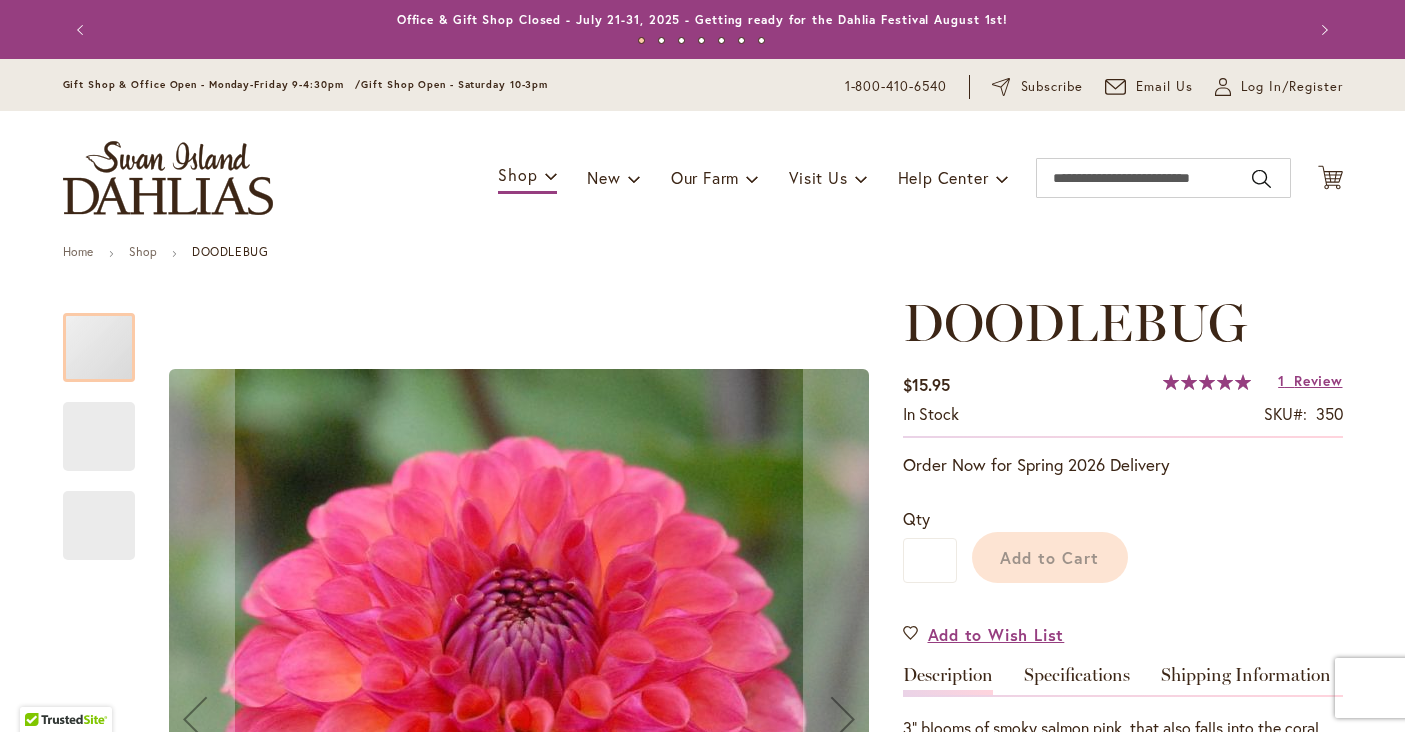 scroll, scrollTop: 0, scrollLeft: 0, axis: both 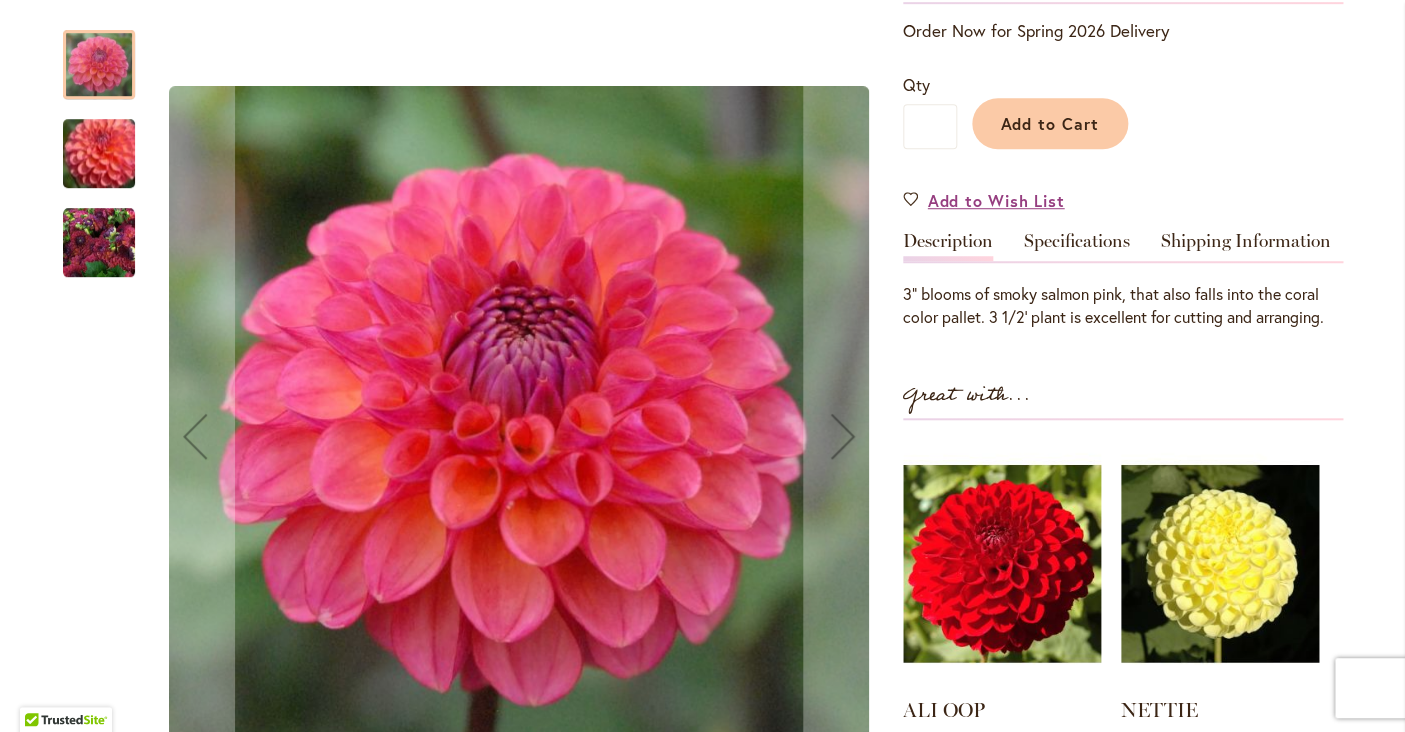 click at bounding box center [99, 153] 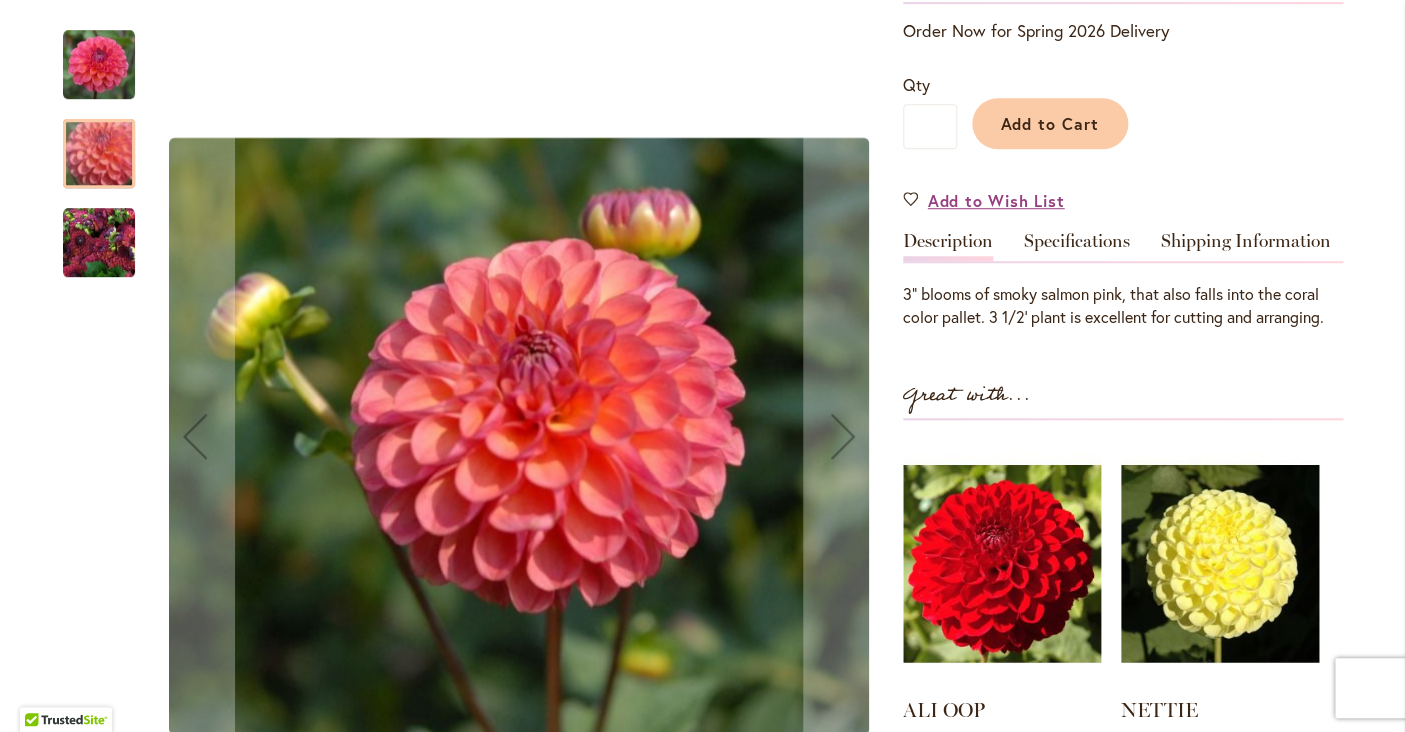 click at bounding box center (99, 243) 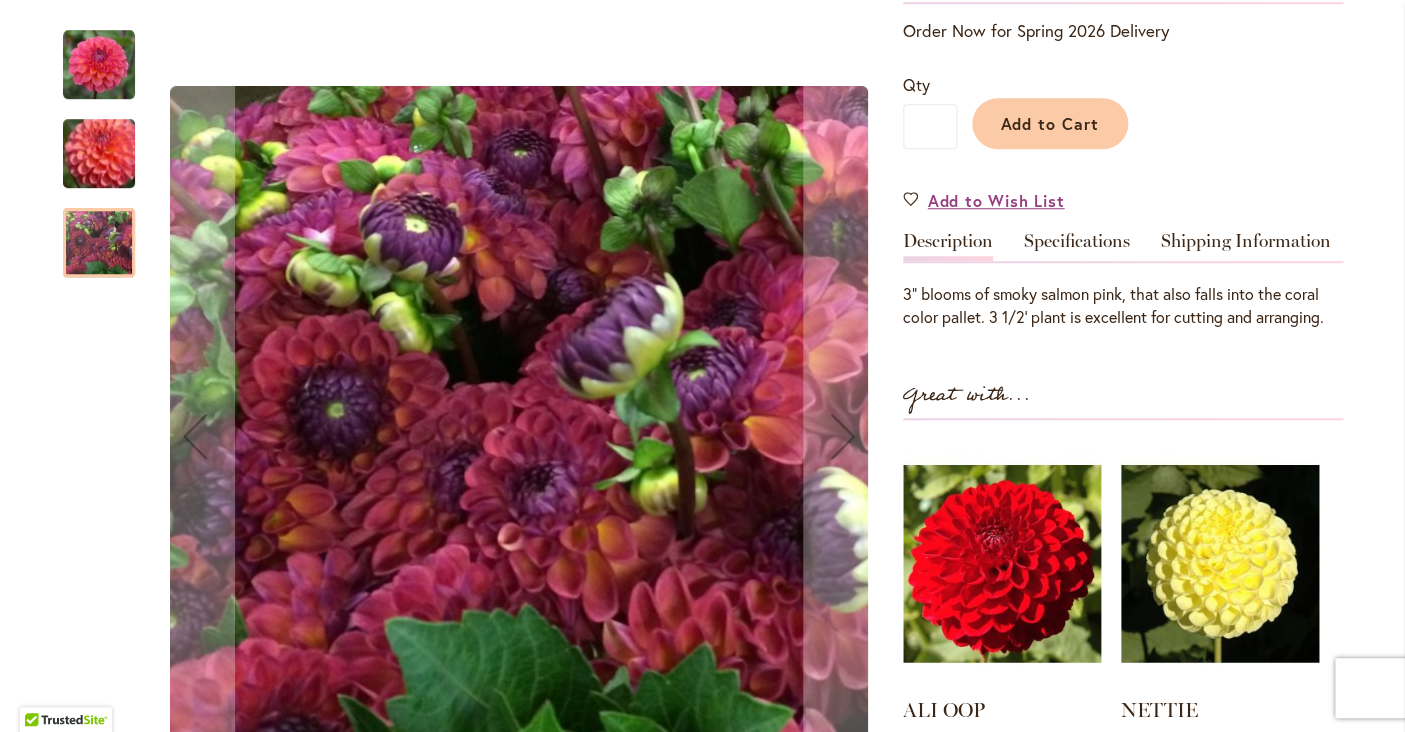 click at bounding box center [99, 65] 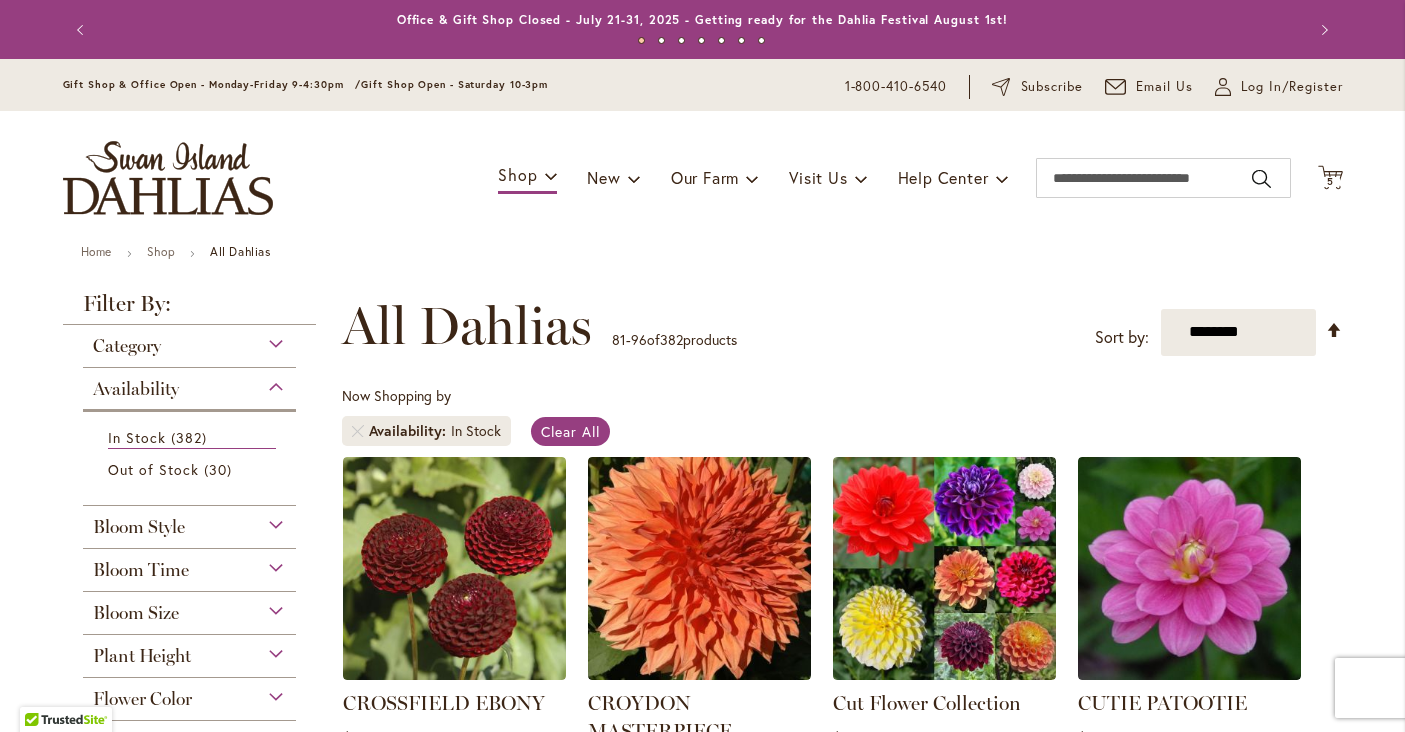 scroll, scrollTop: 0, scrollLeft: 0, axis: both 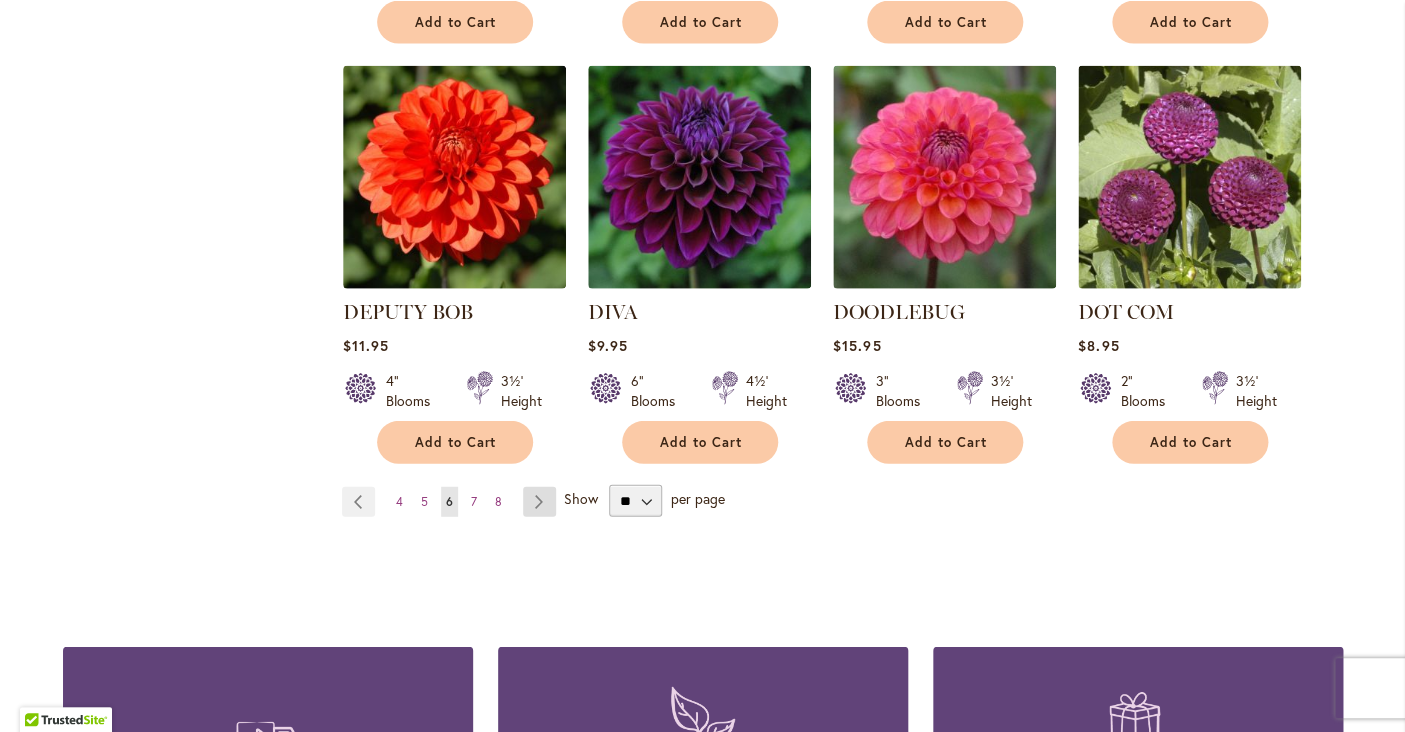 click on "Page
Next" at bounding box center (539, 502) 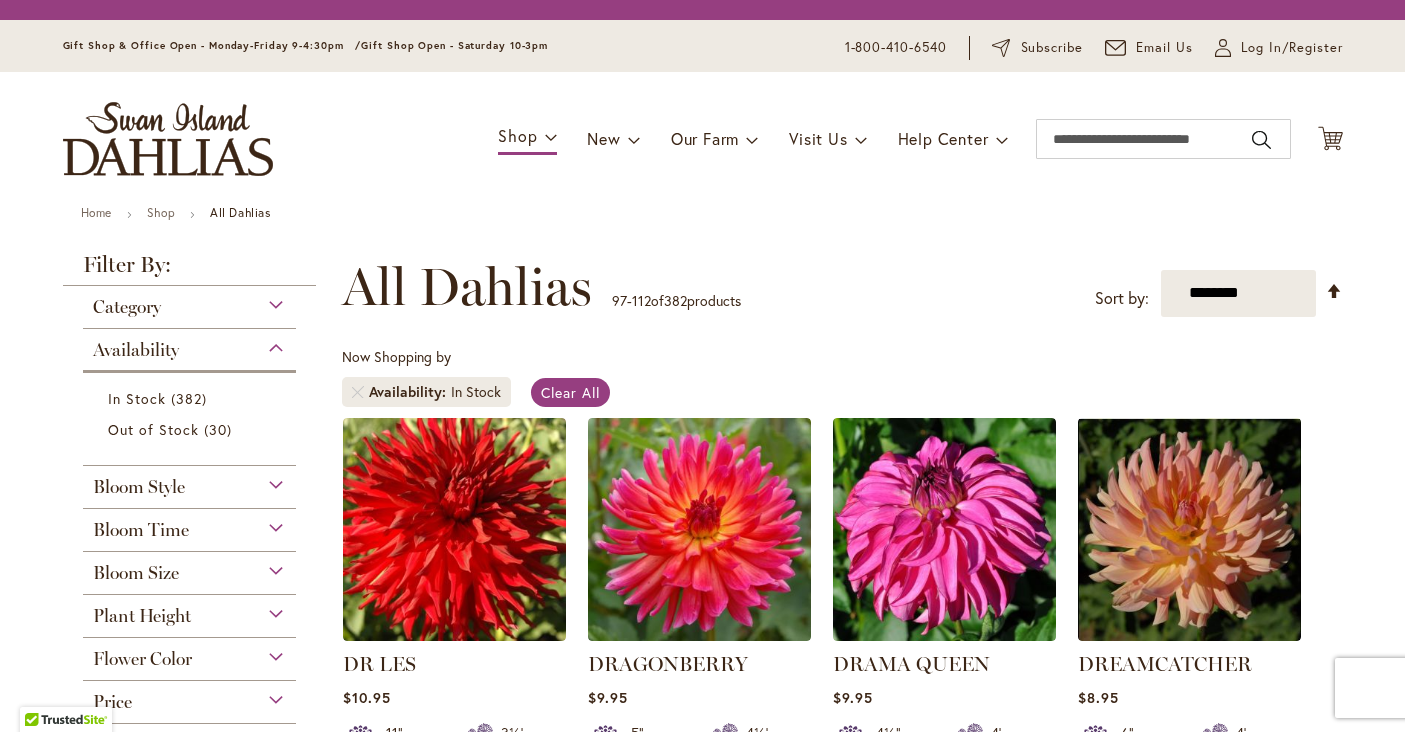 scroll, scrollTop: 0, scrollLeft: 0, axis: both 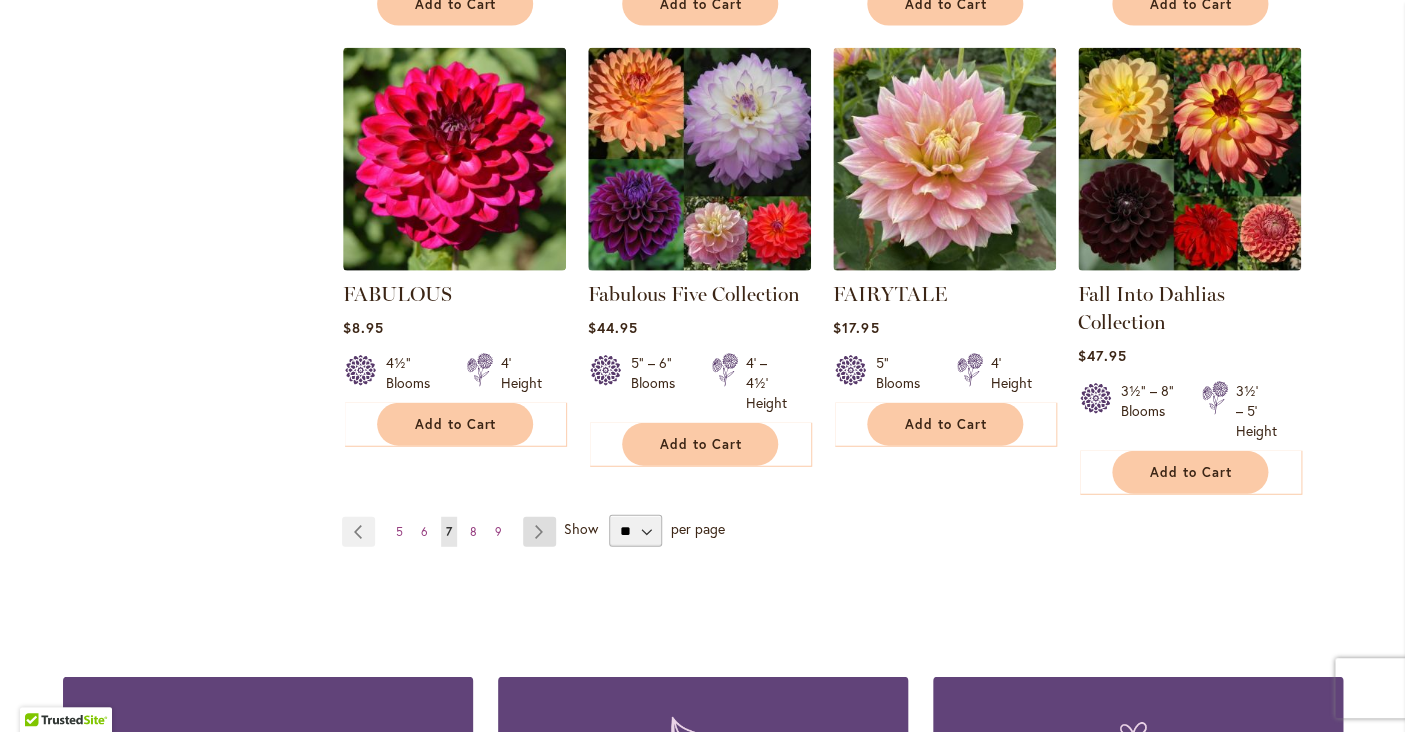 click on "Page
Next" at bounding box center [539, 532] 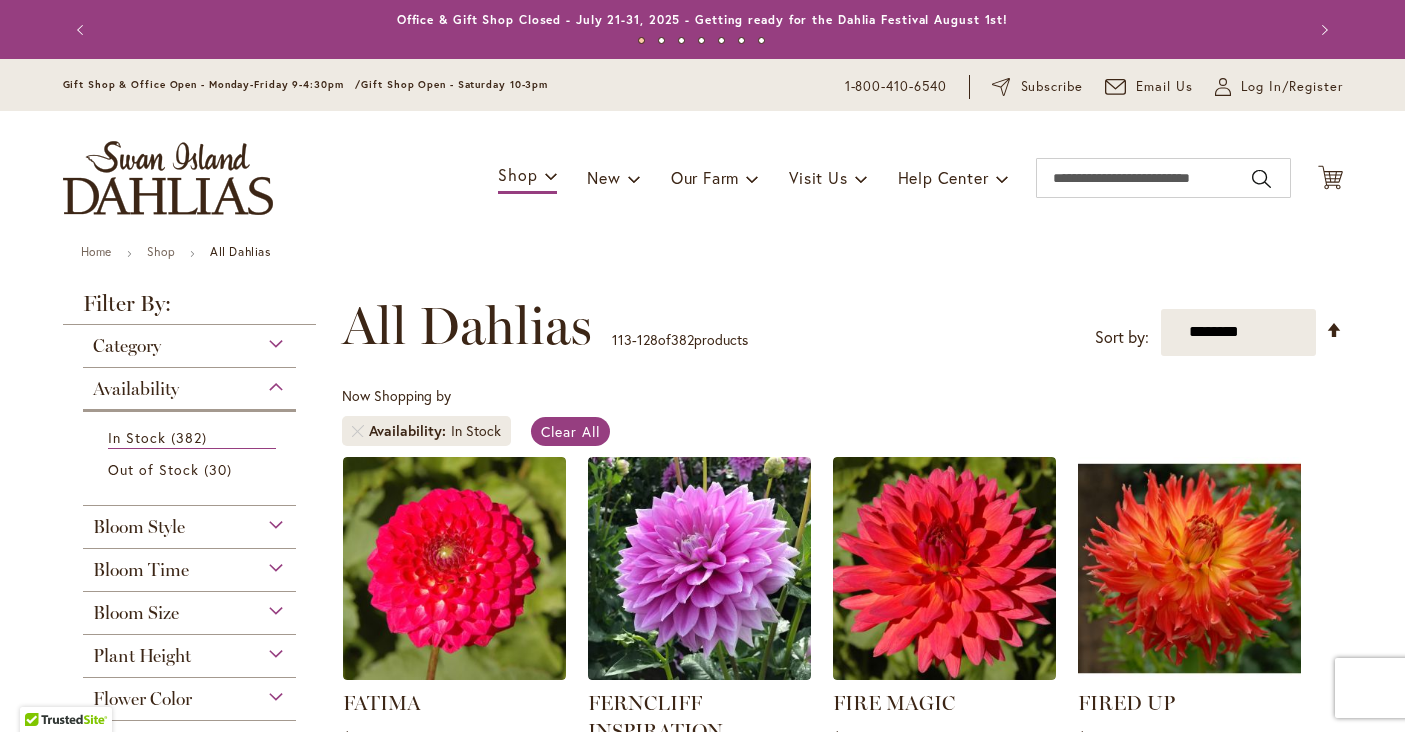 scroll, scrollTop: 0, scrollLeft: 0, axis: both 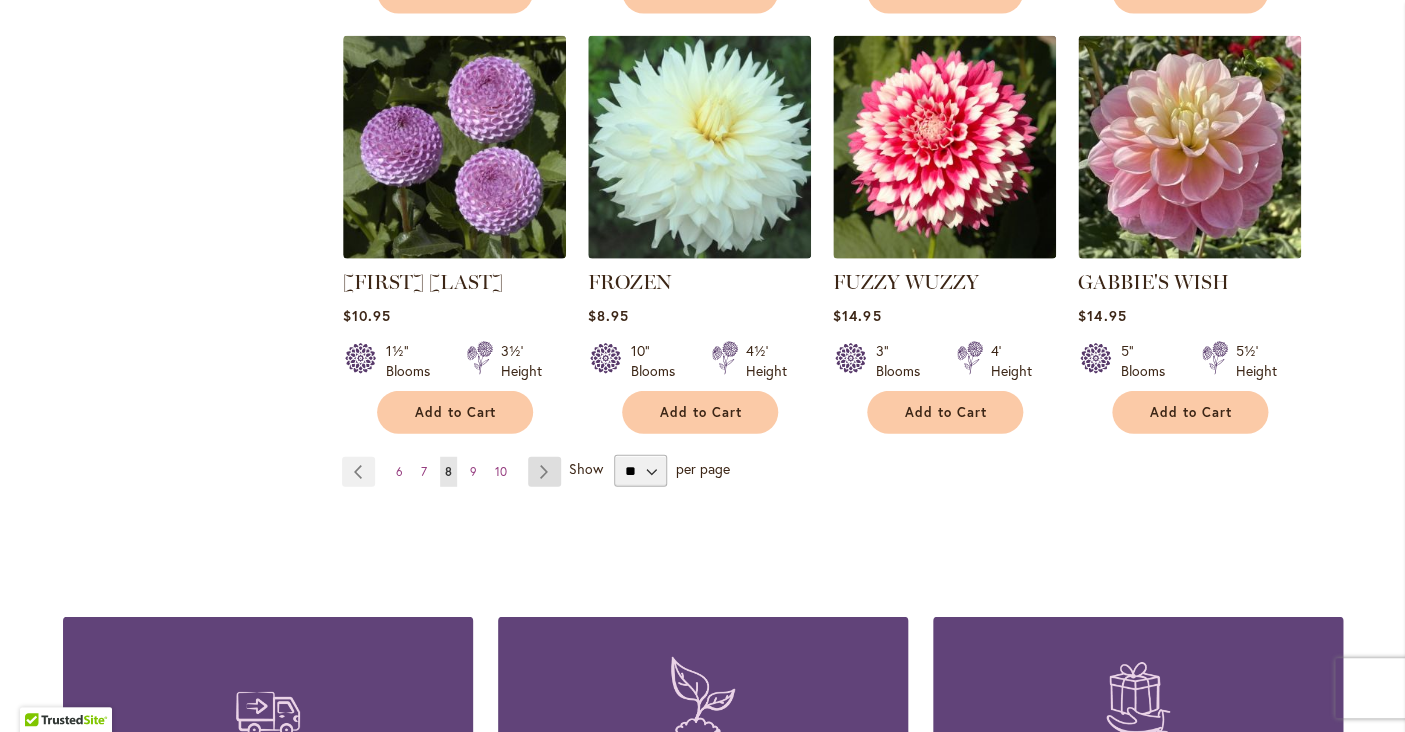 click on "Page
Next" at bounding box center [544, 472] 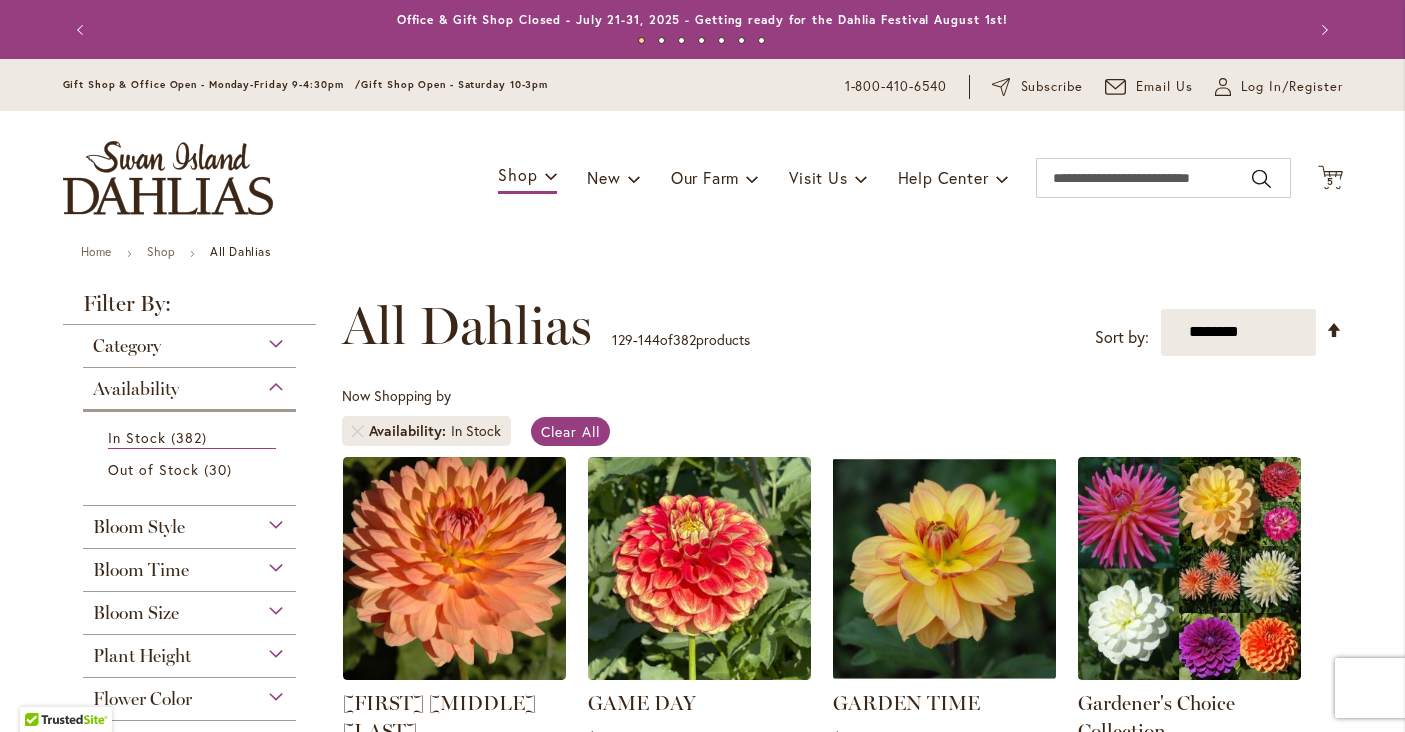 scroll, scrollTop: 0, scrollLeft: 0, axis: both 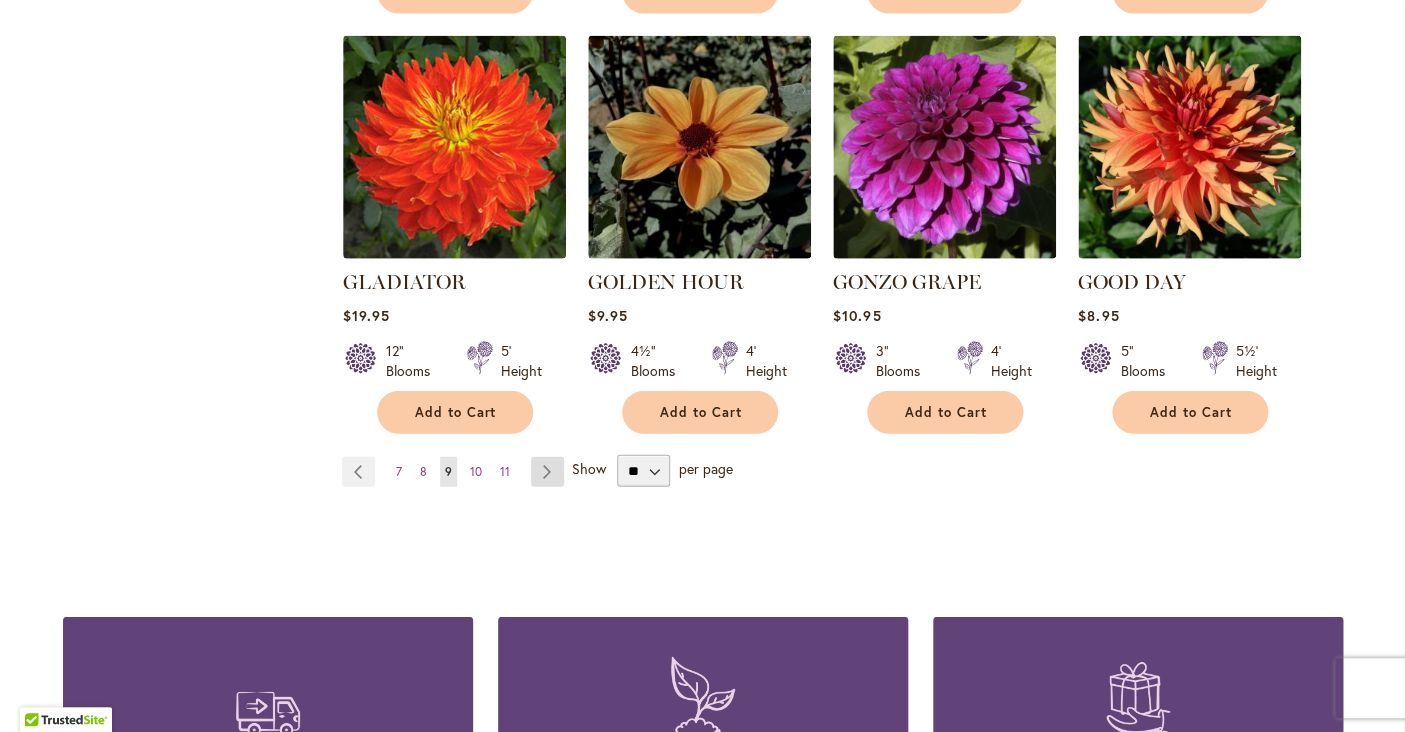 click on "Page
Next" at bounding box center (547, 472) 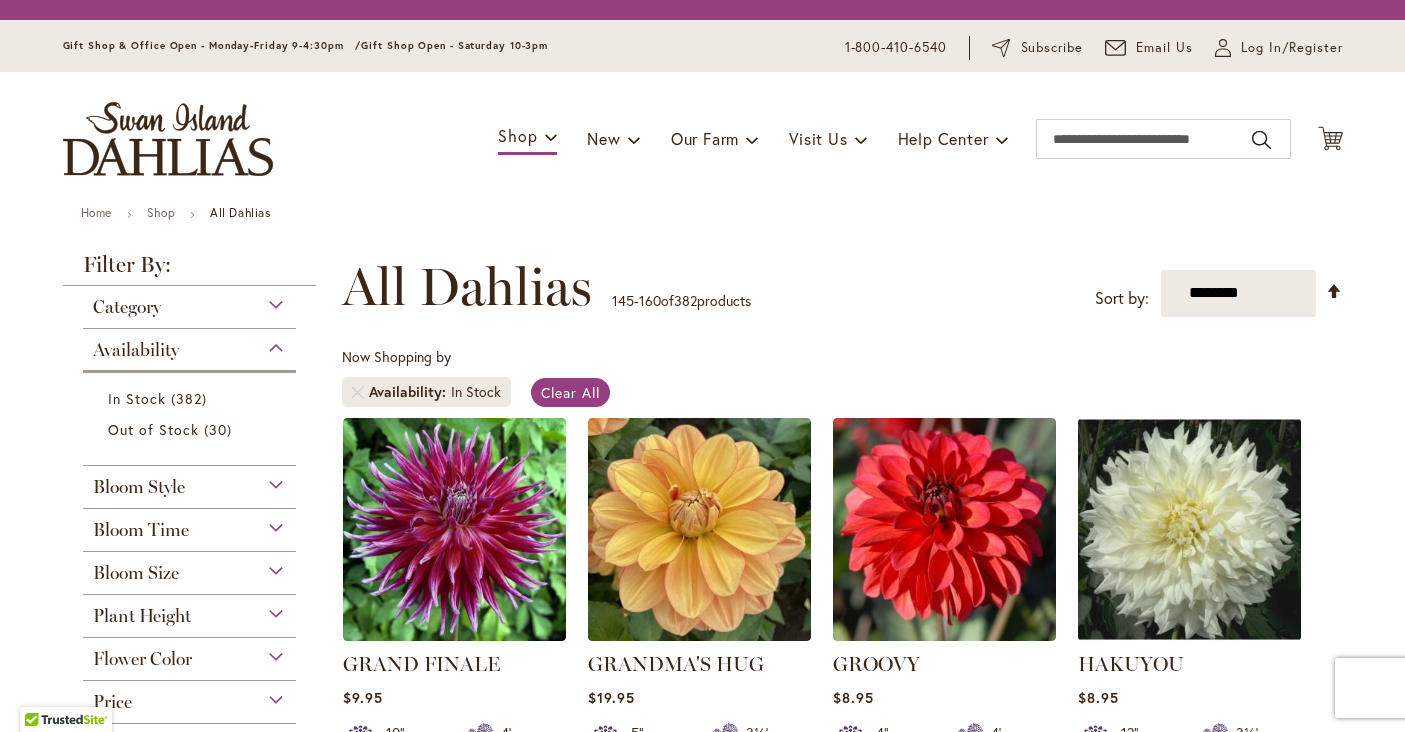 scroll, scrollTop: 0, scrollLeft: 0, axis: both 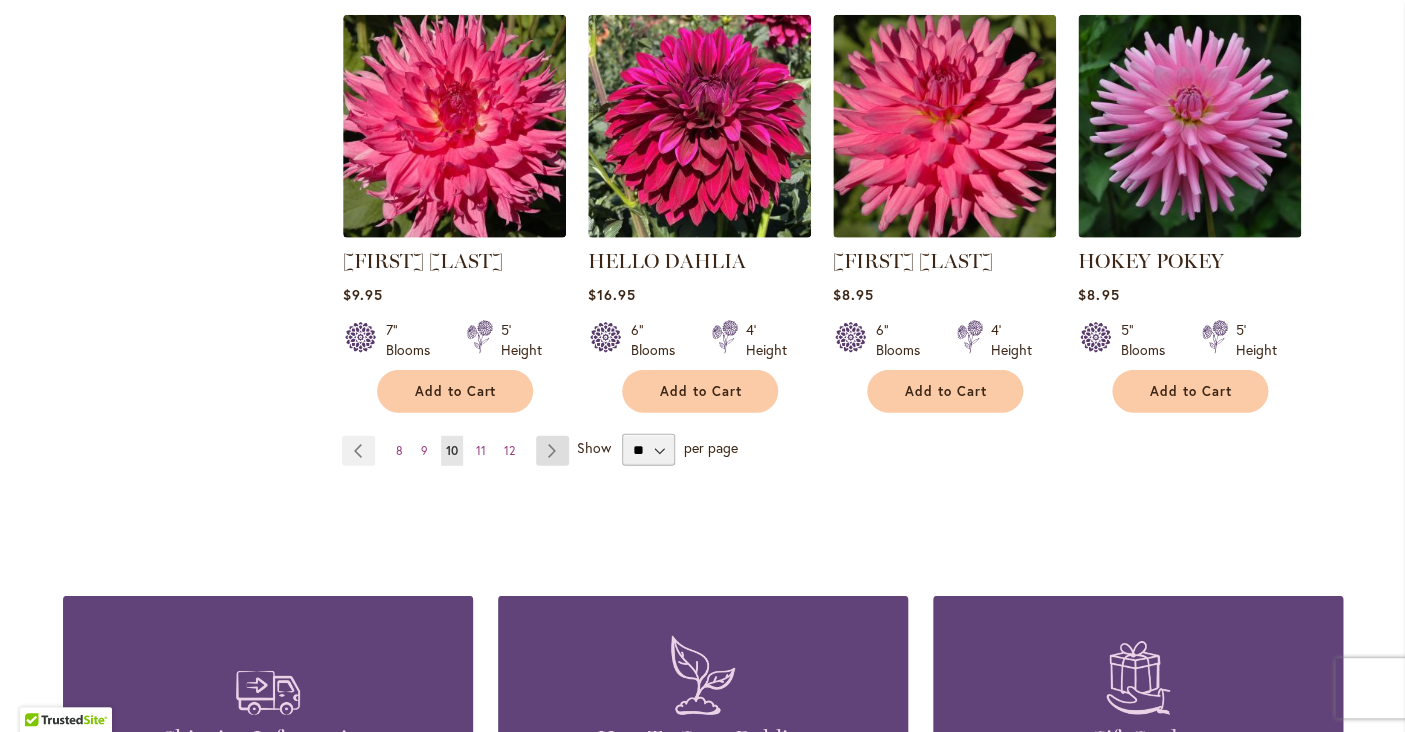 click on "Page
Next" at bounding box center [552, 451] 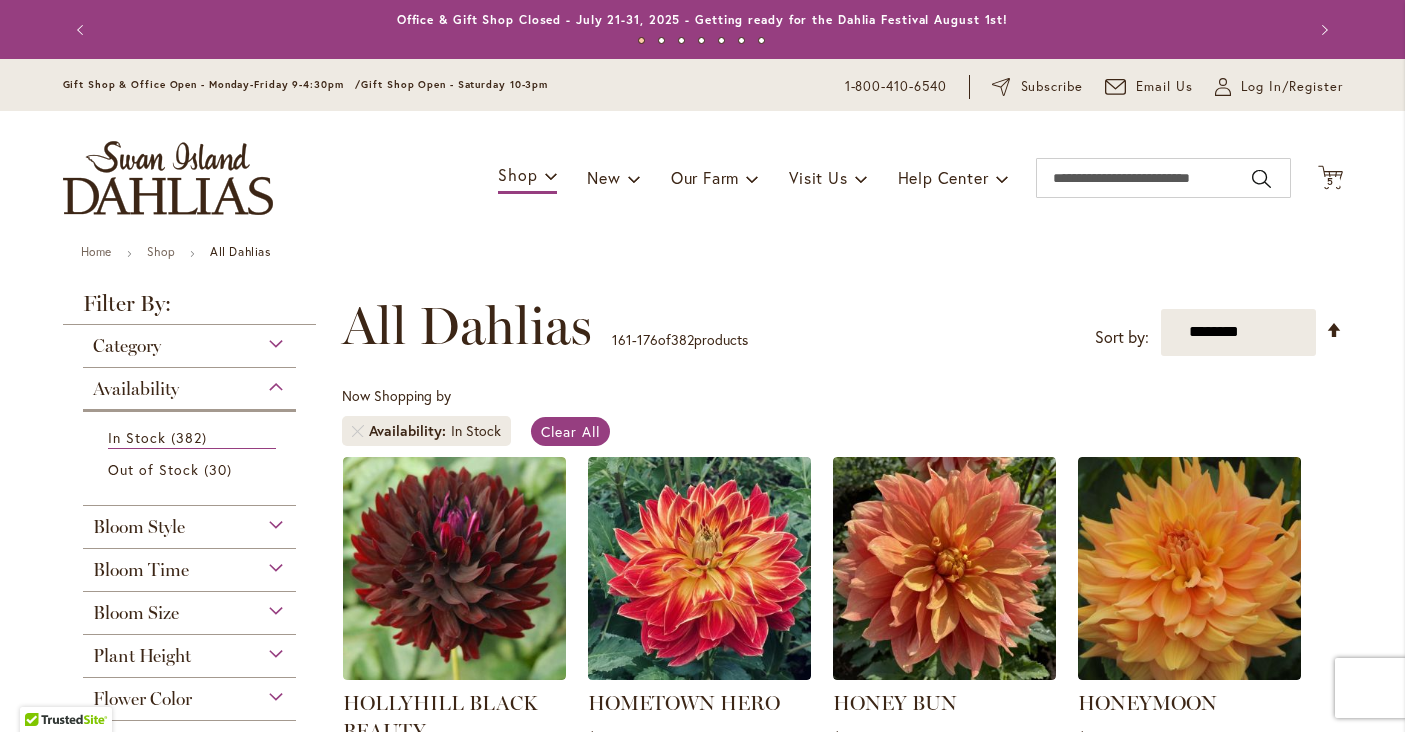 scroll, scrollTop: 0, scrollLeft: 0, axis: both 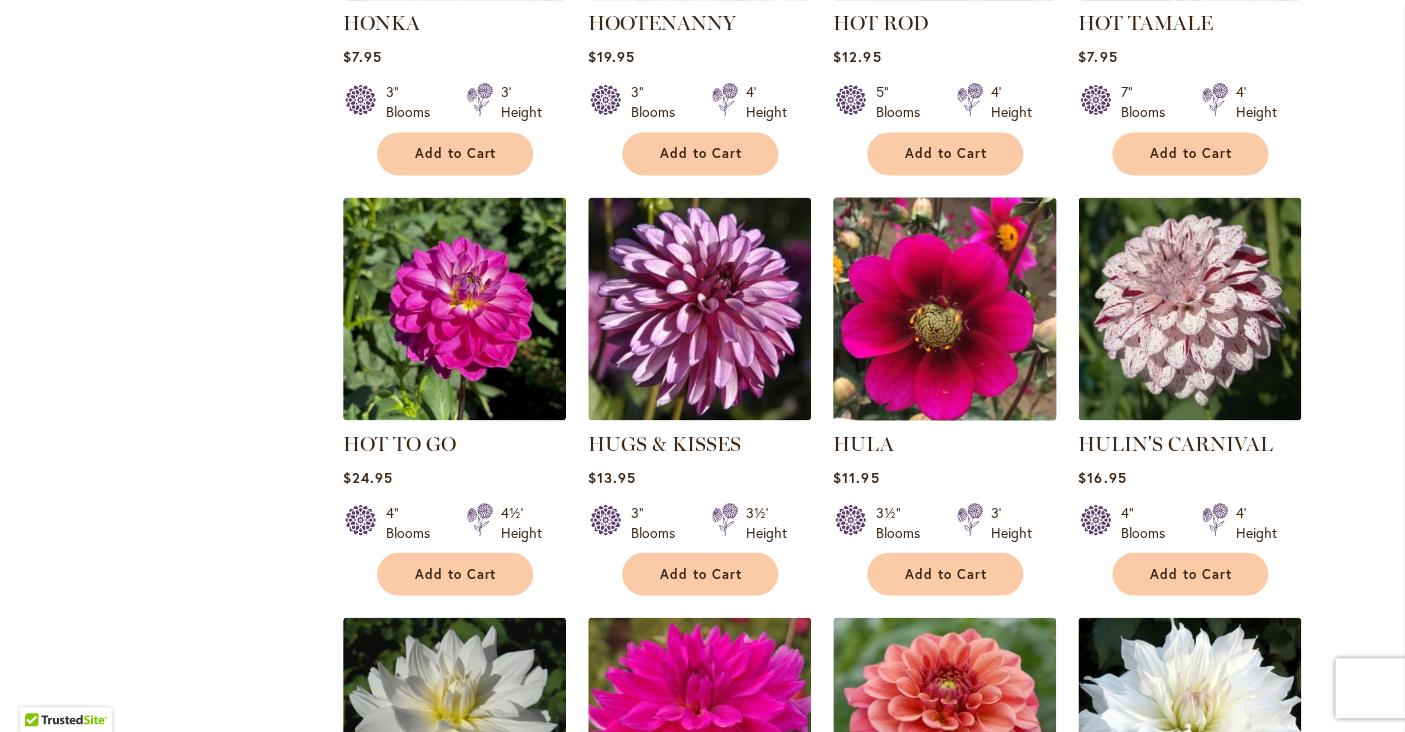 click at bounding box center [944, 308] 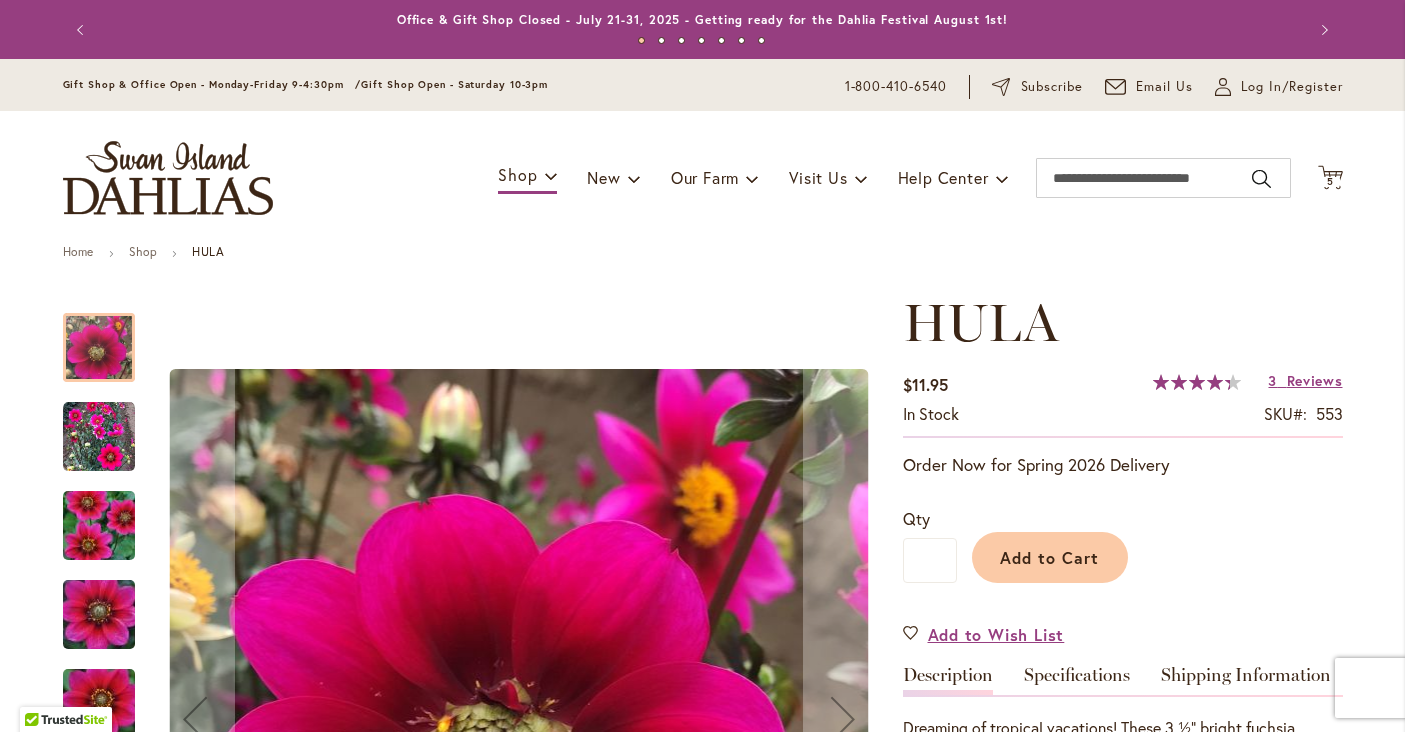 scroll, scrollTop: 0, scrollLeft: 0, axis: both 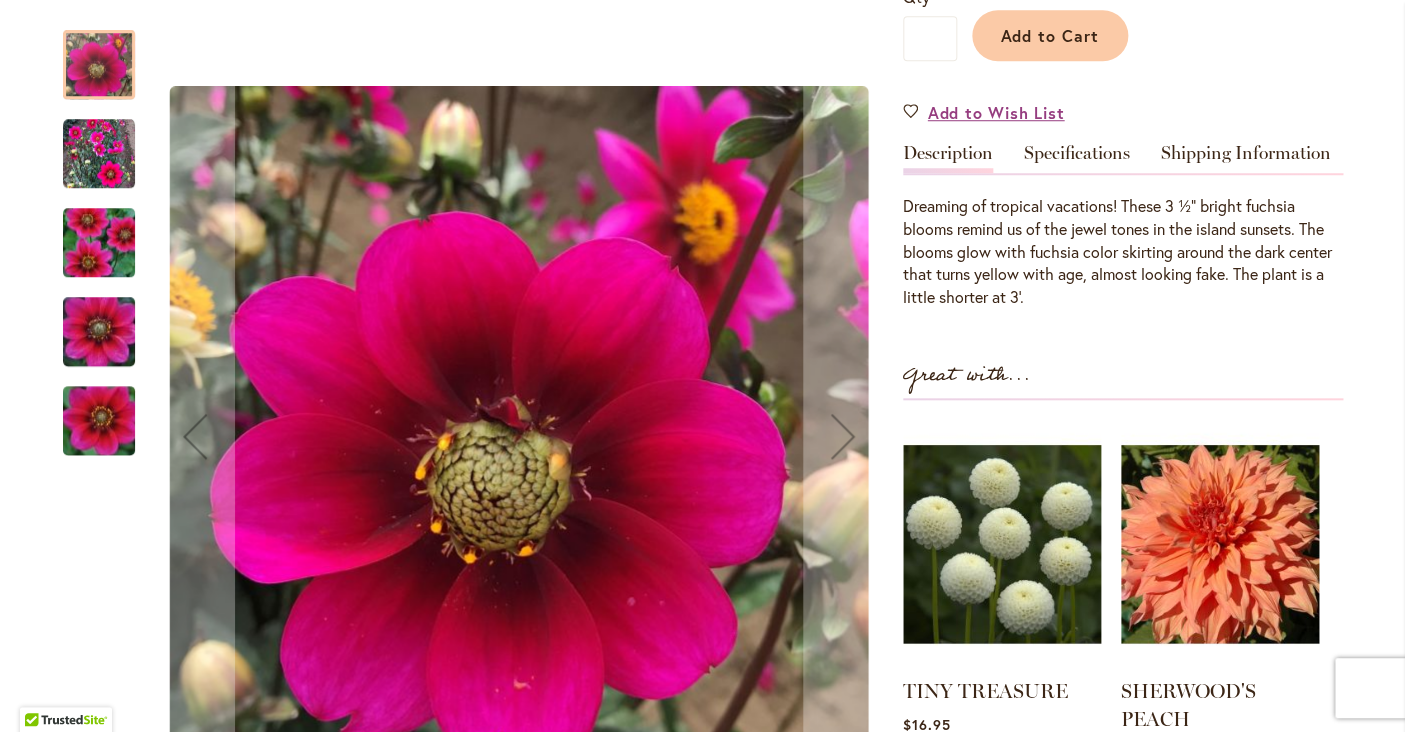 click at bounding box center [99, 154] 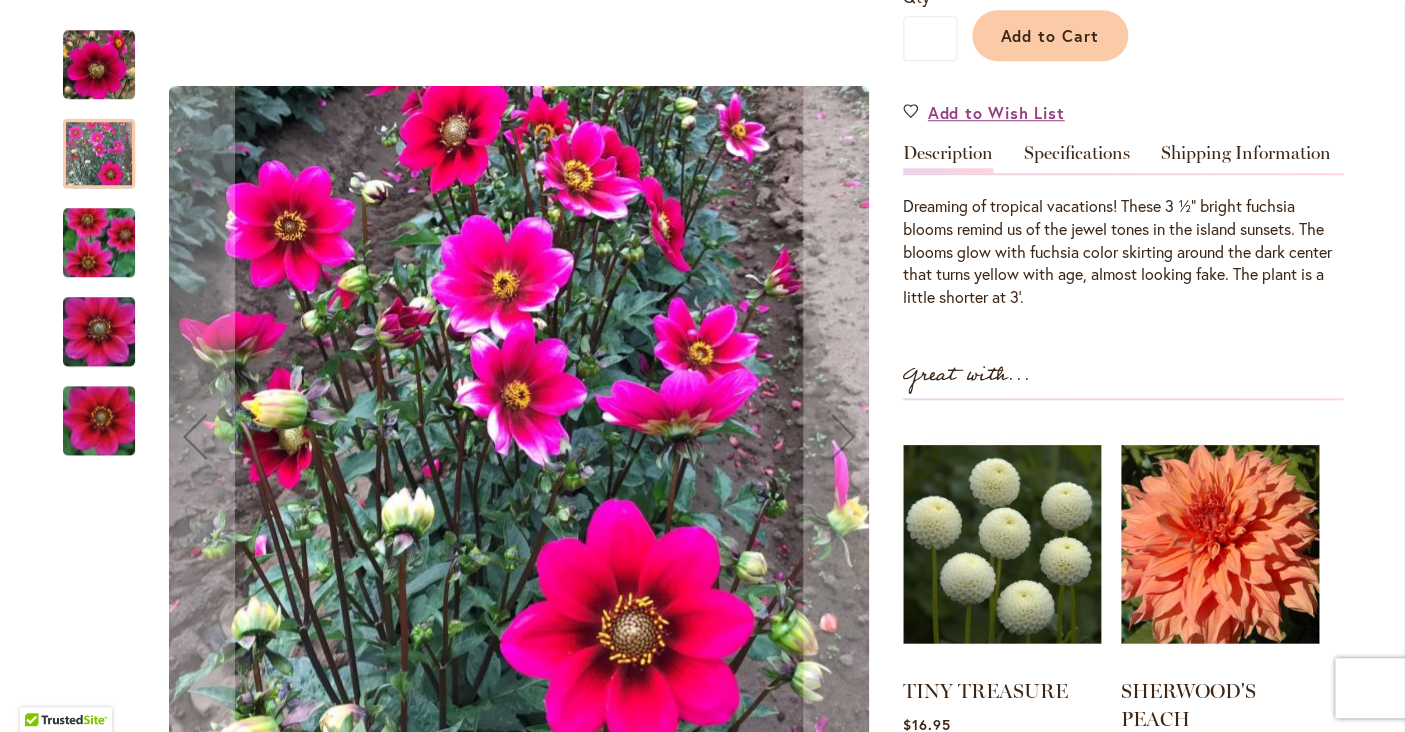click at bounding box center [99, 243] 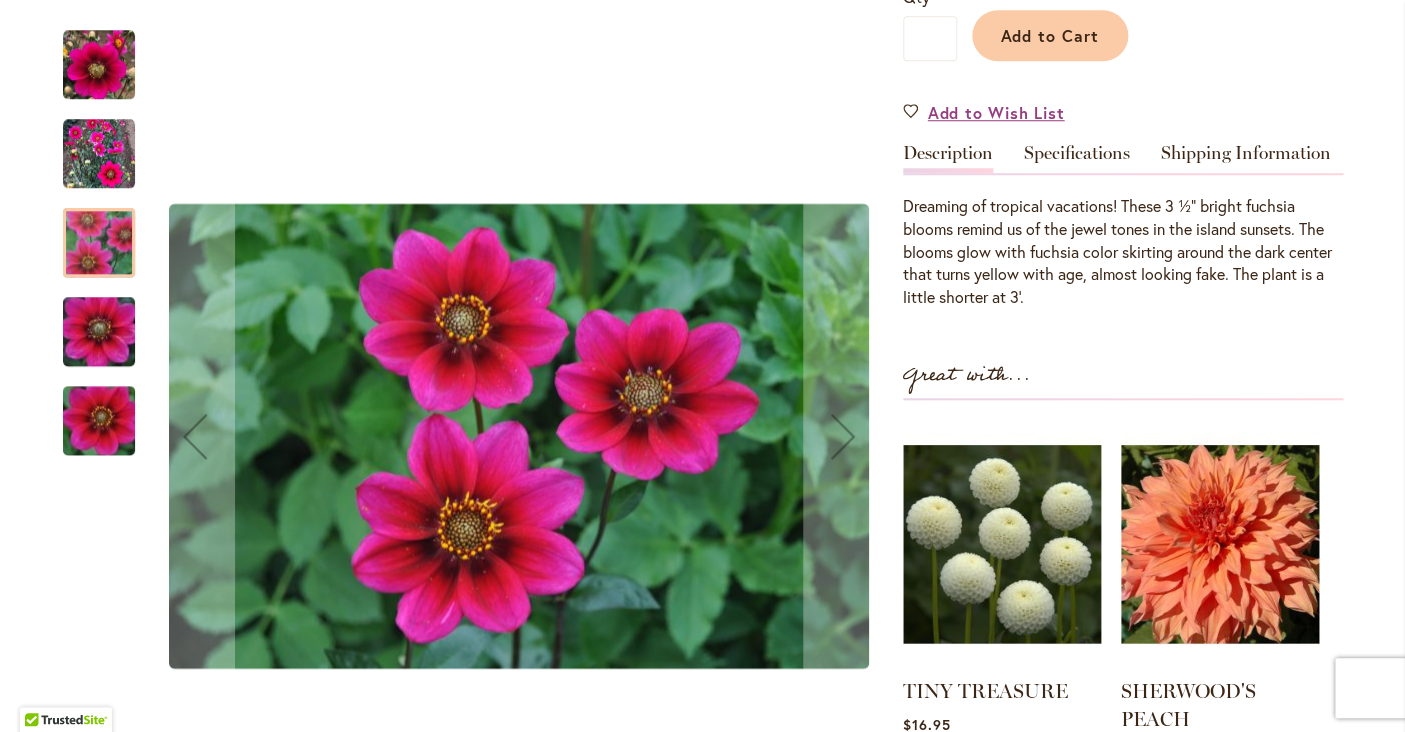 click at bounding box center (99, 332) 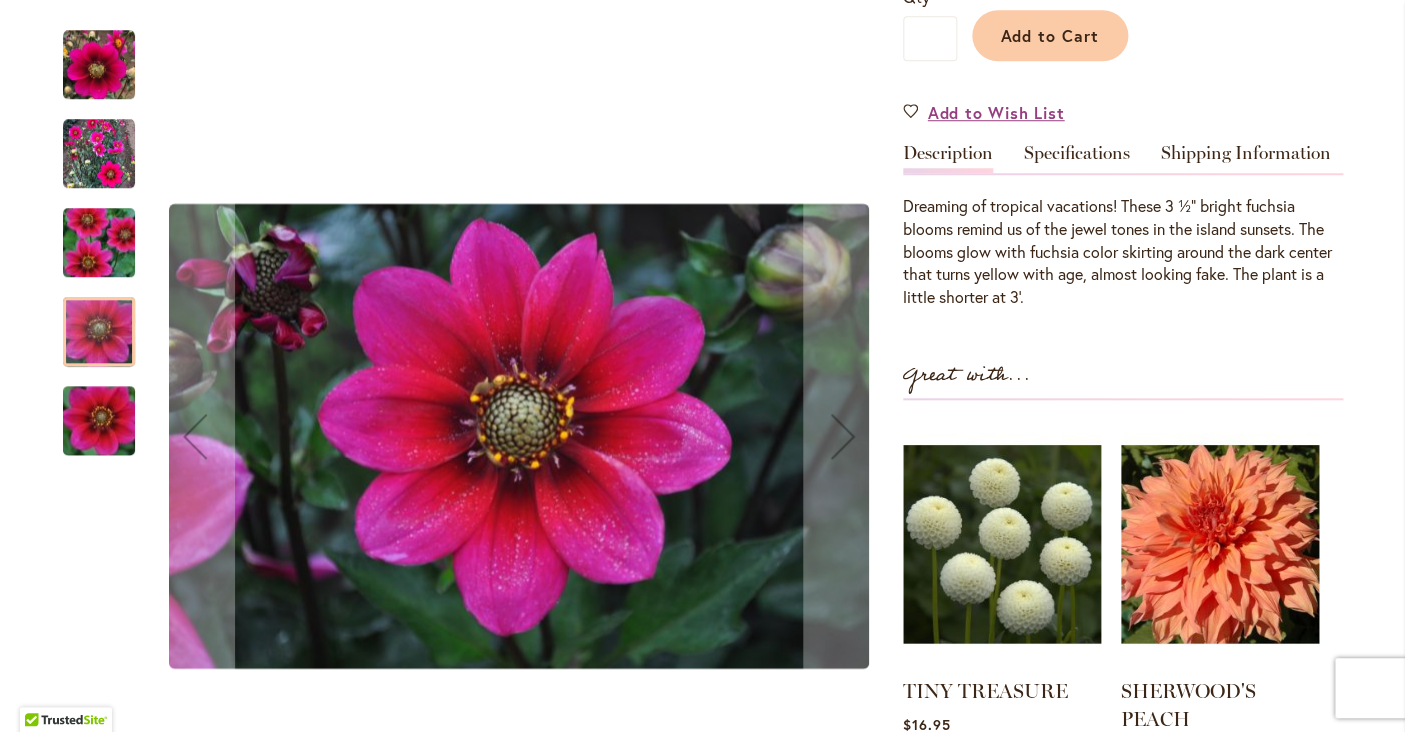 click at bounding box center [99, 421] 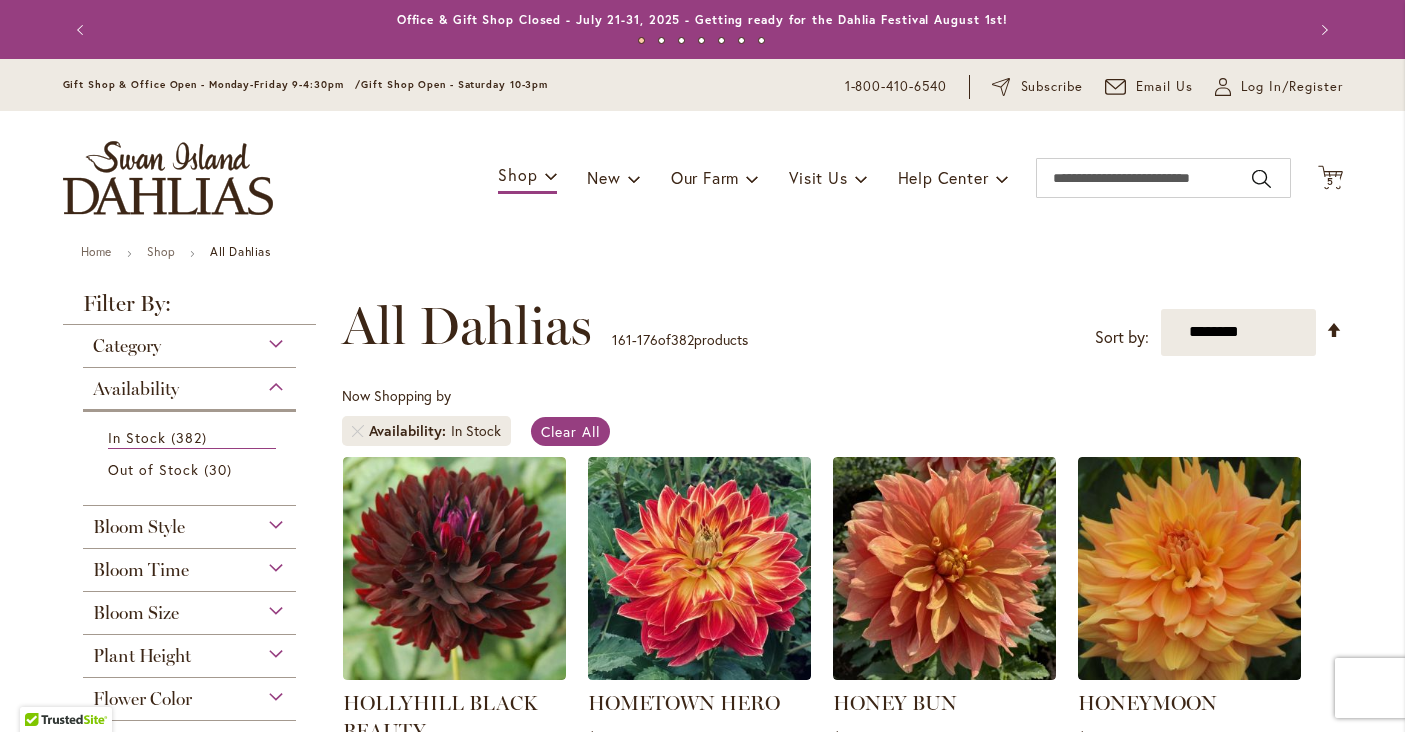 scroll, scrollTop: 0, scrollLeft: 0, axis: both 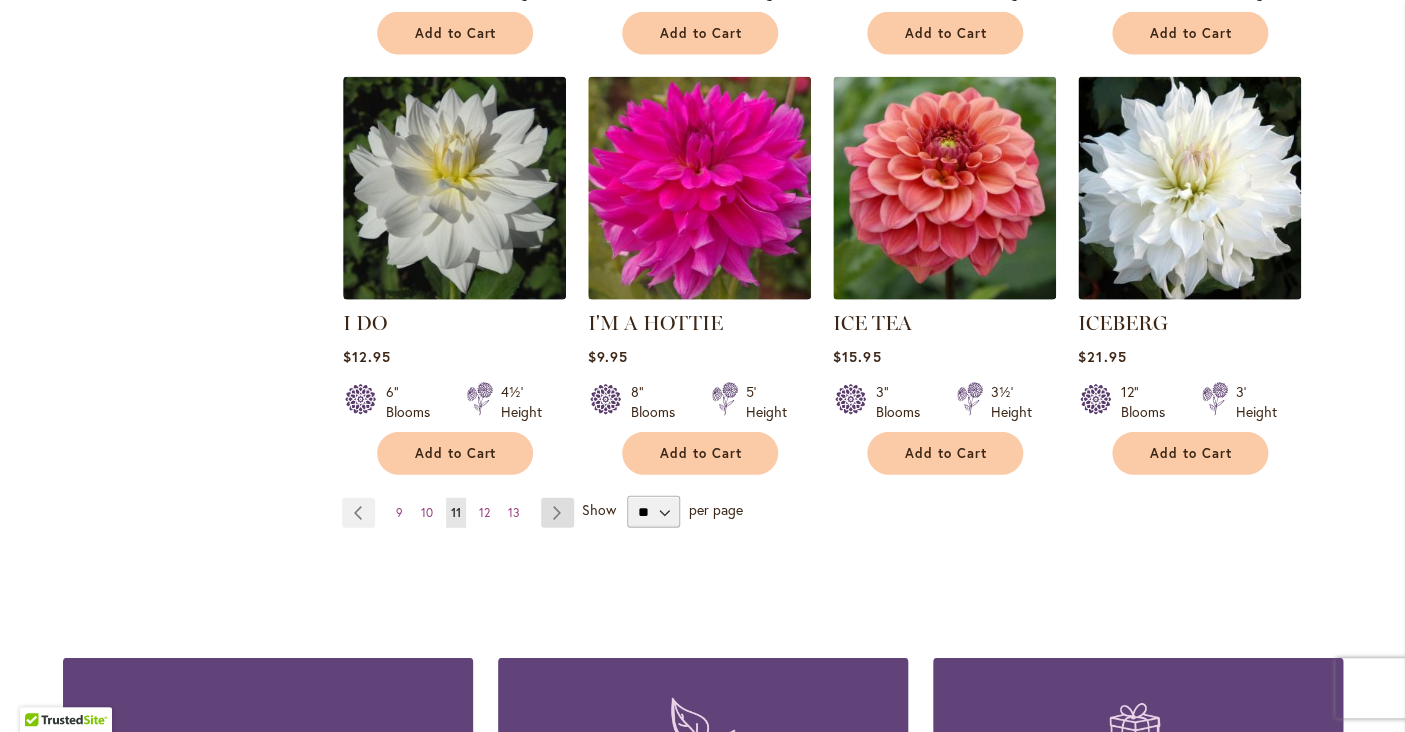 click on "Page
Next" at bounding box center [557, 513] 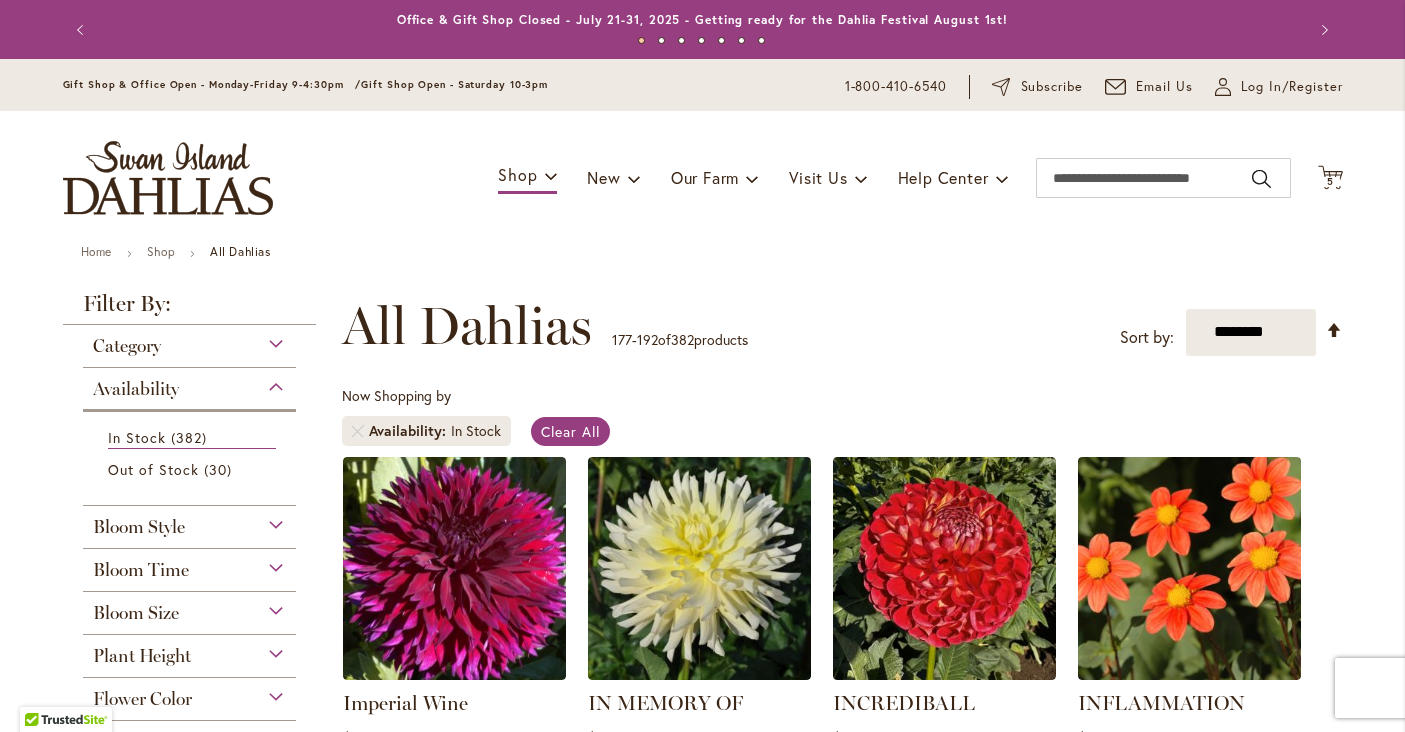 scroll, scrollTop: 0, scrollLeft: 0, axis: both 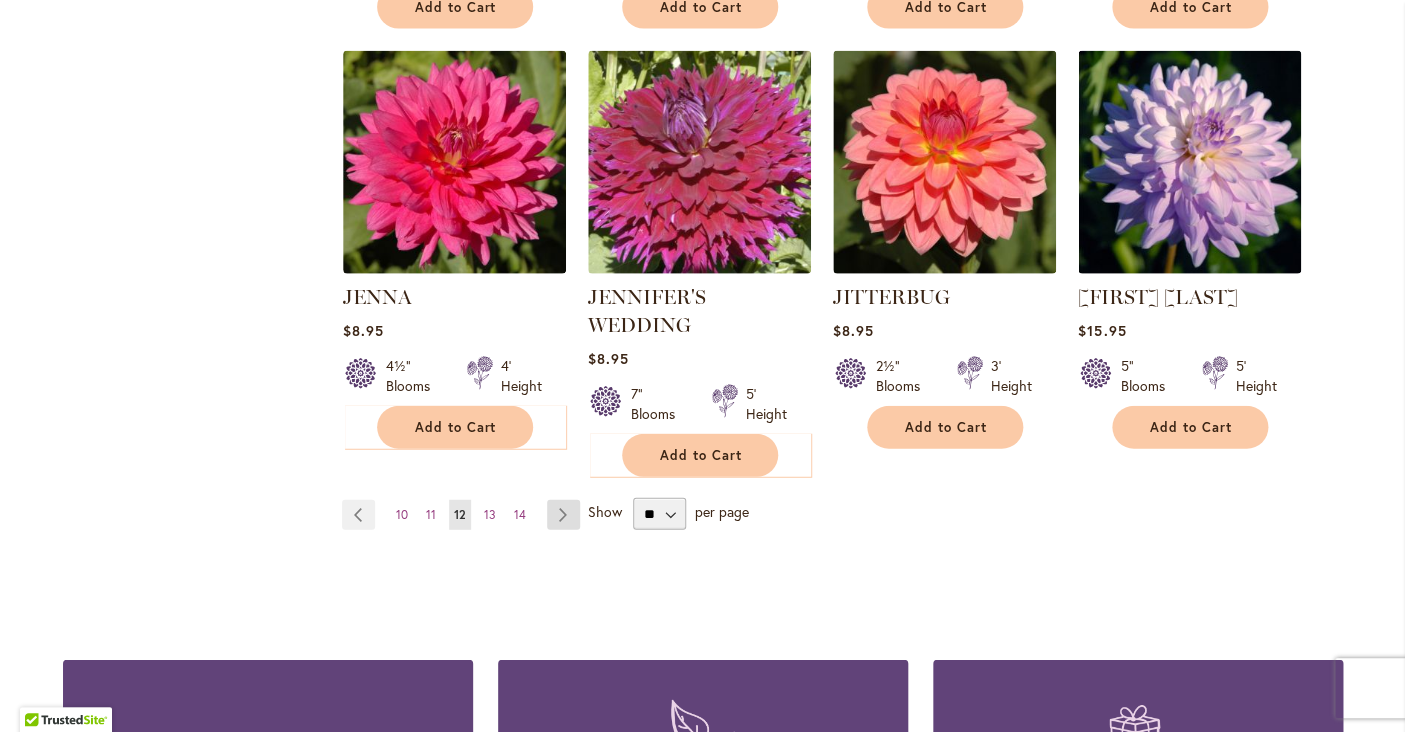 click on "Page
Next" at bounding box center [563, 515] 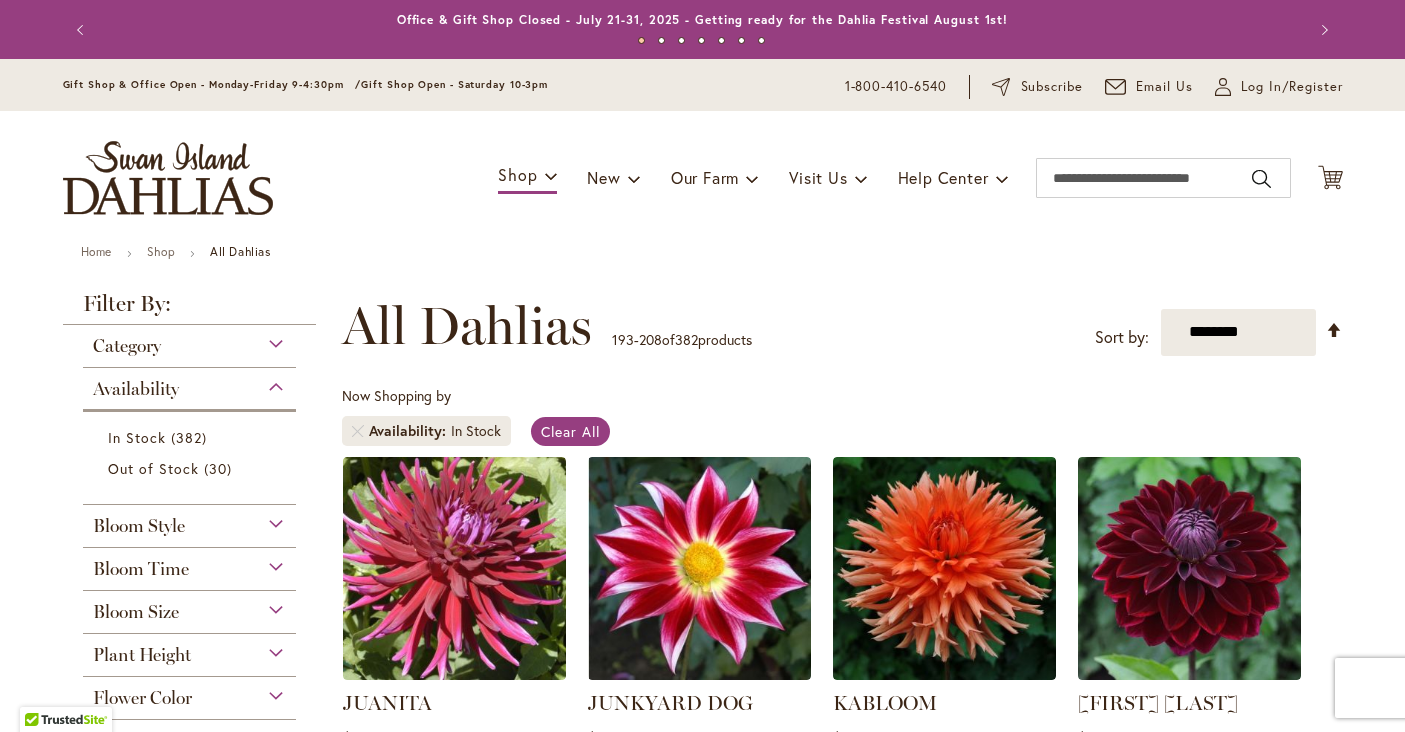 scroll, scrollTop: 0, scrollLeft: 0, axis: both 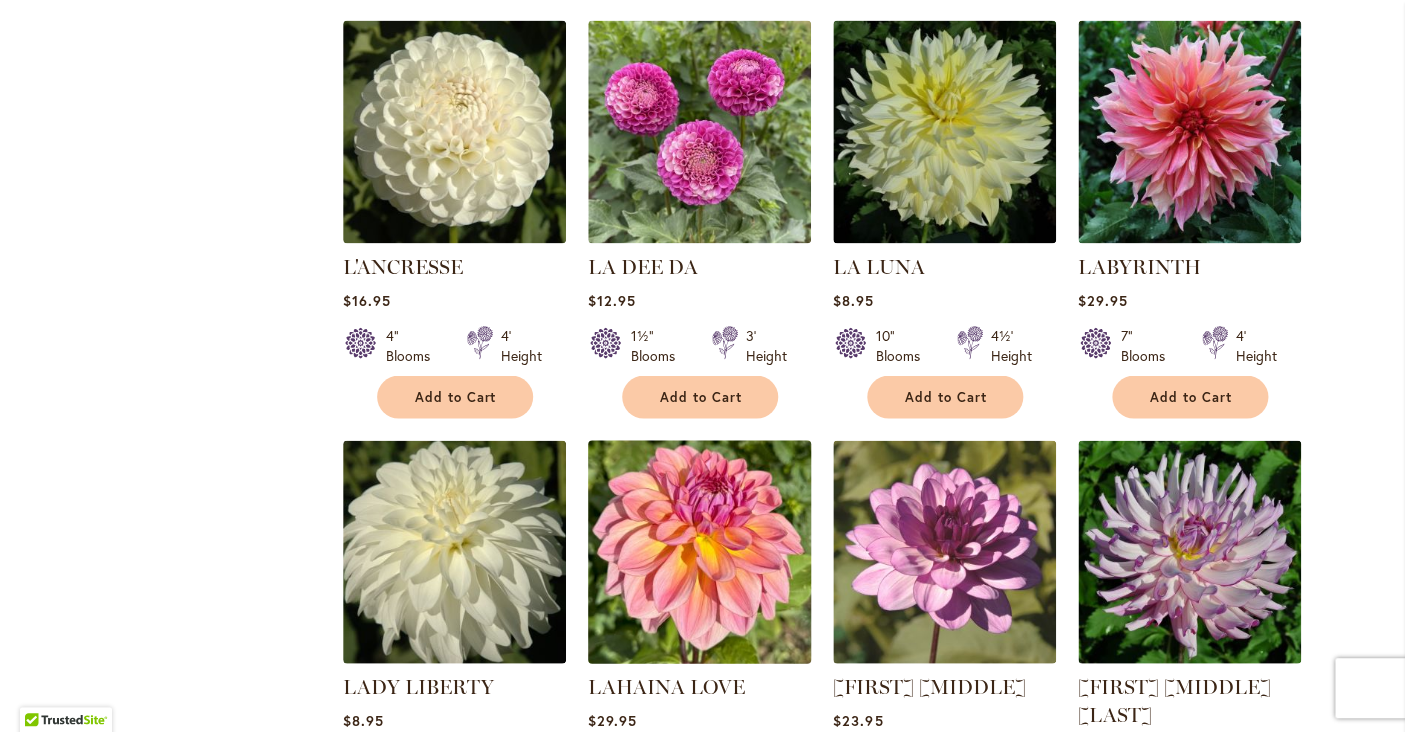 click at bounding box center (699, 551) 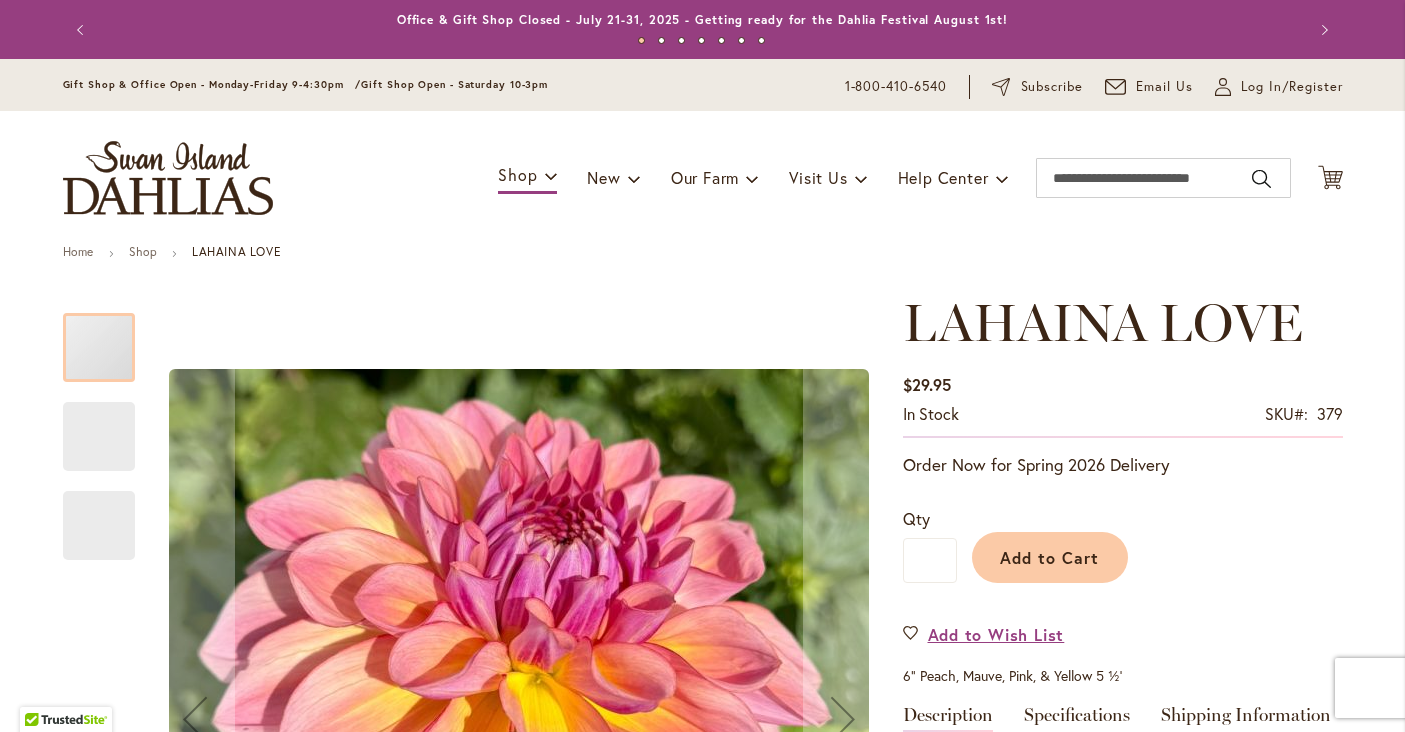scroll, scrollTop: 0, scrollLeft: 0, axis: both 